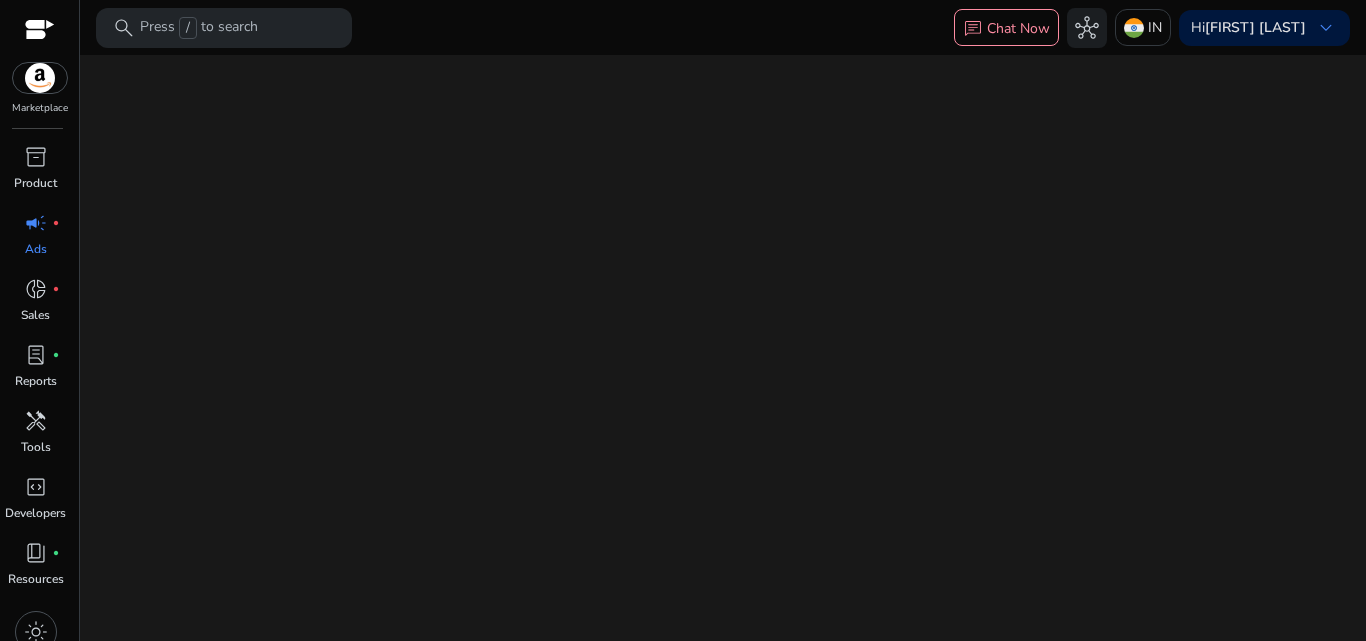 scroll, scrollTop: 0, scrollLeft: 0, axis: both 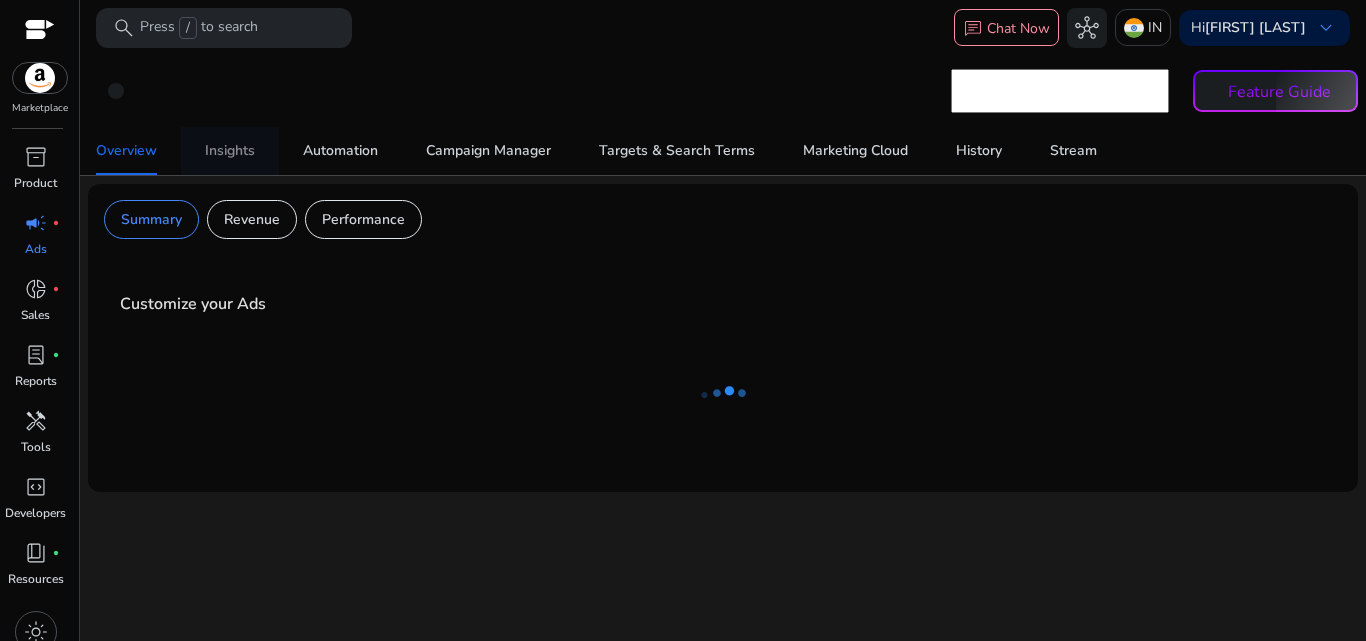 click on "Insights" at bounding box center (230, 151) 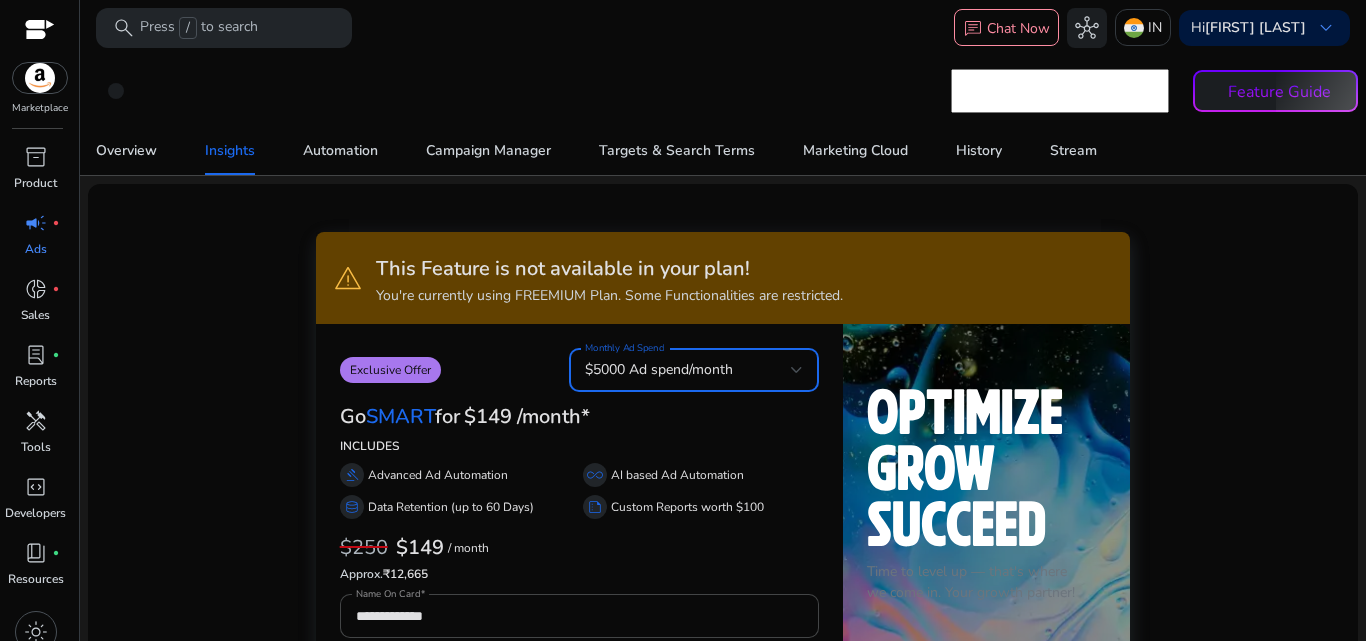 click on "$5000 Ad spend/month" at bounding box center [688, 370] 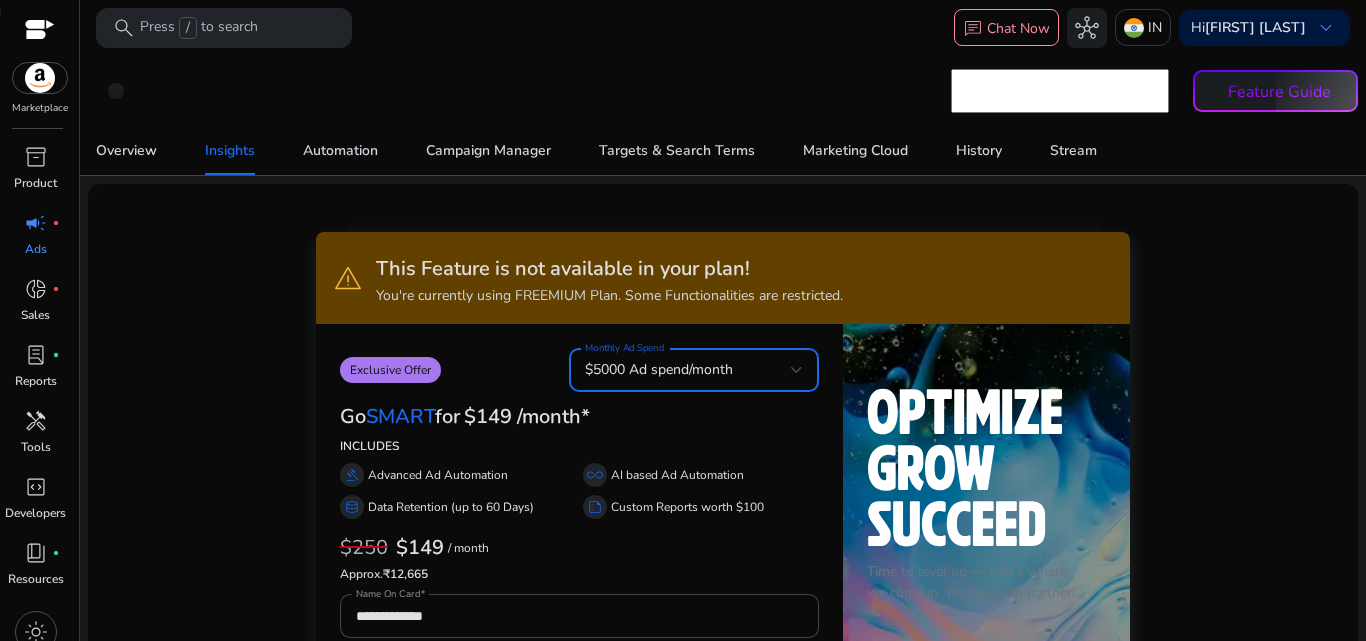 click at bounding box center (683, 320) 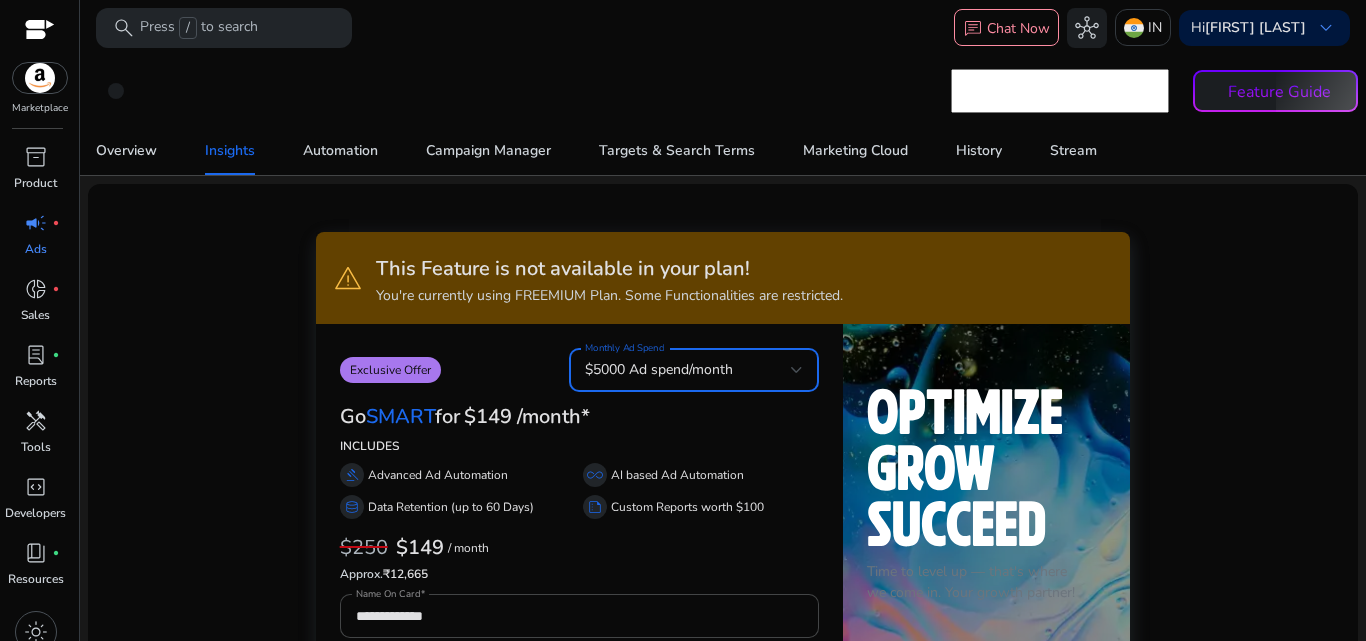 click at bounding box center (797, 370) 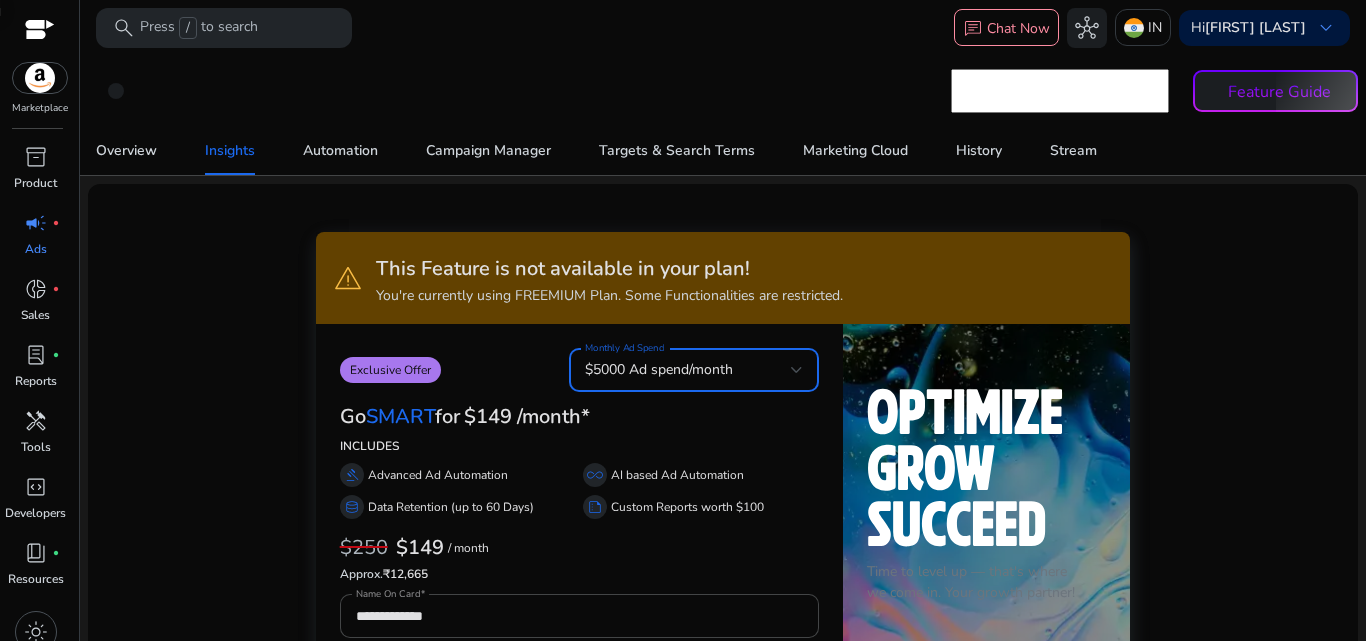 click at bounding box center (683, 320) 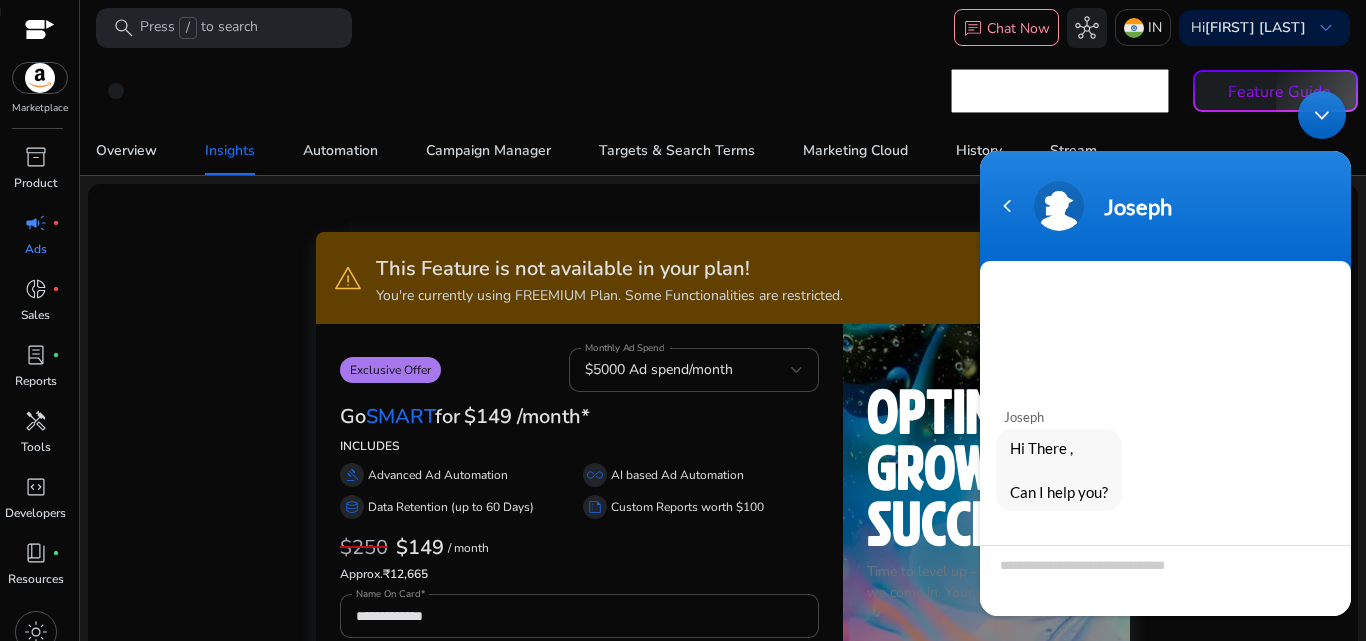 scroll, scrollTop: 0, scrollLeft: 0, axis: both 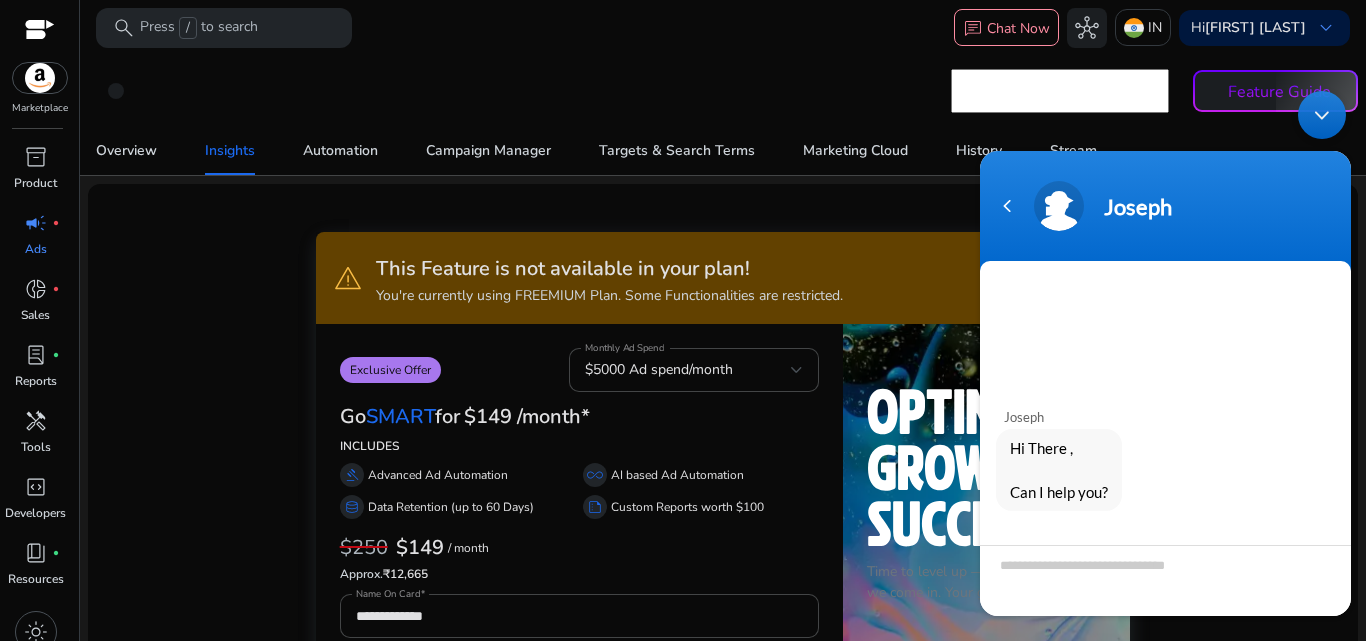 click on "**********" at bounding box center [579, 616] 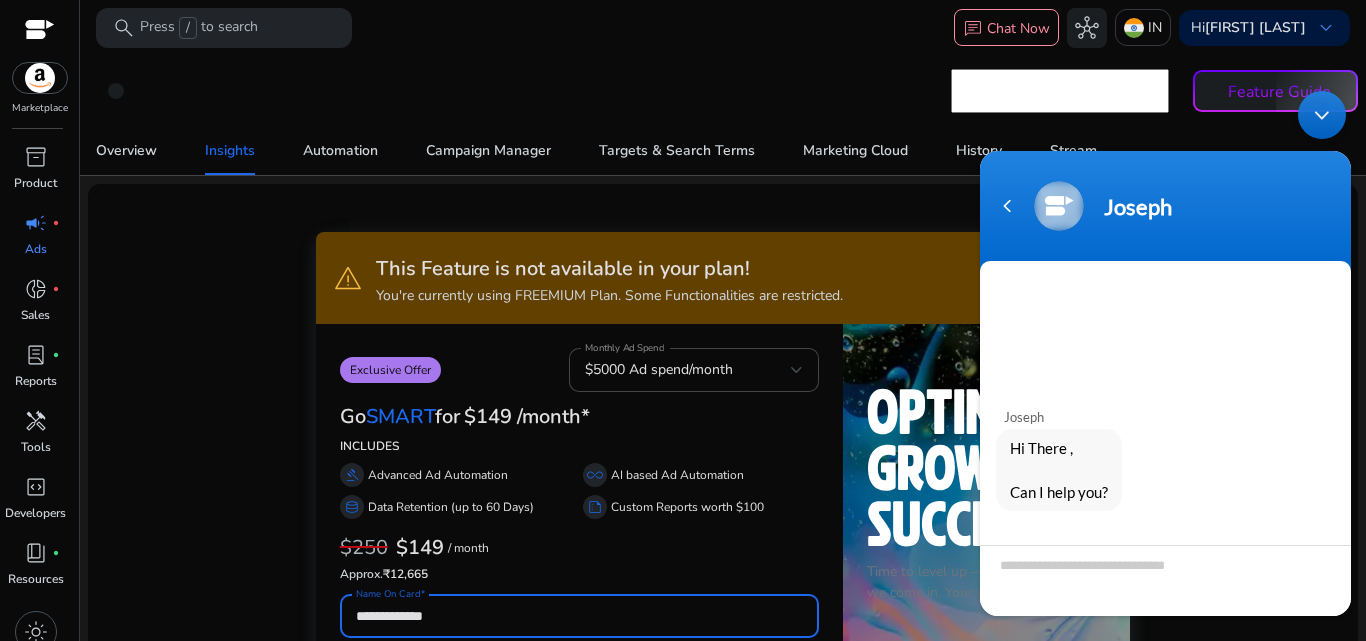 click on "**********" at bounding box center [579, 616] 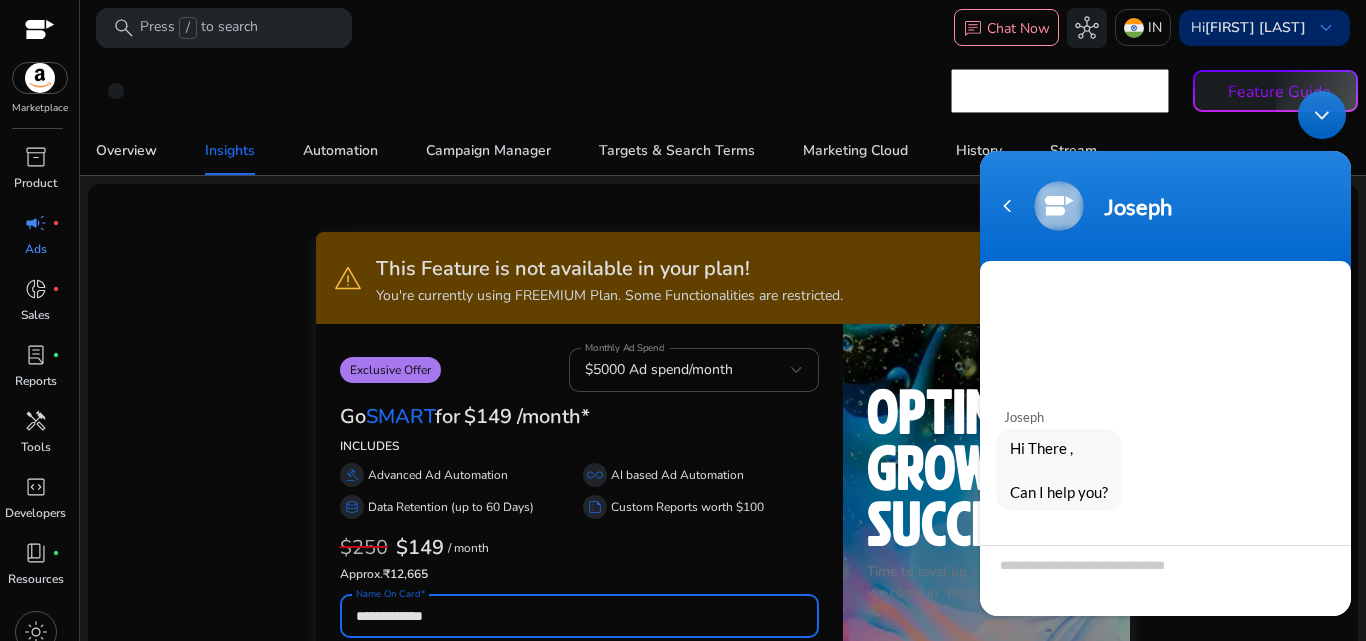 type on "**********" 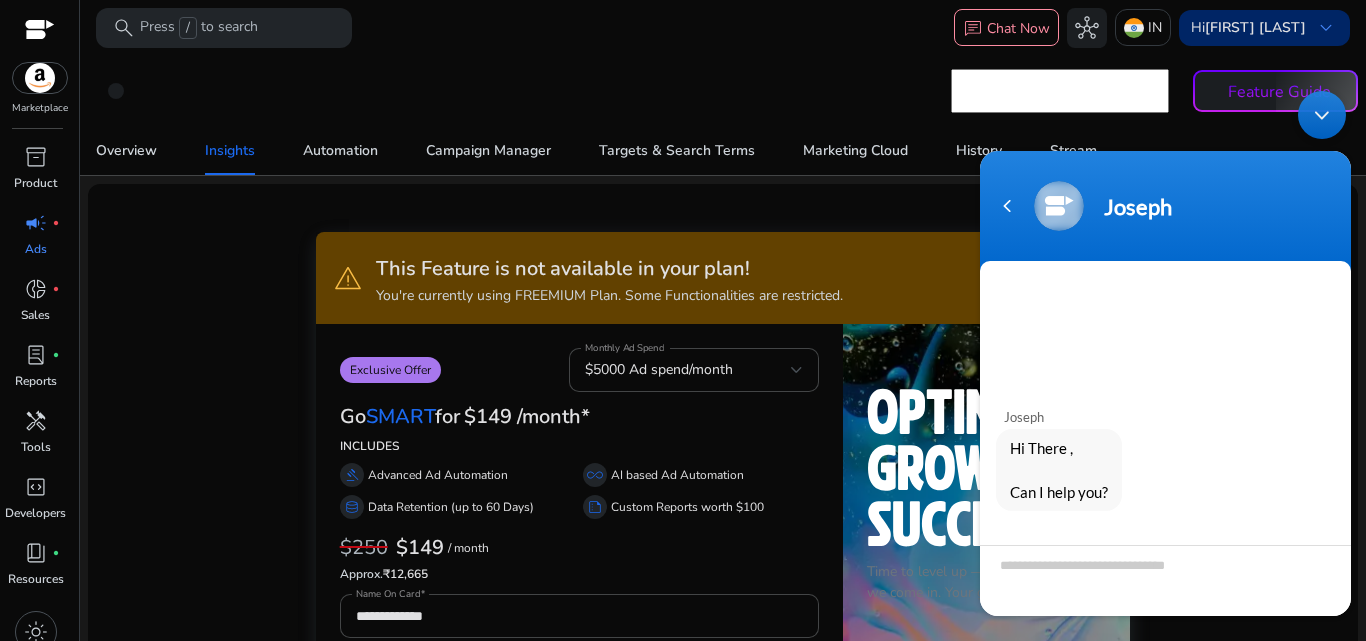 click on "keyboard_arrow_down" at bounding box center [1326, 28] 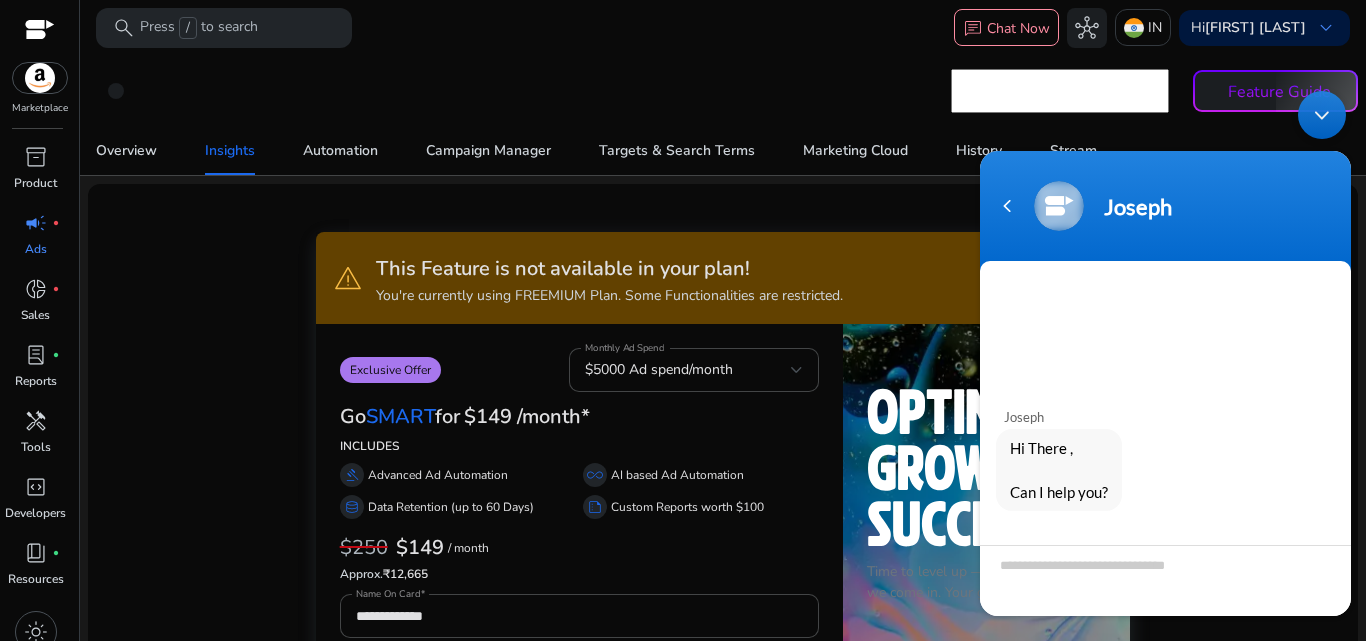 click at bounding box center [683, 320] 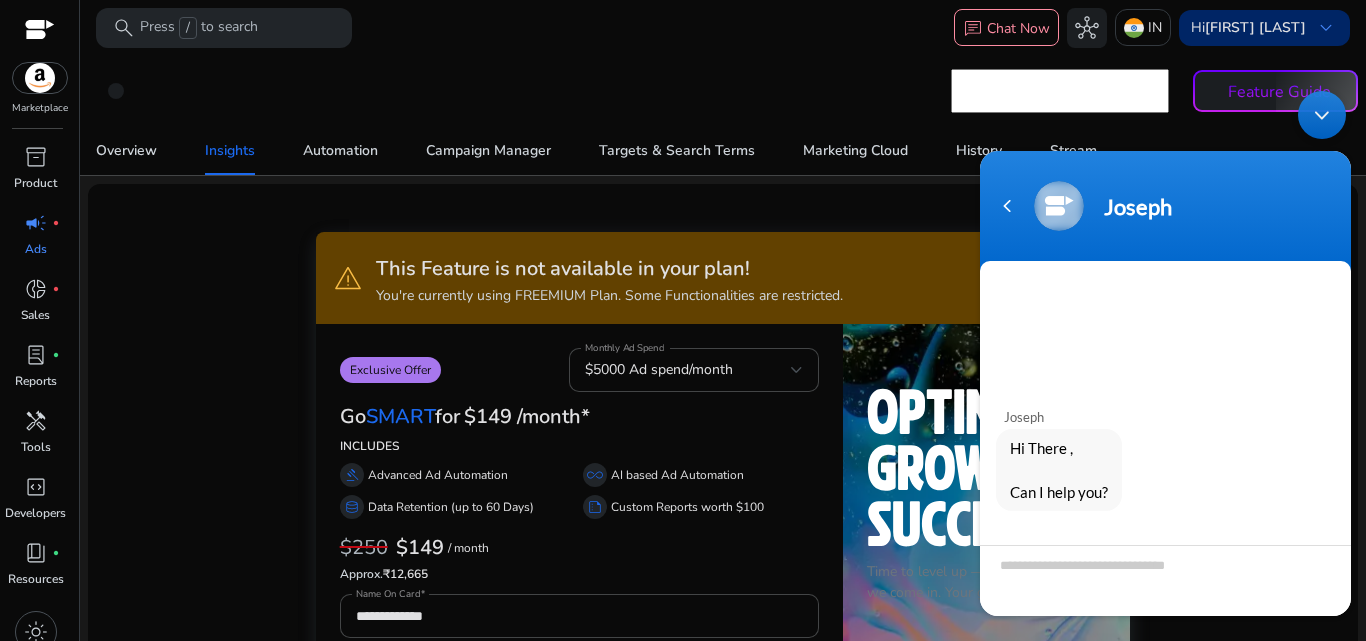click on "keyboard_arrow_down" at bounding box center (1326, 28) 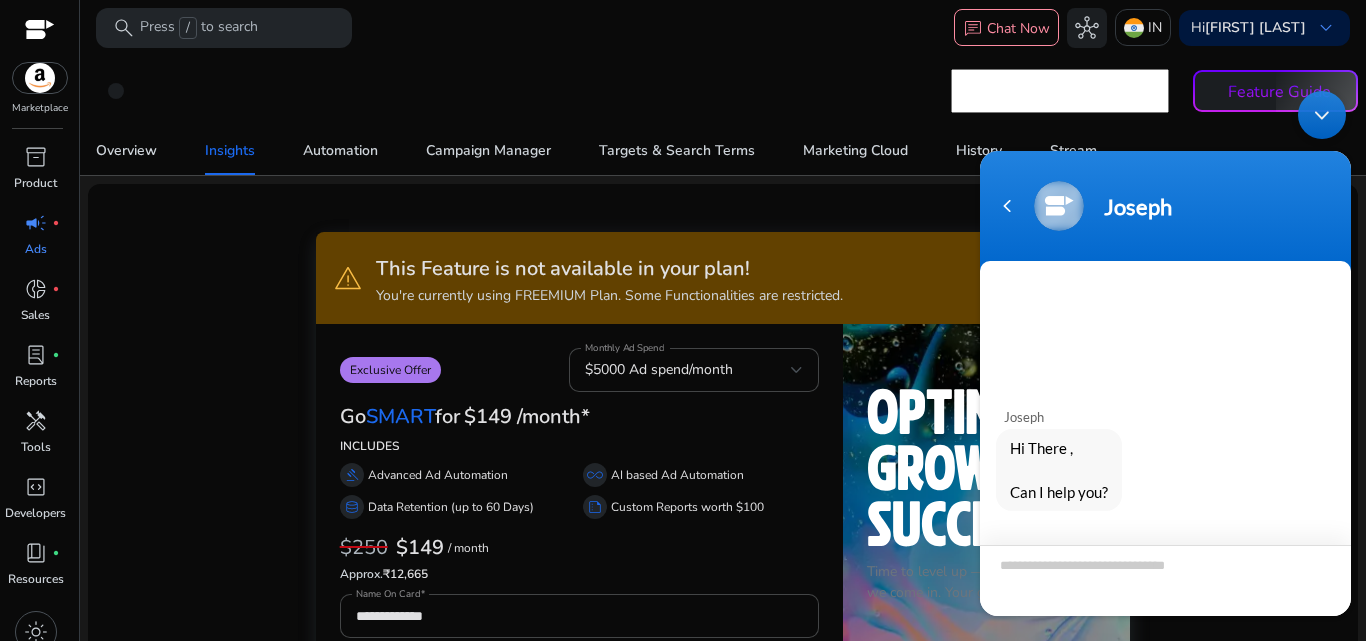 click at bounding box center [1165, 580] 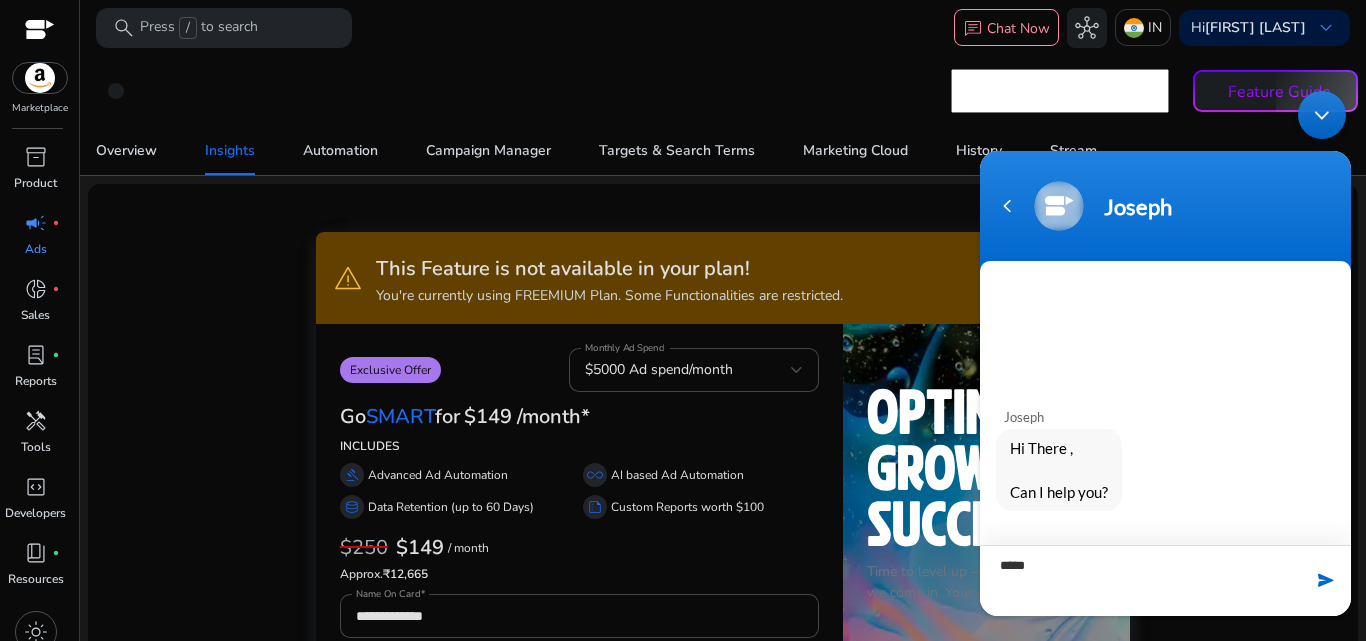 type on "*****" 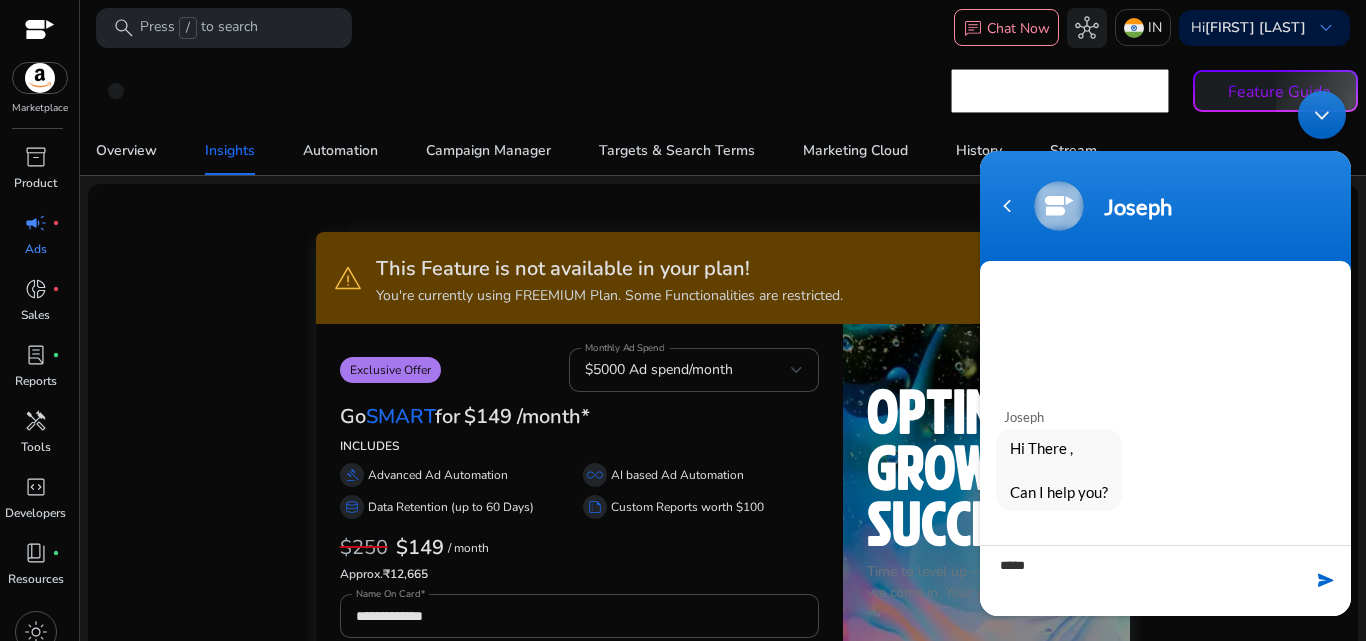 type 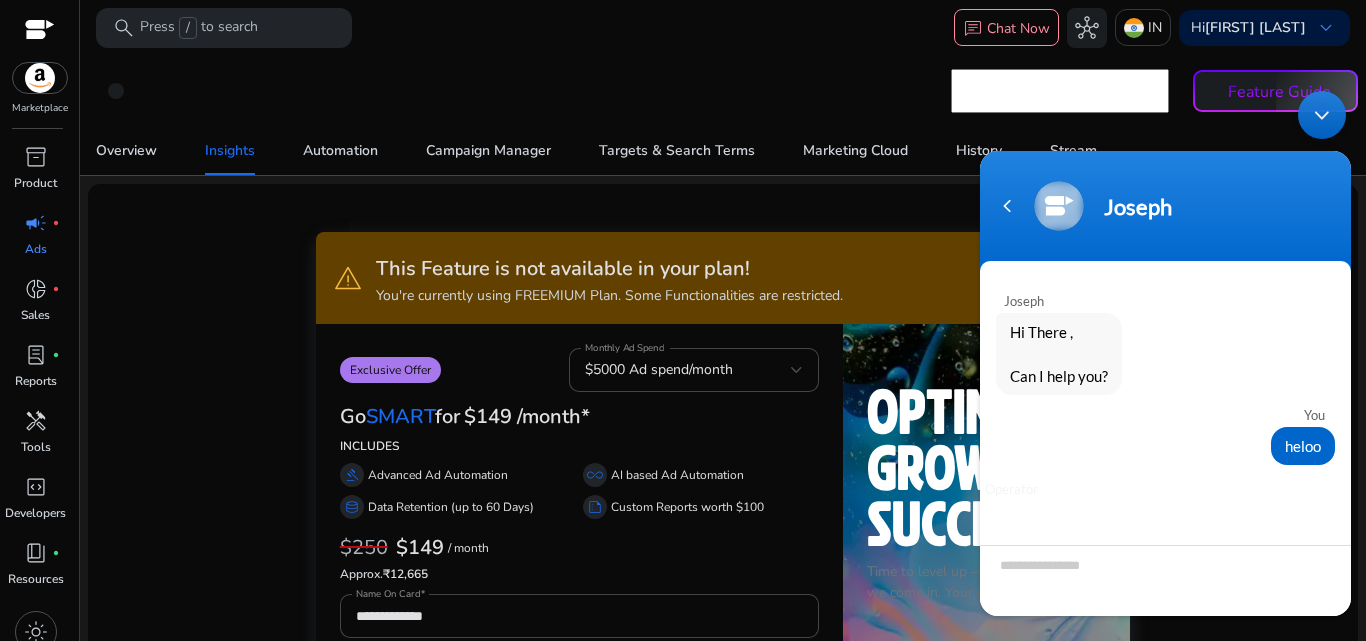 scroll, scrollTop: 324, scrollLeft: 0, axis: vertical 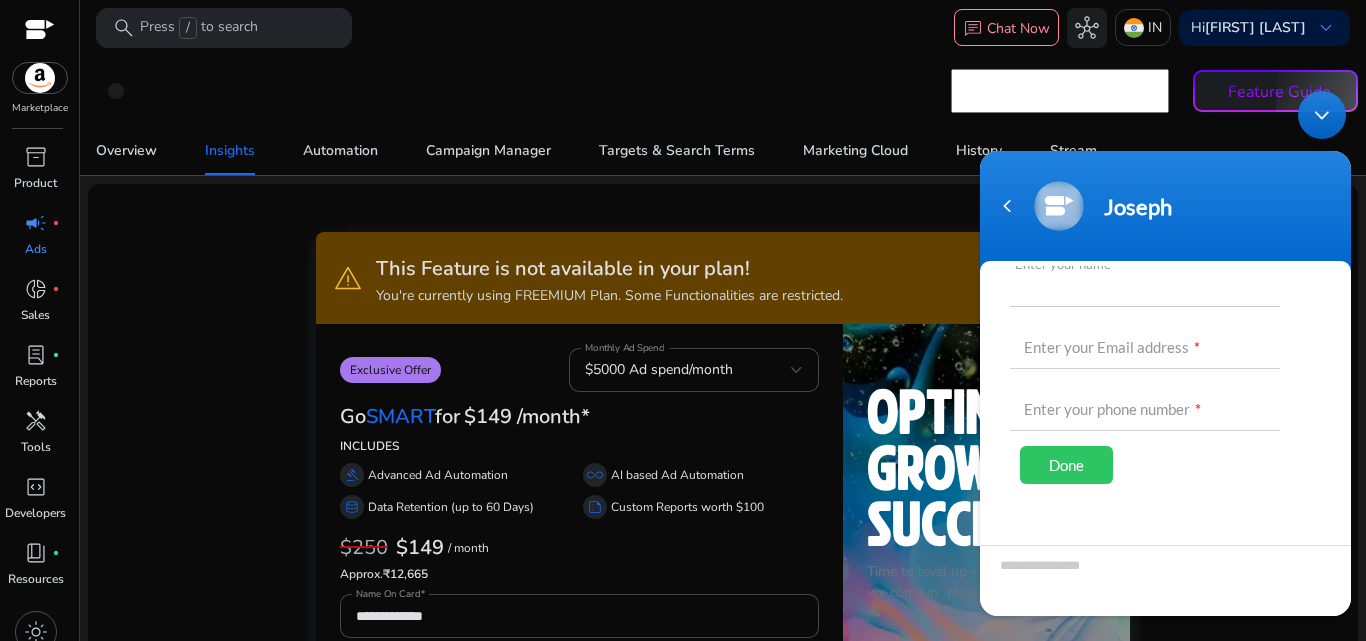 click at bounding box center [1145, 283] 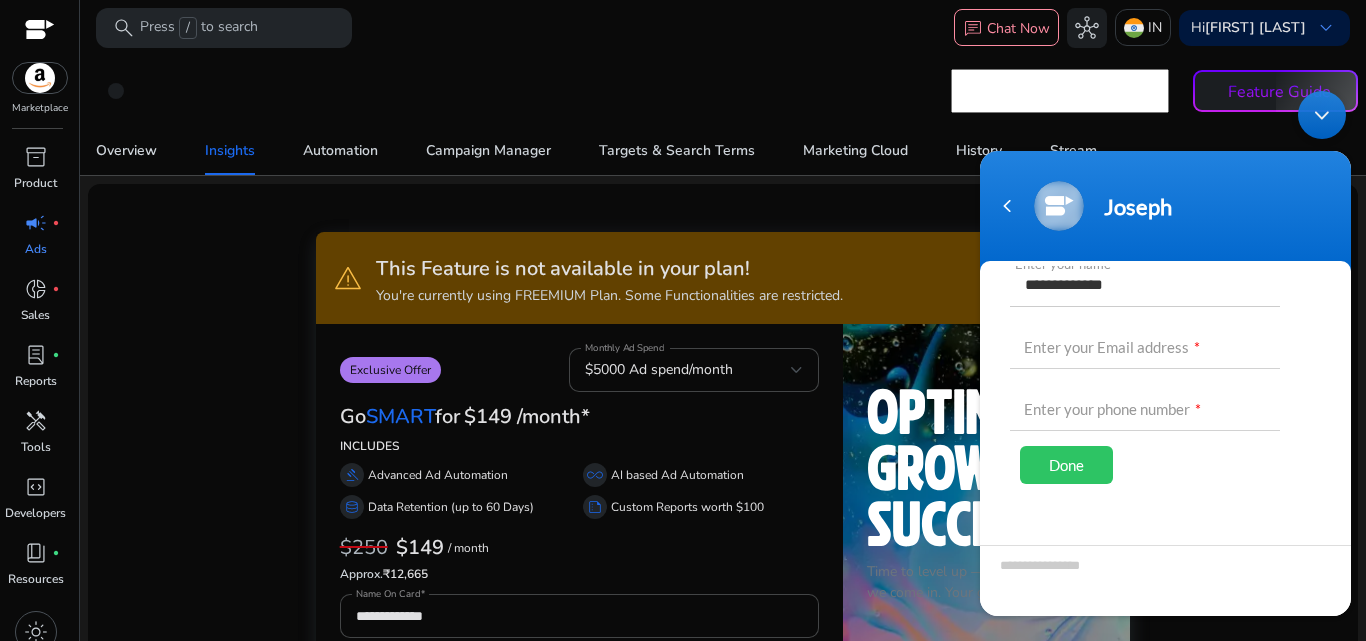 type on "**********" 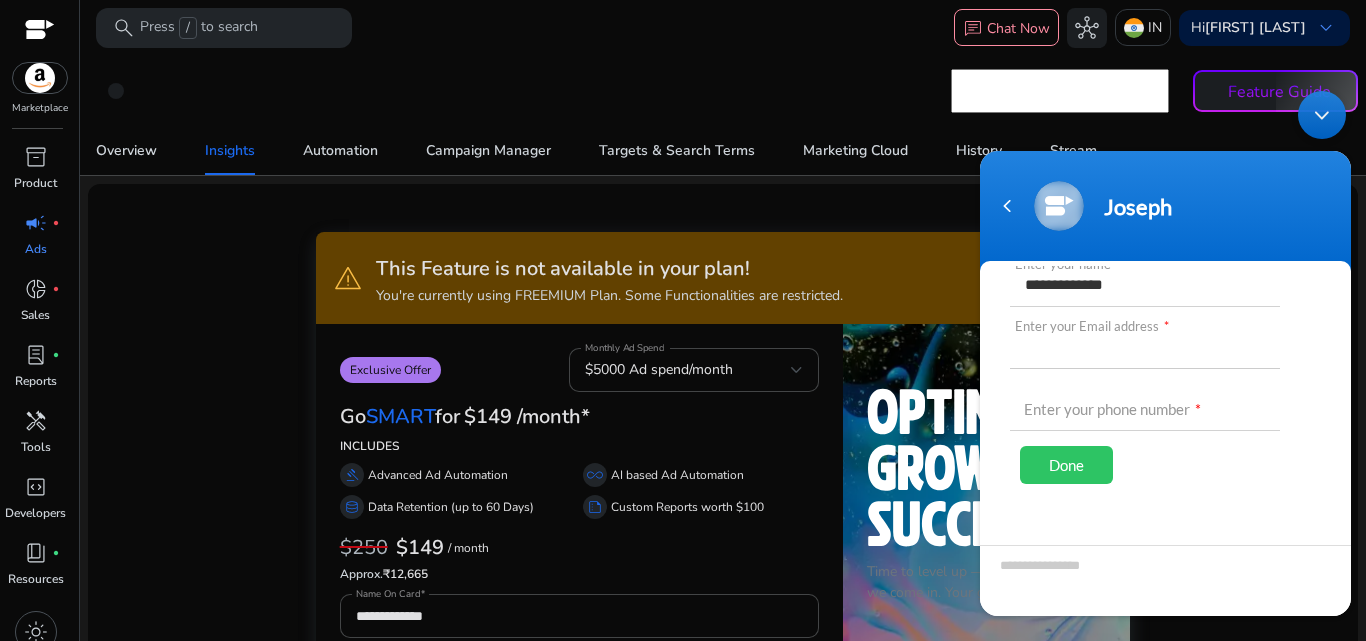 click at bounding box center [1145, 345] 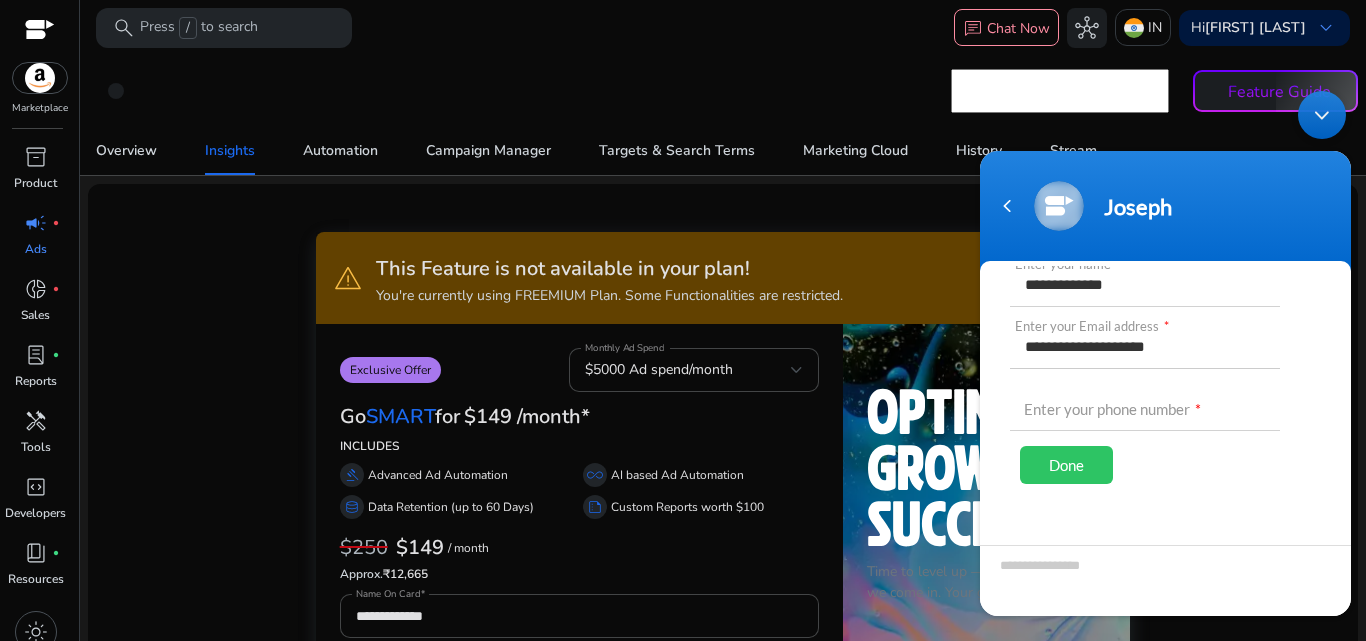 type on "**********" 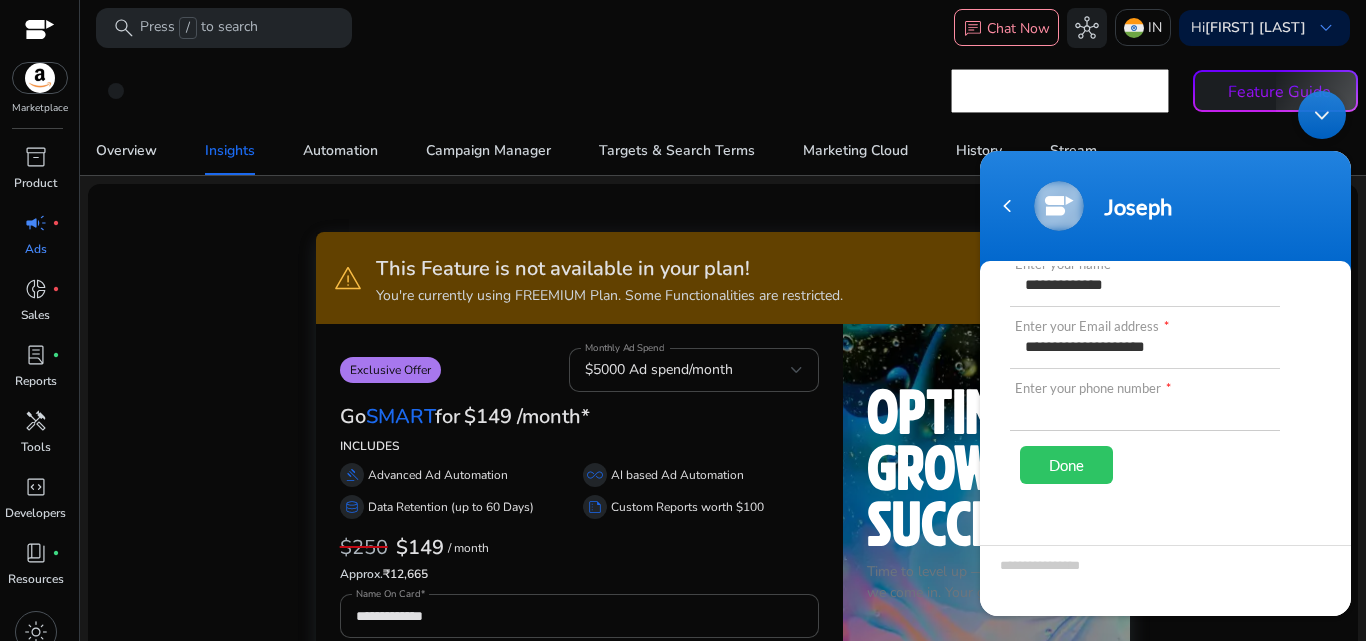 click at bounding box center [1145, 407] 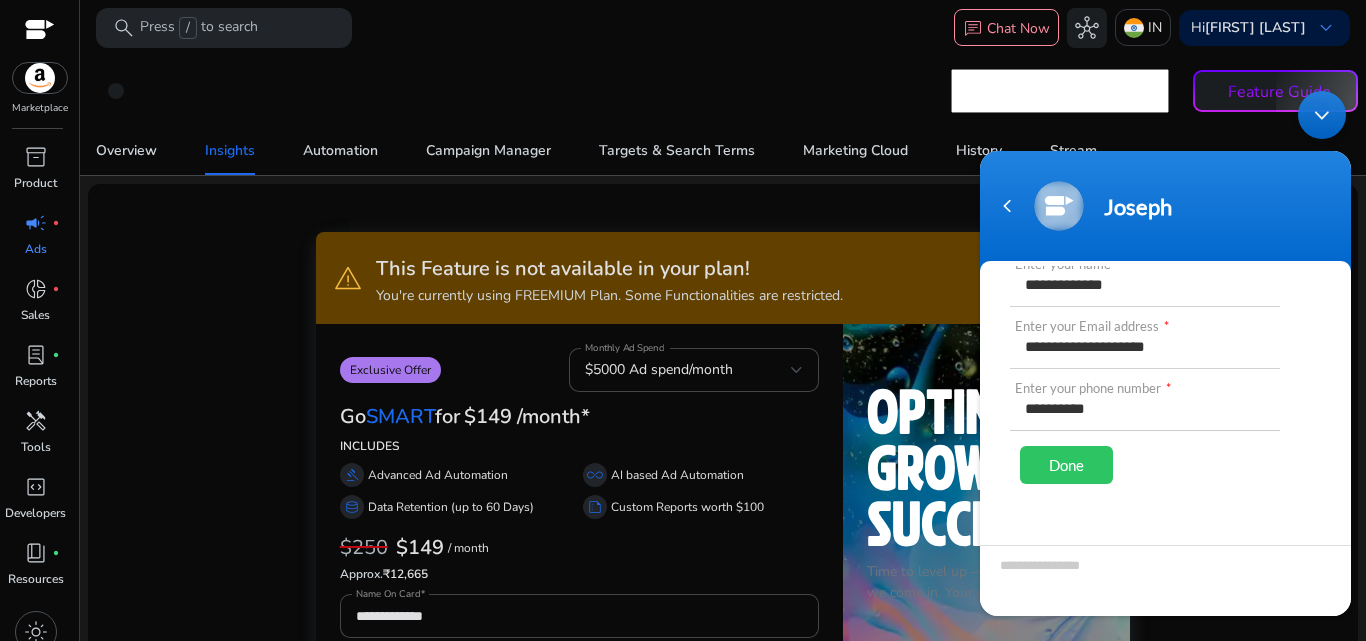 type on "**********" 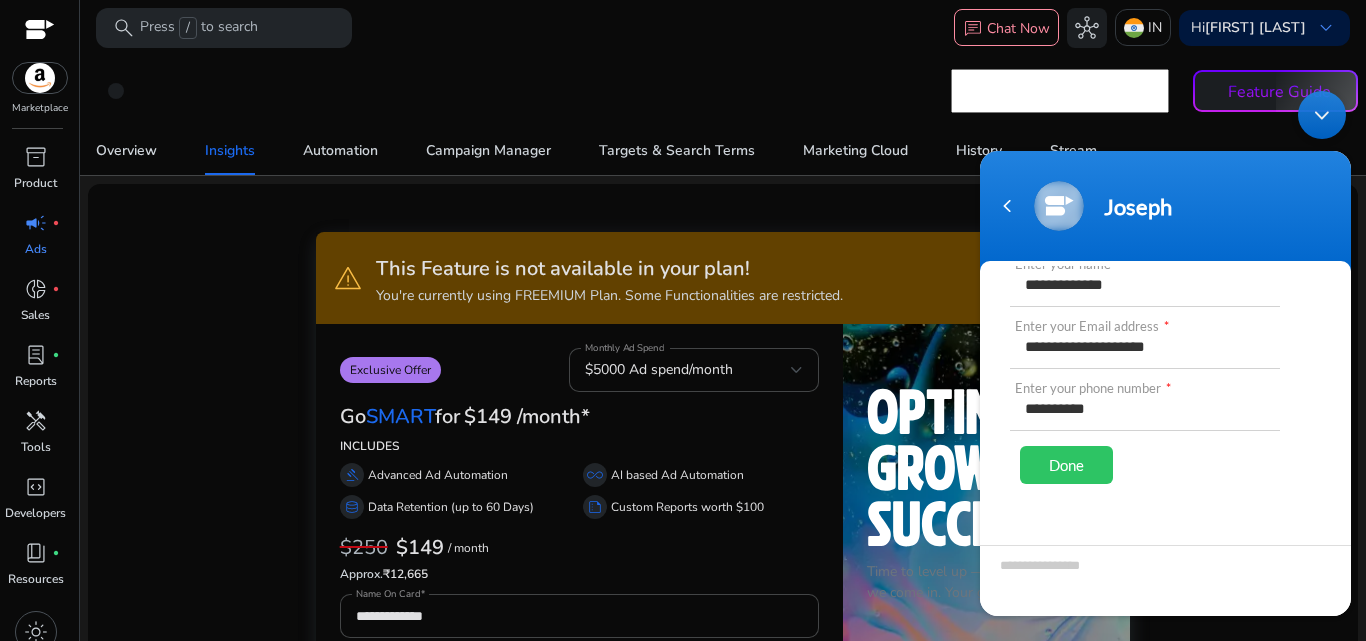 click on "Done" at bounding box center (1066, 465) 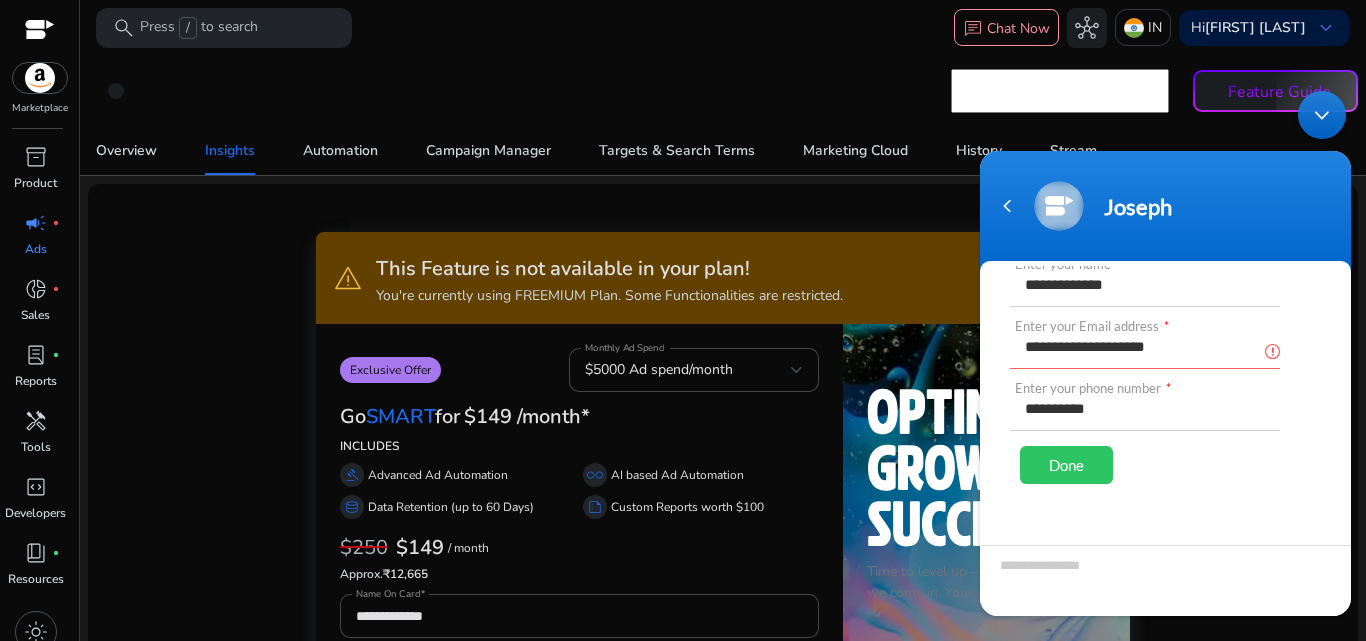click on "Done" at bounding box center [1066, 465] 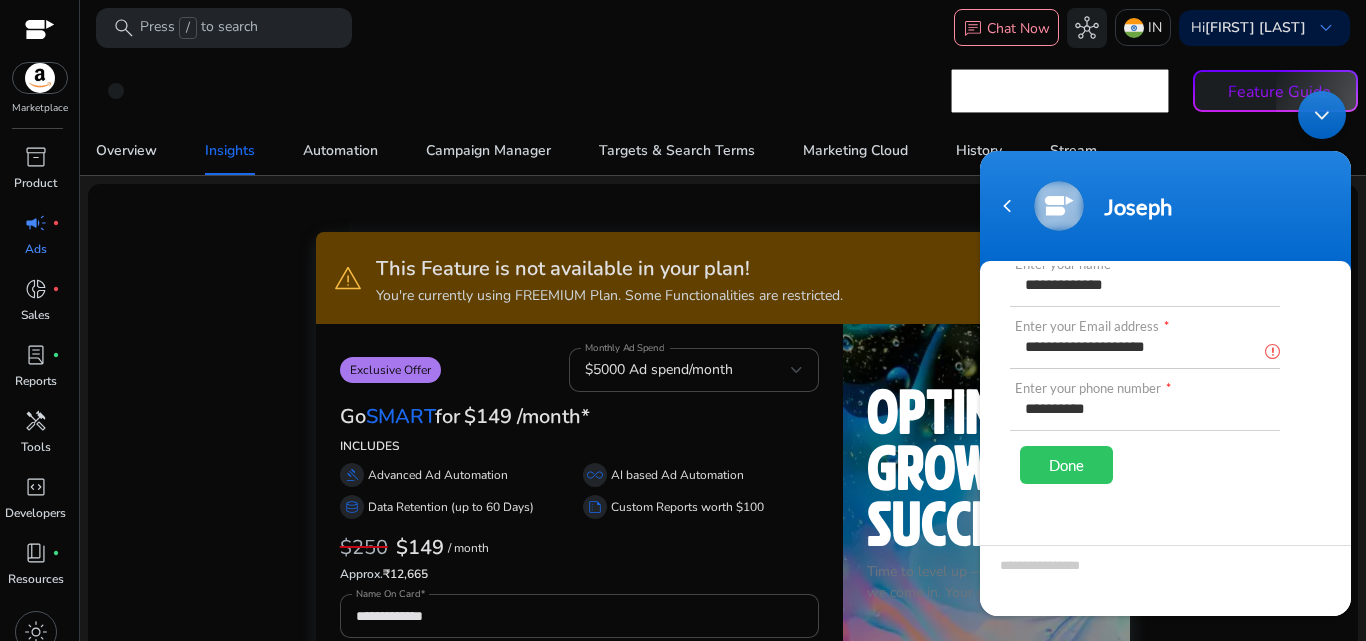 click on "**********" at bounding box center [1145, 345] 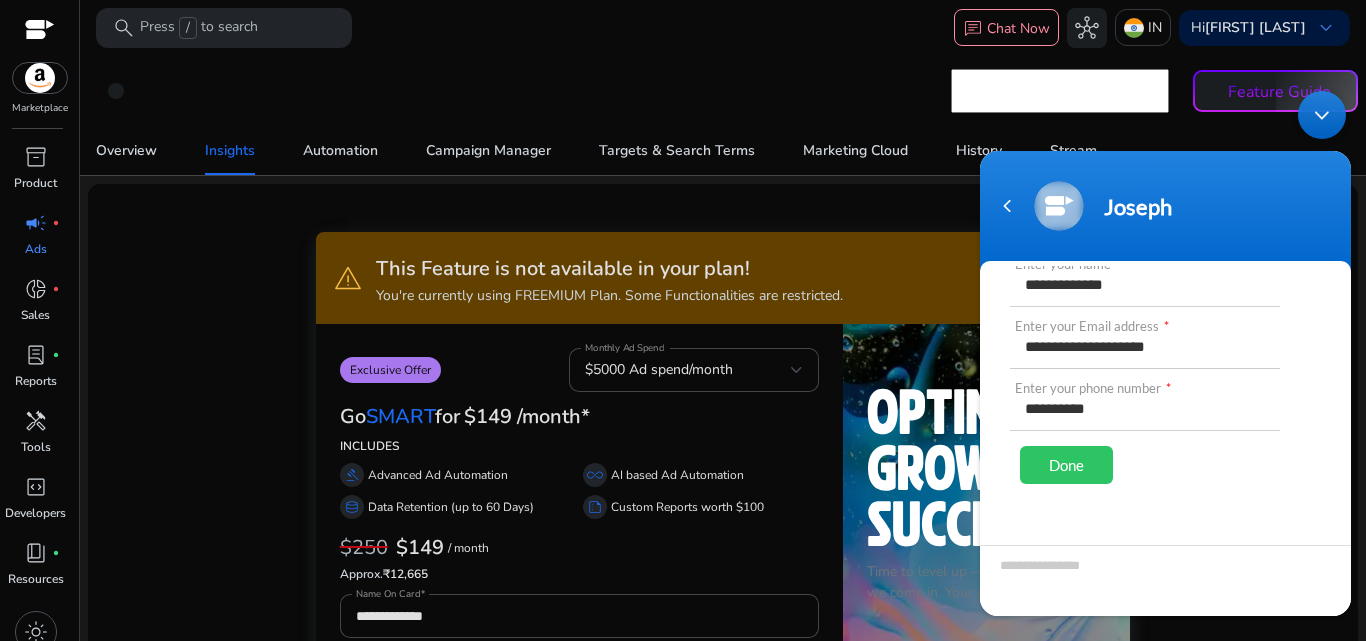 type on "**********" 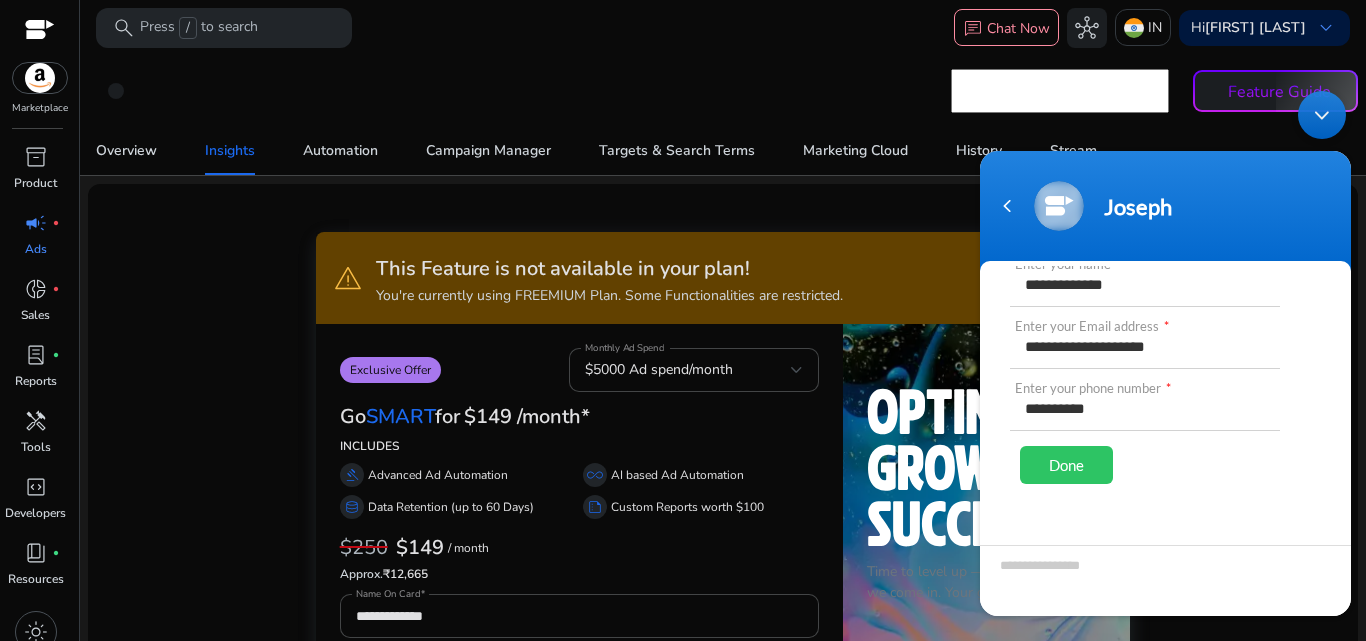 click on "Done" at bounding box center [1066, 465] 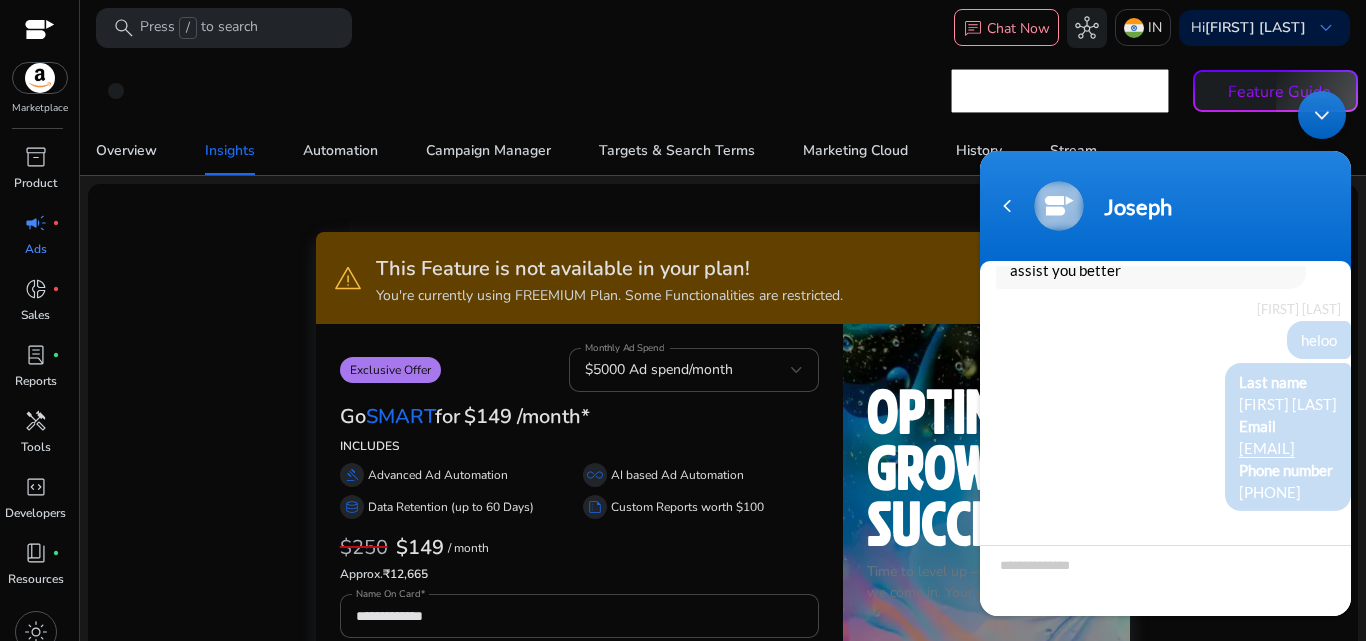 scroll, scrollTop: 276, scrollLeft: 0, axis: vertical 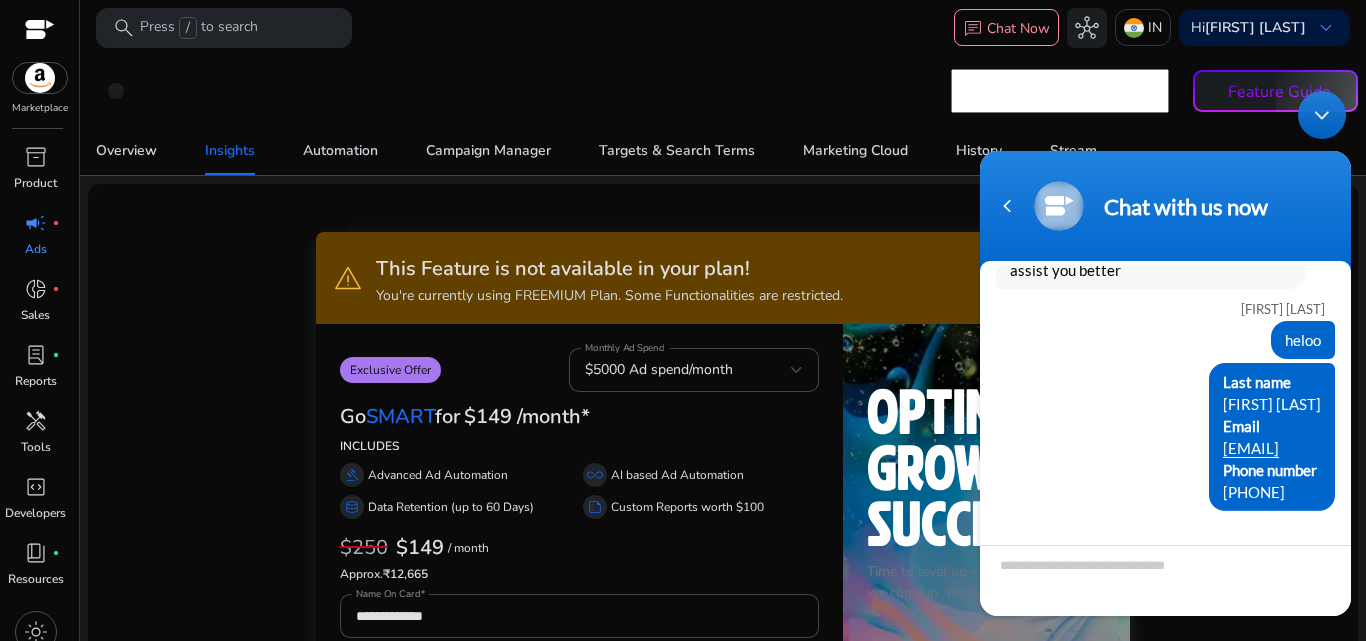 click at bounding box center (1322, 115) 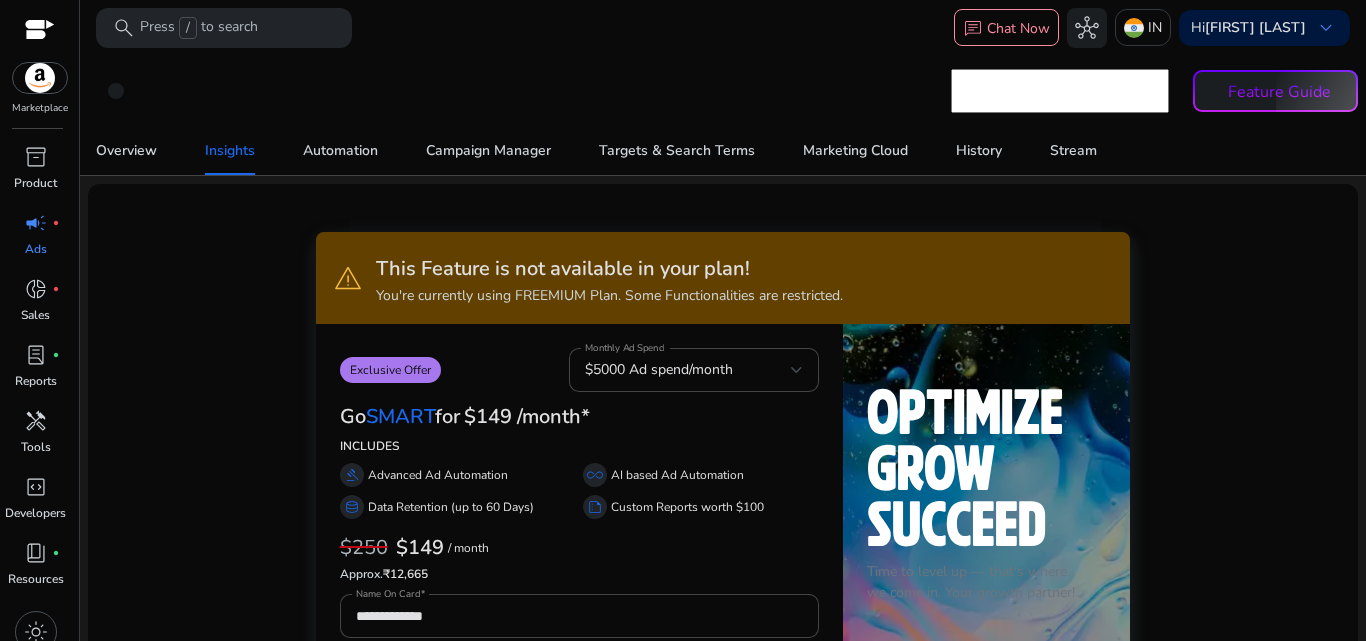 scroll, scrollTop: 182, scrollLeft: 0, axis: vertical 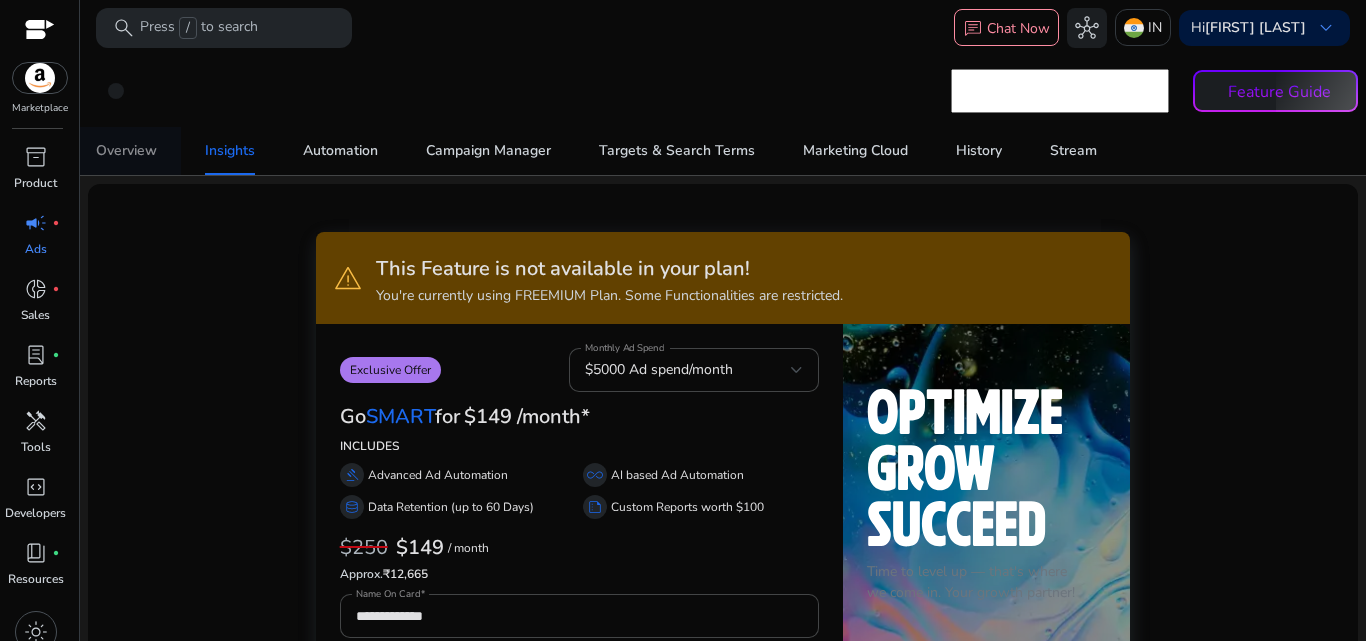 click on "Overview" at bounding box center (126, 151) 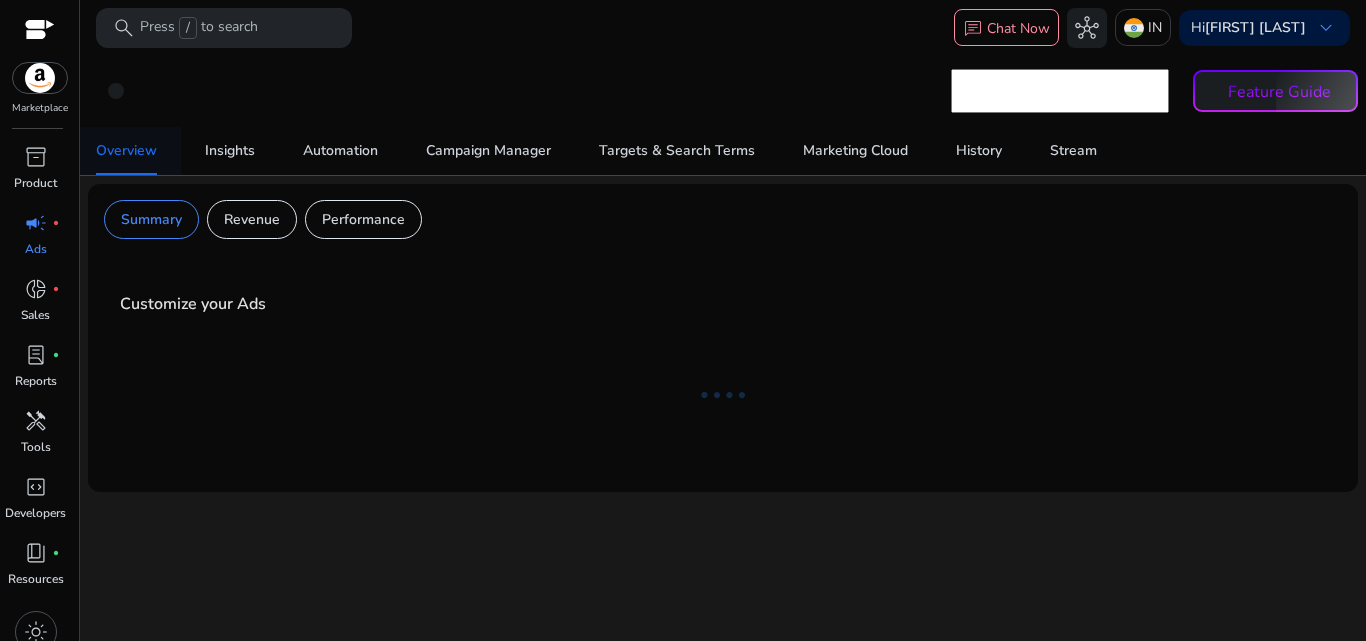 scroll, scrollTop: 252, scrollLeft: 0, axis: vertical 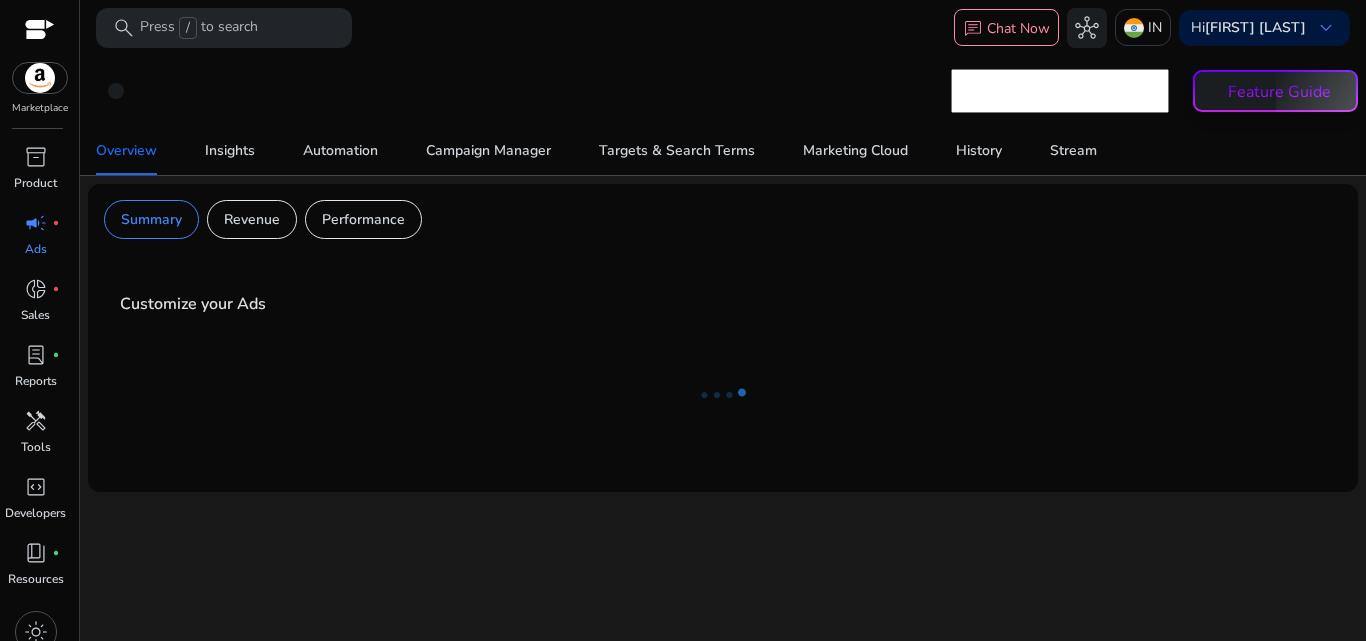 click on "Feature Guide" 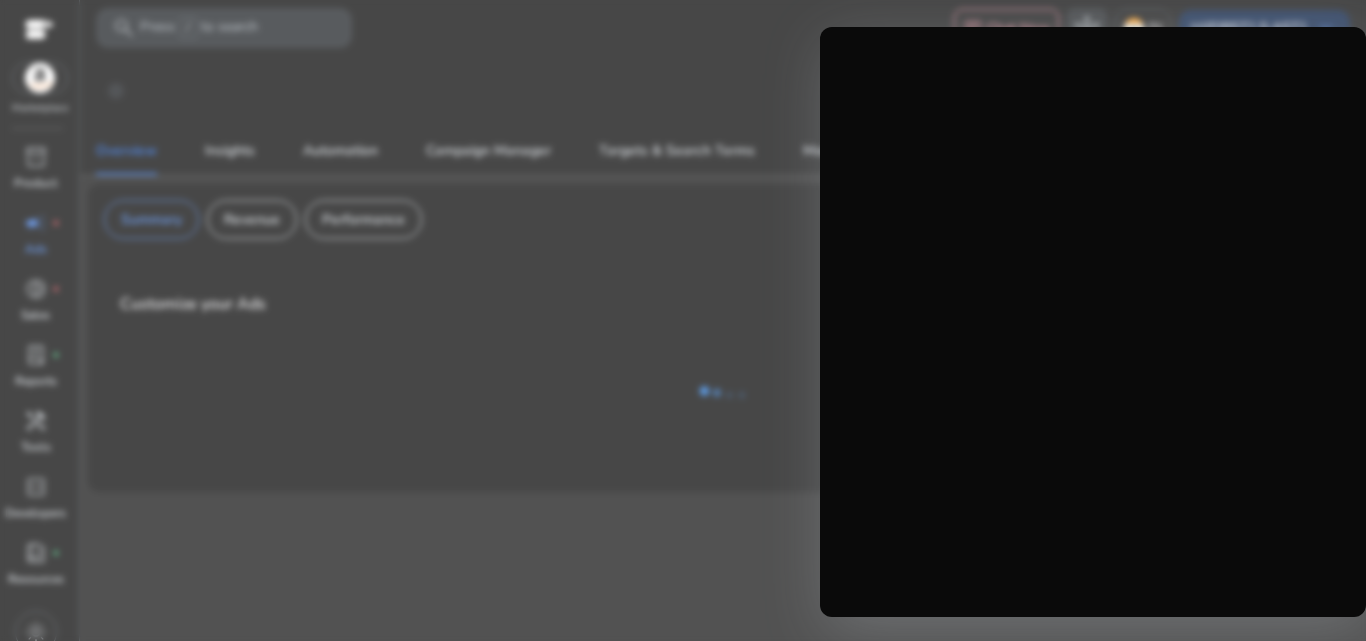 click at bounding box center (683, 320) 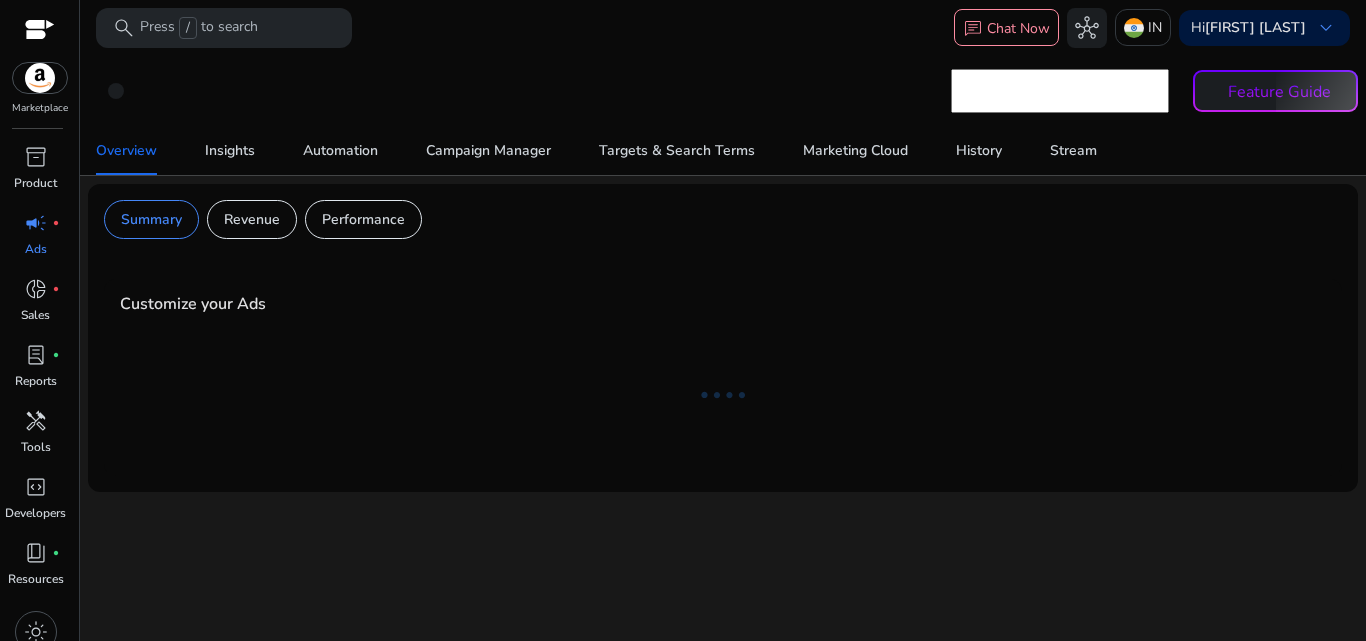 click on "Customize your Ads" at bounding box center (723, 312) 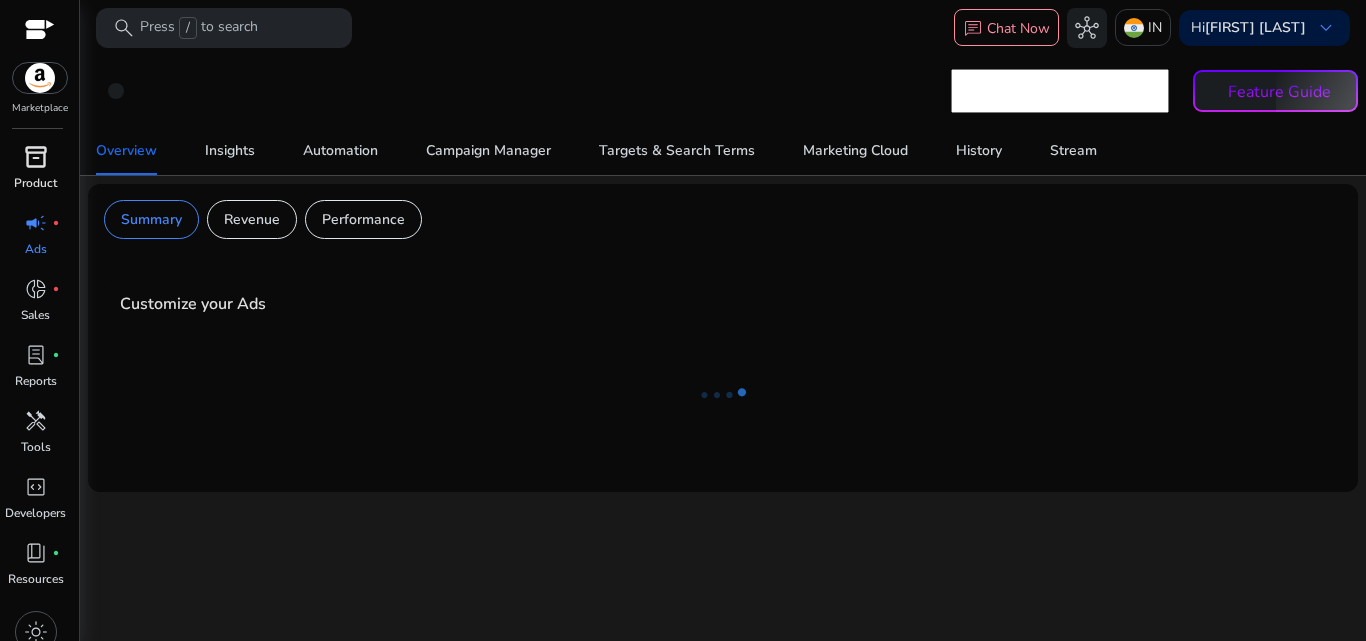 click on "inventory_2" at bounding box center (36, 157) 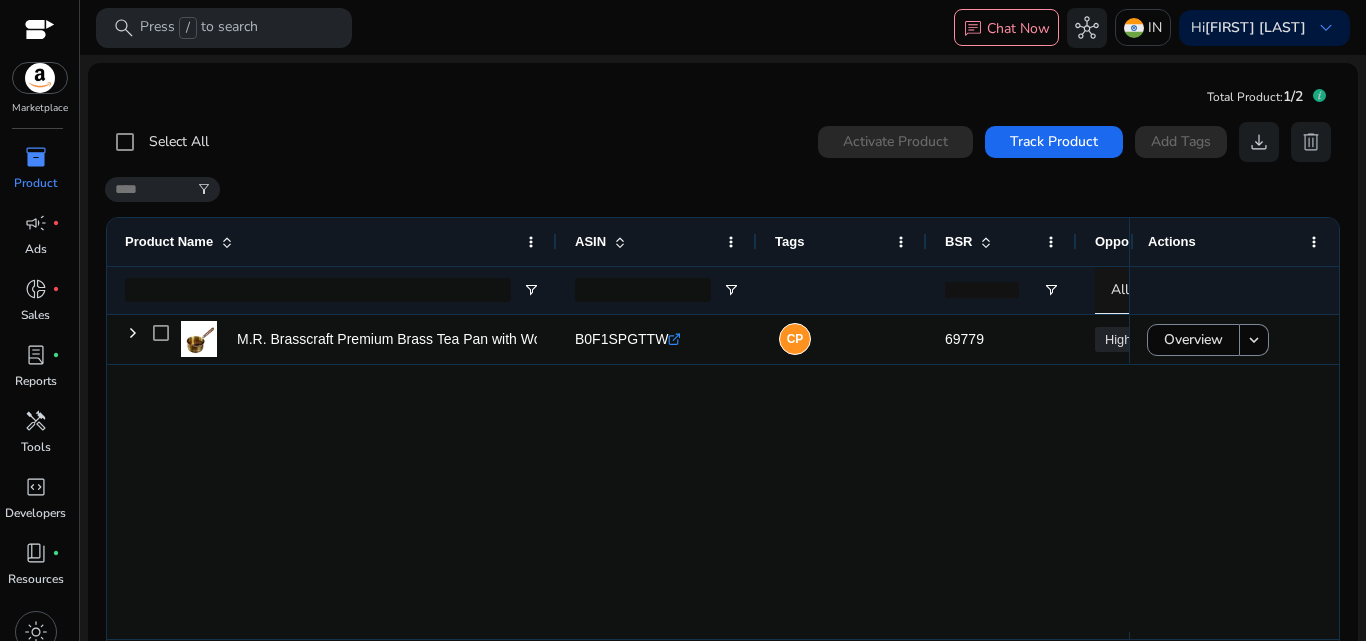 click on "filter_alt" 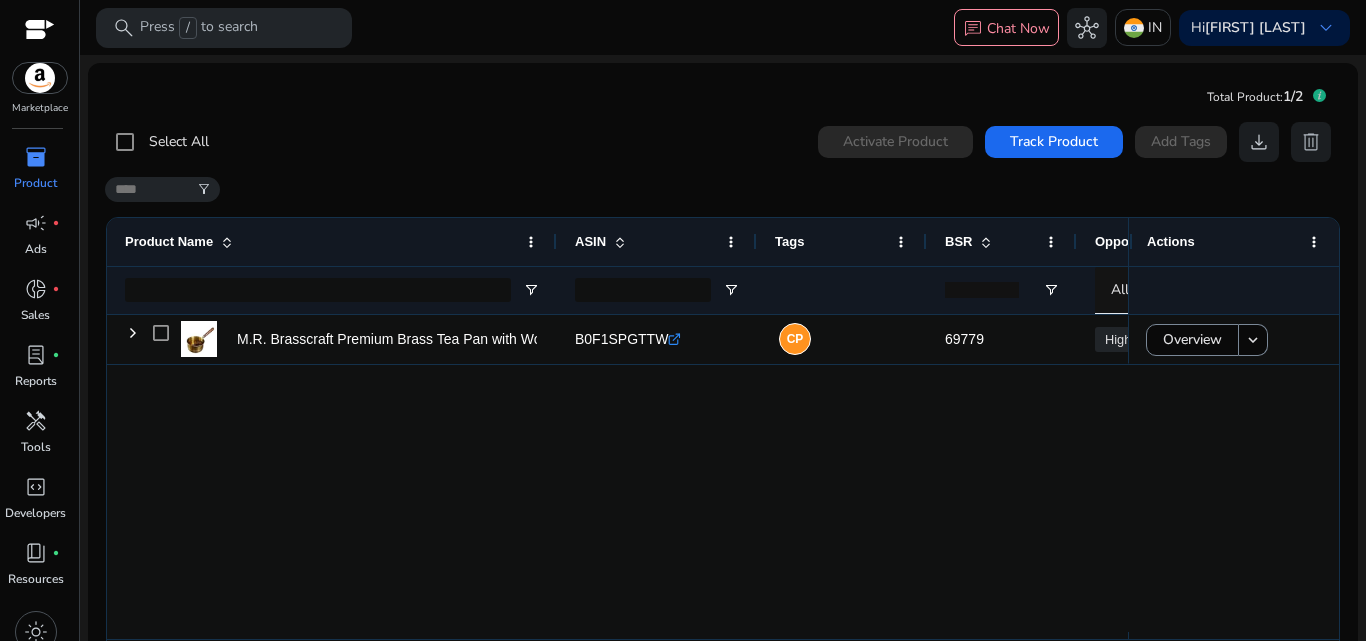 drag, startPoint x: 1124, startPoint y: 244, endPoint x: 1123, endPoint y: 286, distance: 42.0119 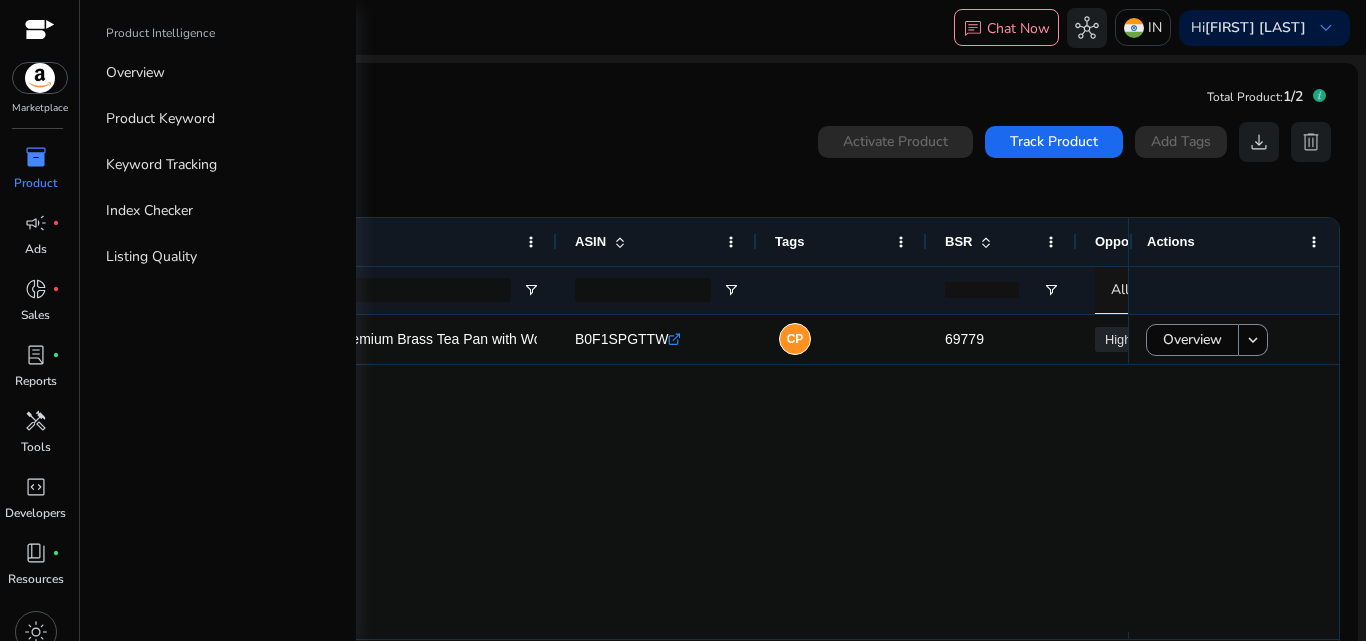 click on "inventory_2" at bounding box center [36, 157] 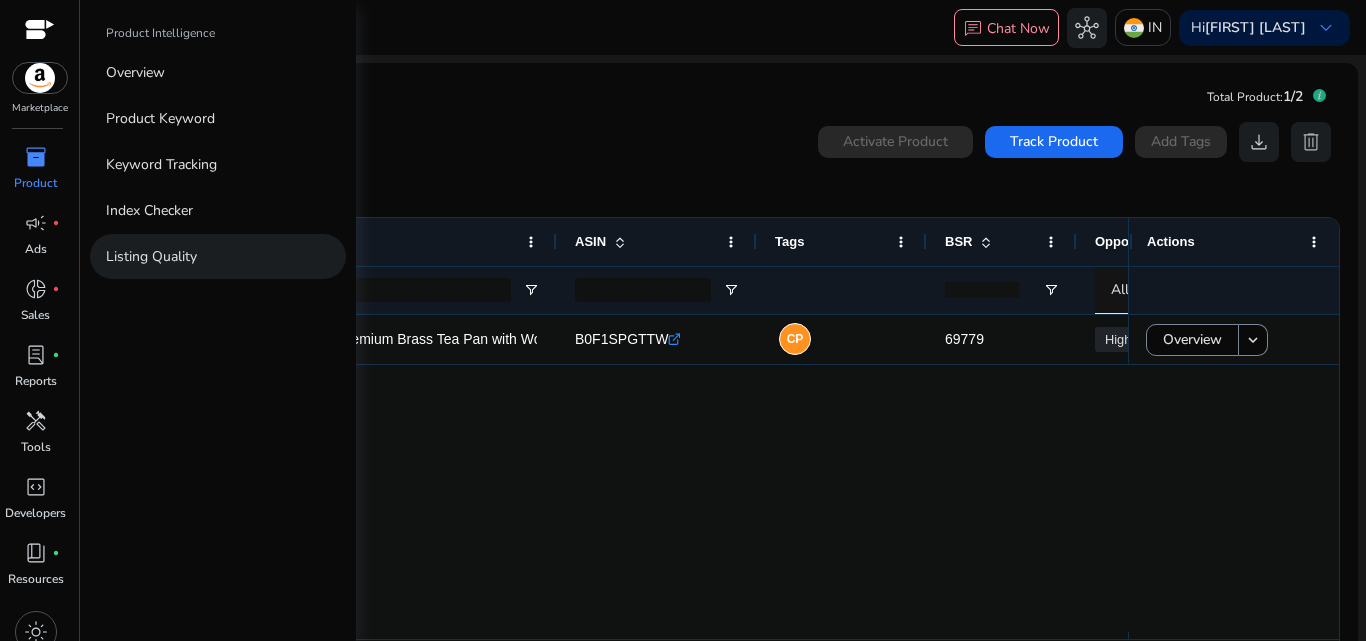click on "Listing Quality" at bounding box center [218, 256] 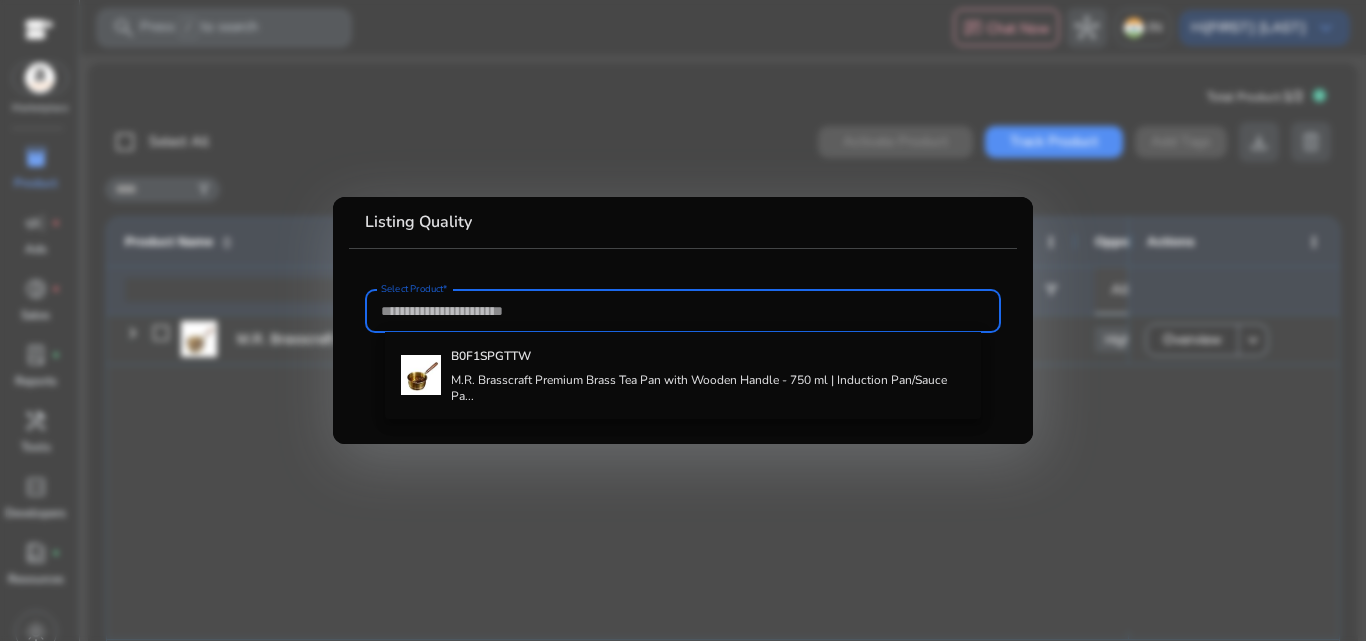 click on "Select Product*" at bounding box center (683, 311) 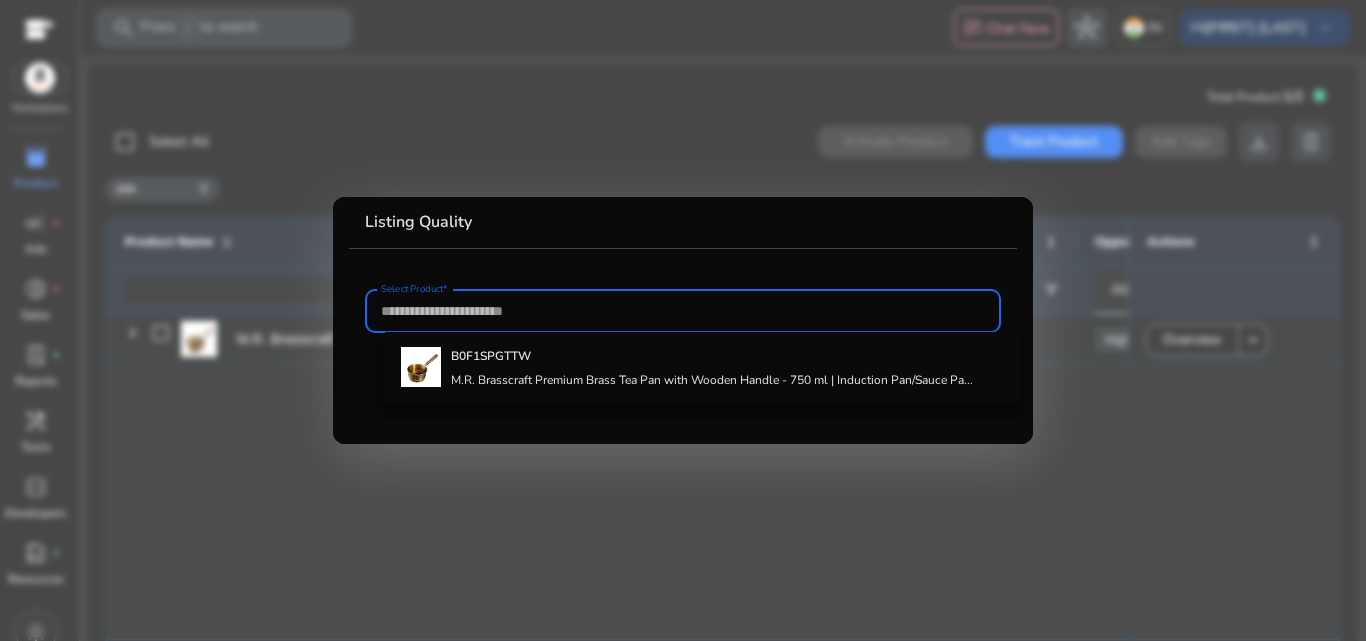 click on "Select Product*" at bounding box center [683, 311] 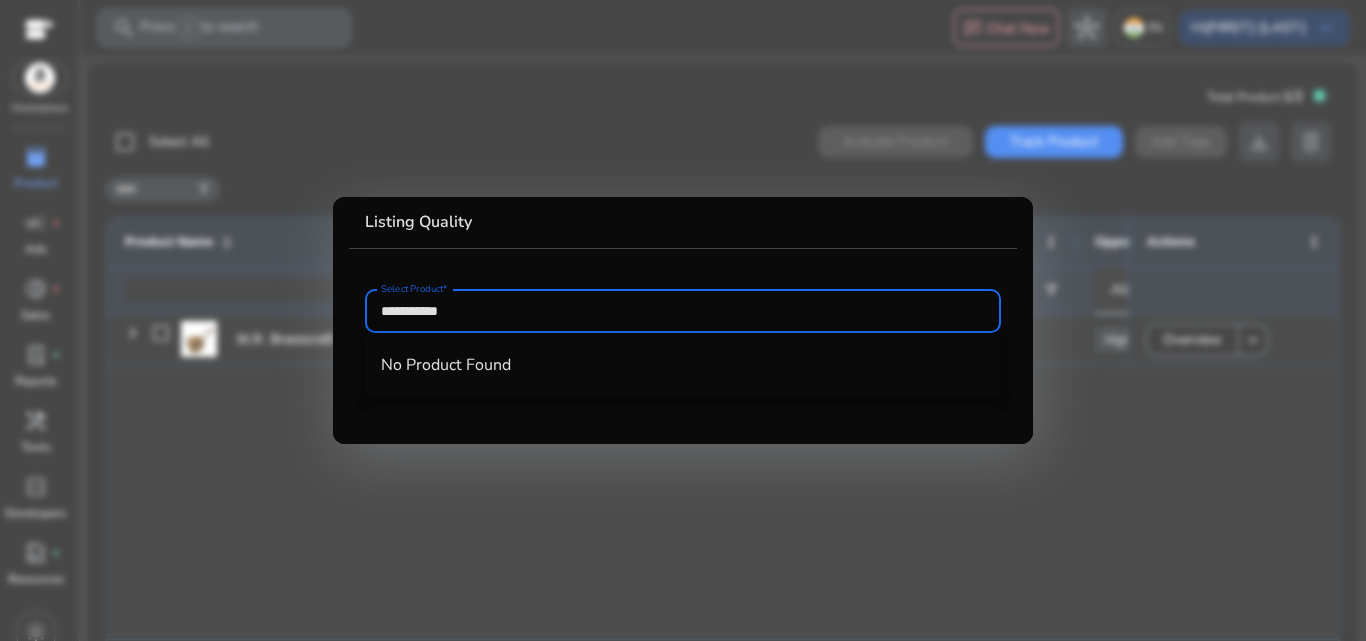 type on "**********" 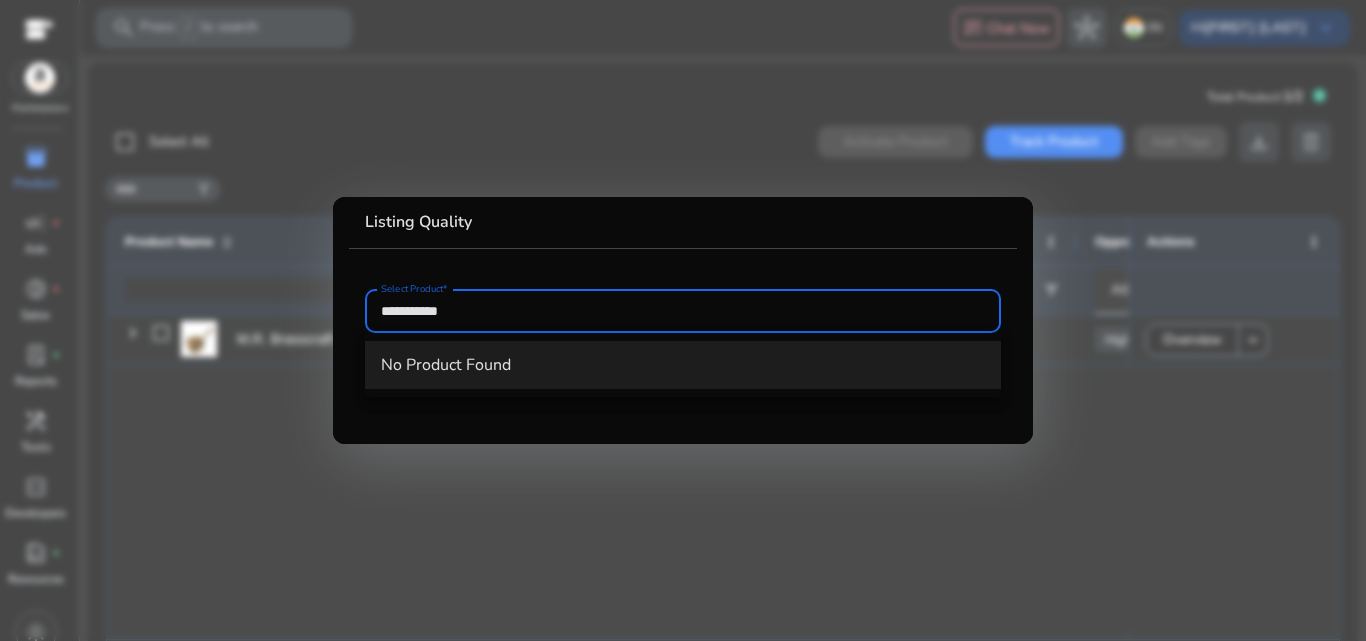 click on "No Product Found" at bounding box center (683, 365) 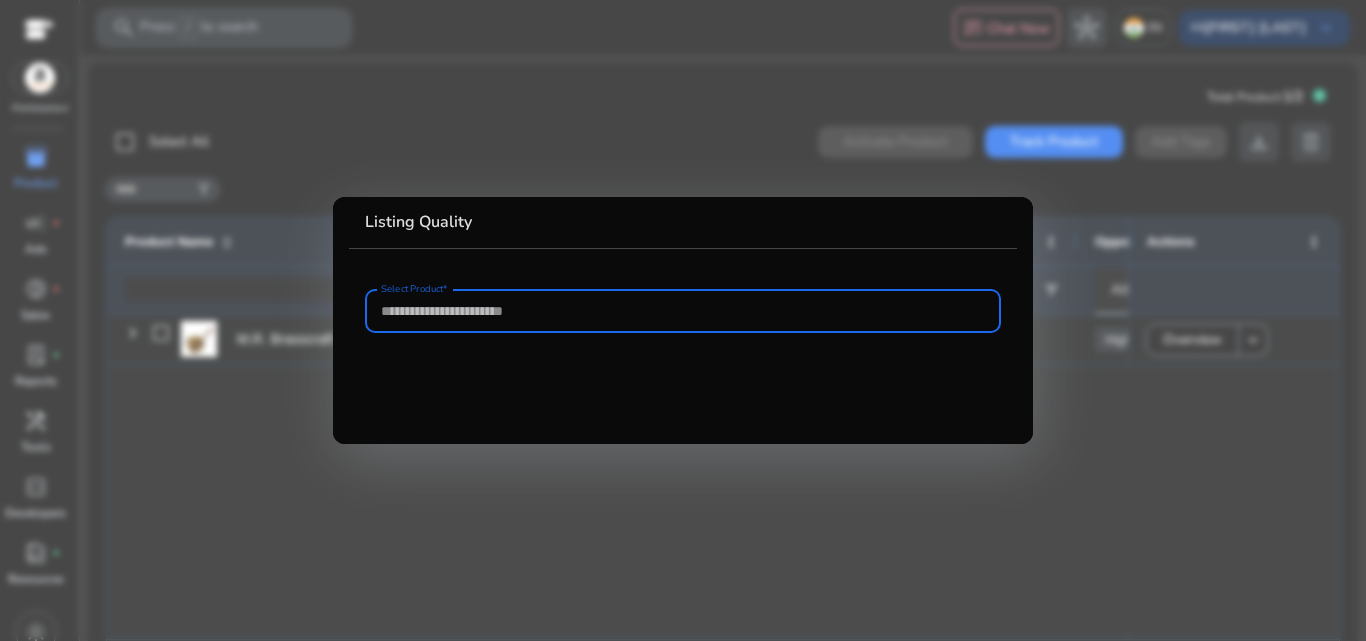 click on "Select Product*" at bounding box center (683, 311) 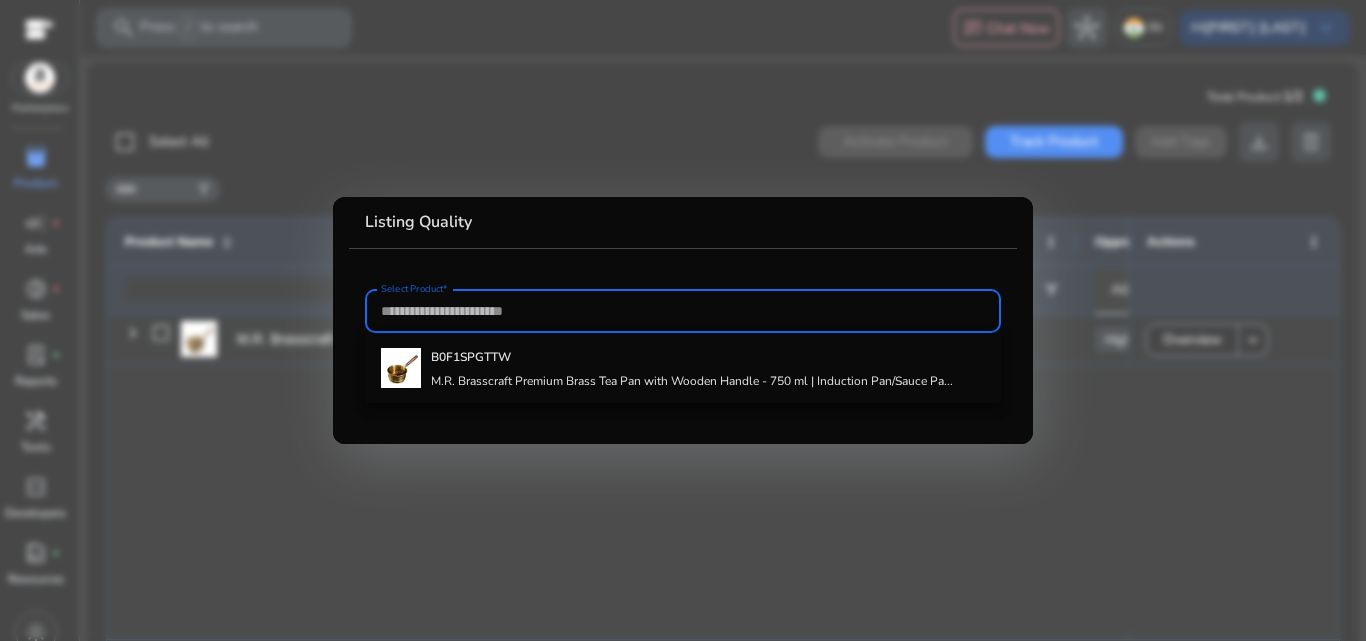 paste on "**********" 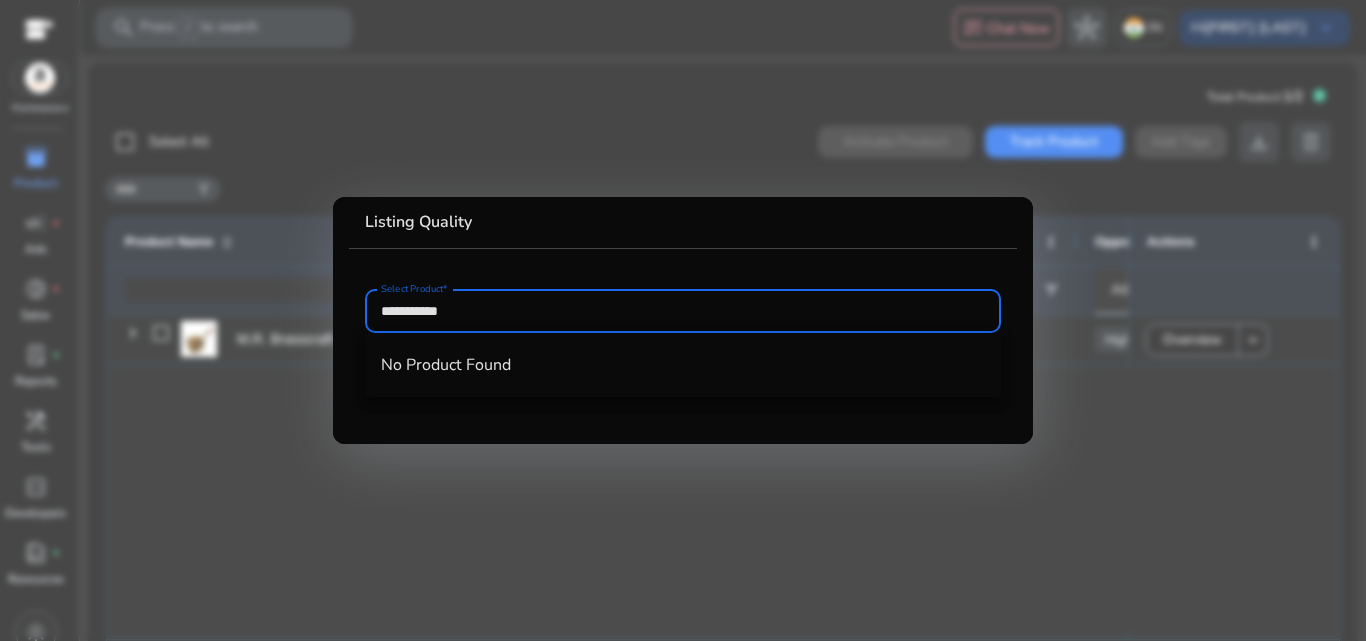click on "**********" at bounding box center [683, 311] 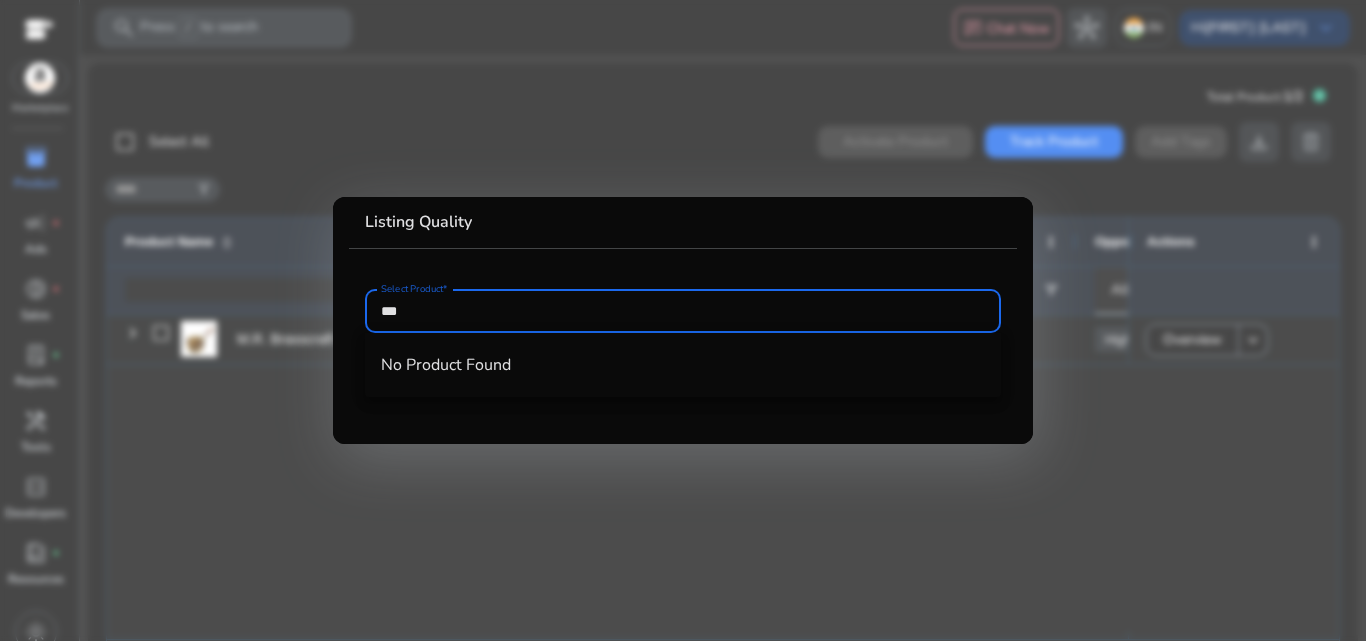 type on "*" 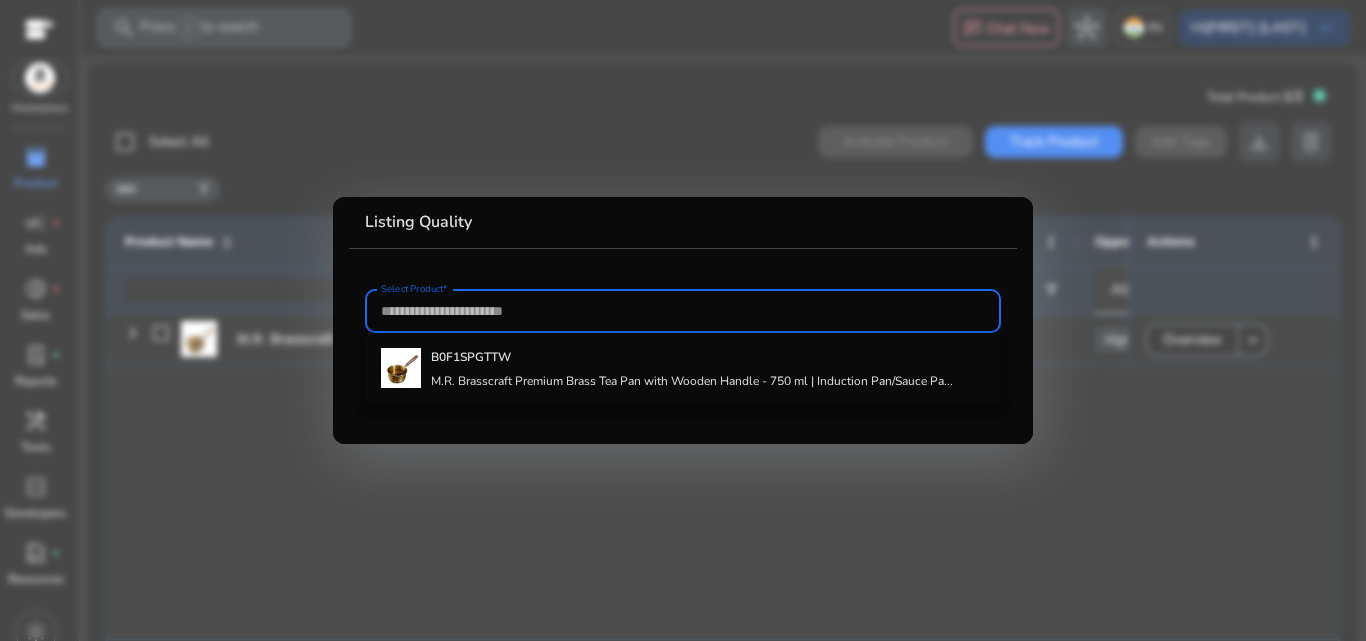 paste on "**********" 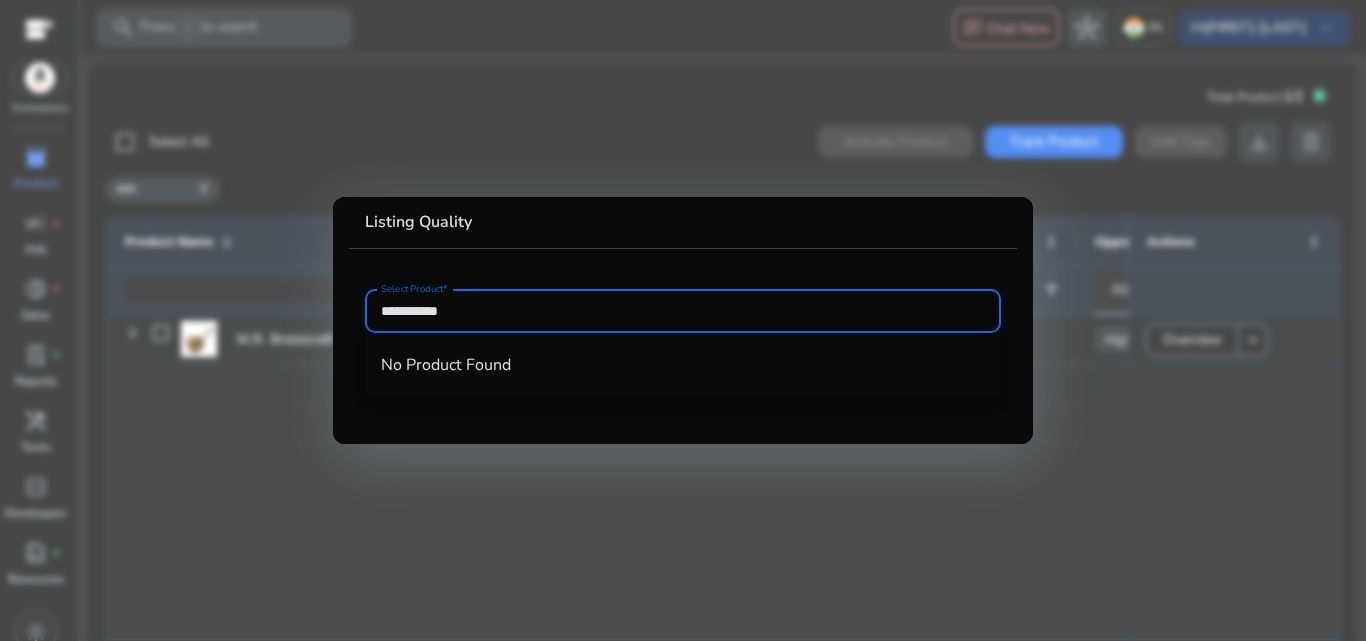 type on "**********" 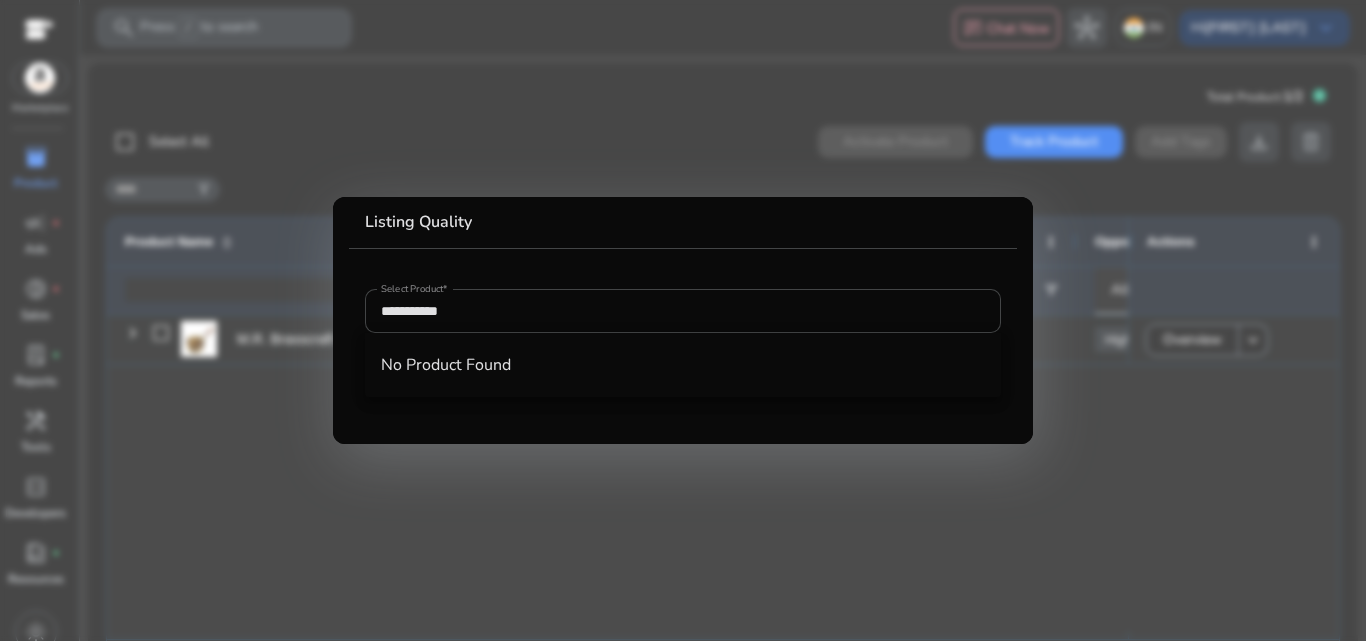 click at bounding box center (683, 320) 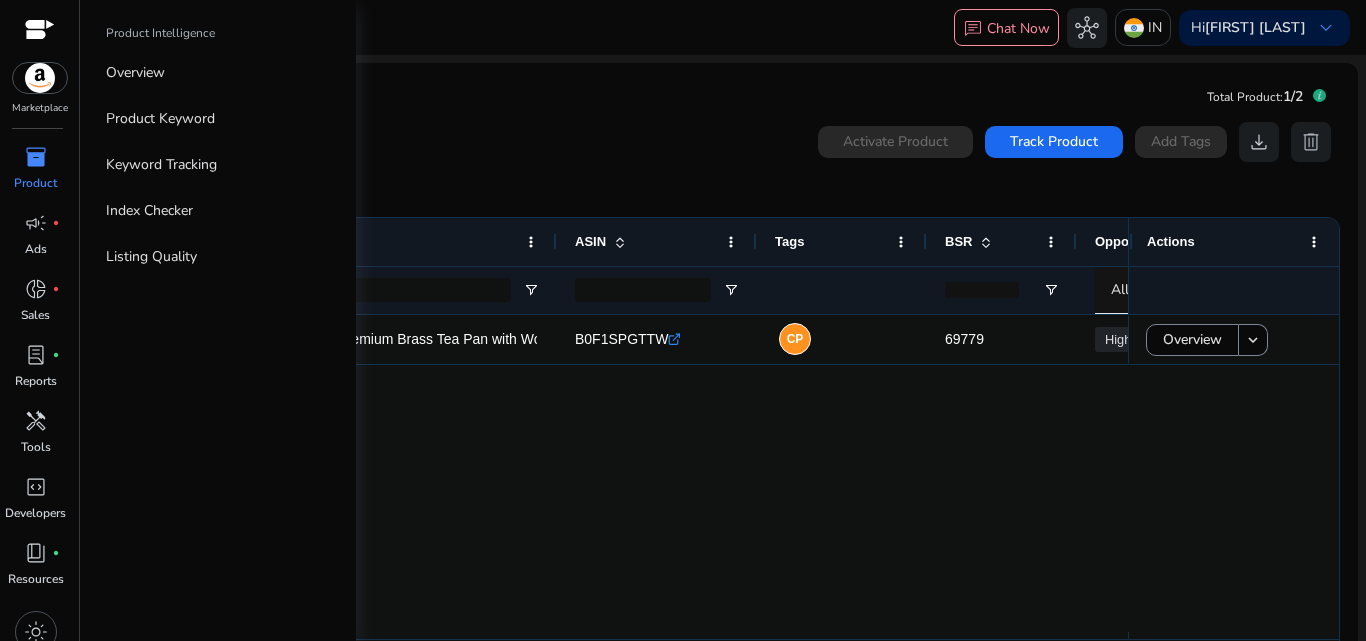 click on "inventory_2" at bounding box center [36, 157] 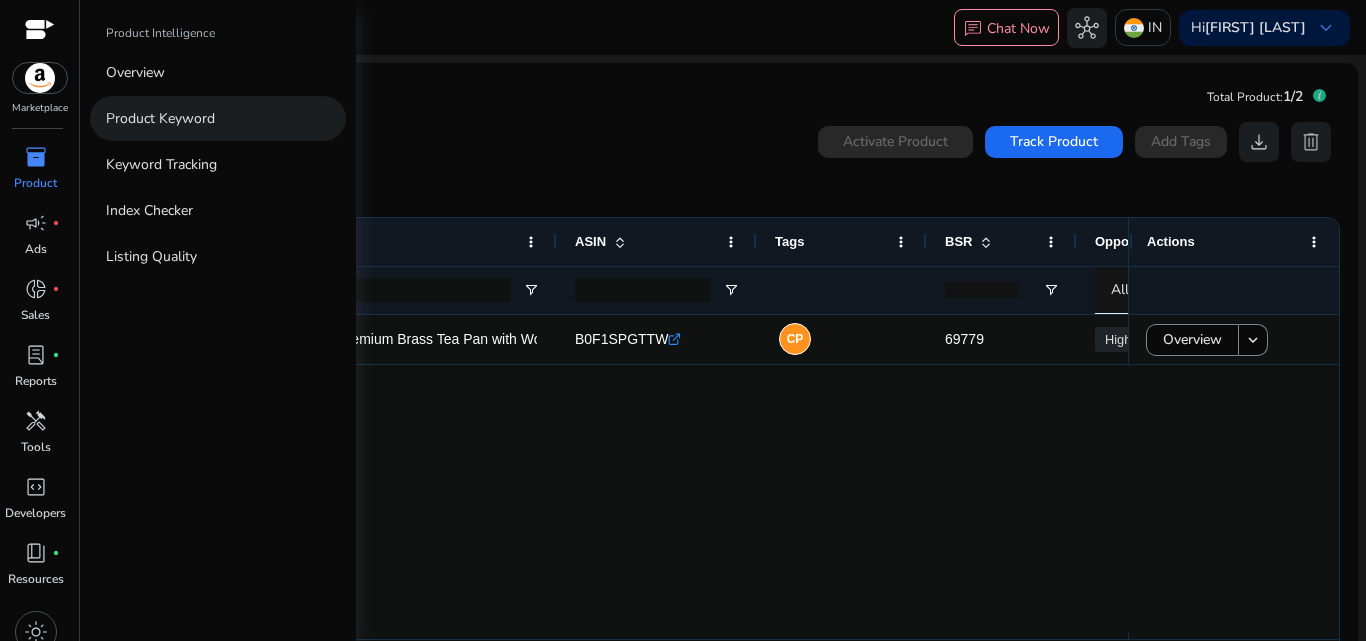 click on "Product Keyword" at bounding box center [160, 118] 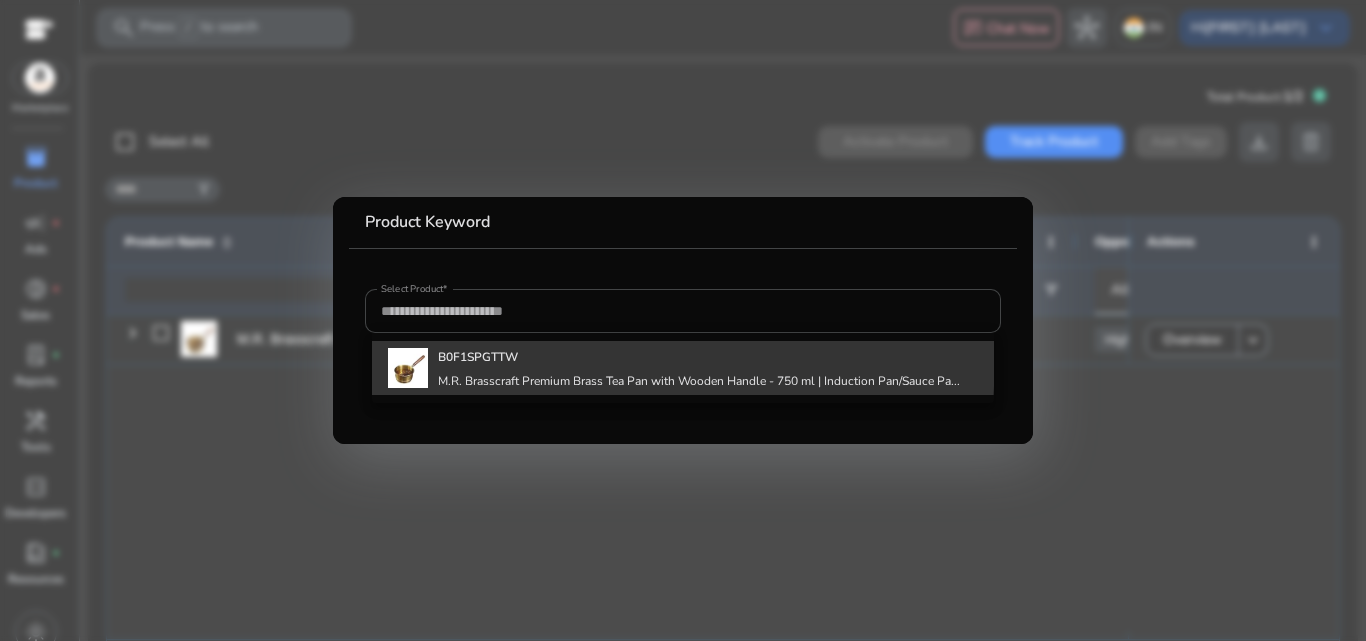 click on "B0F1SPGTTW" at bounding box center (478, 357) 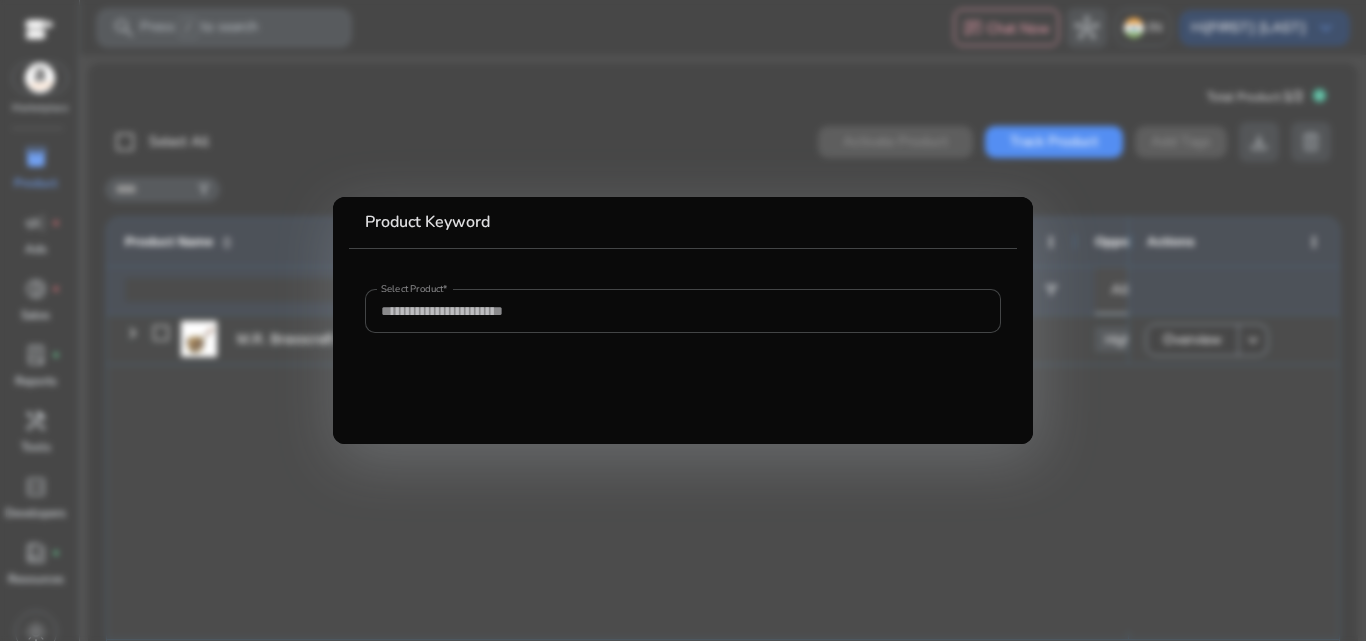 type on "**********" 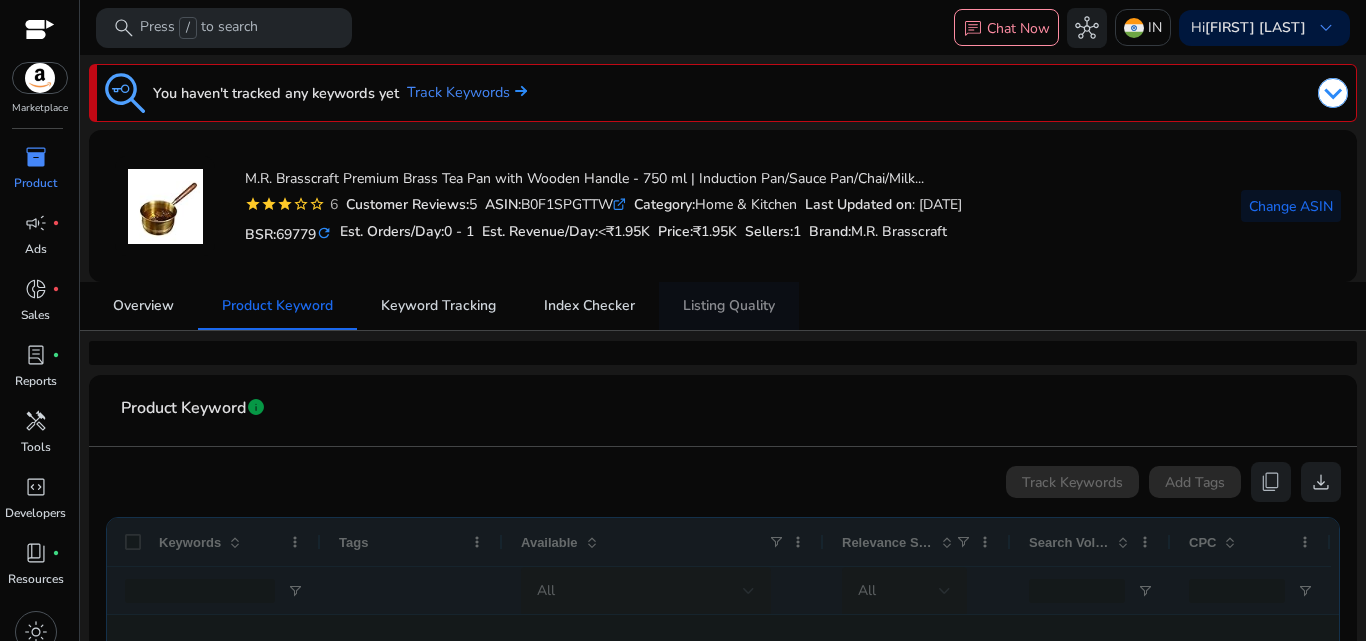 click on "Listing Quality" at bounding box center [729, 306] 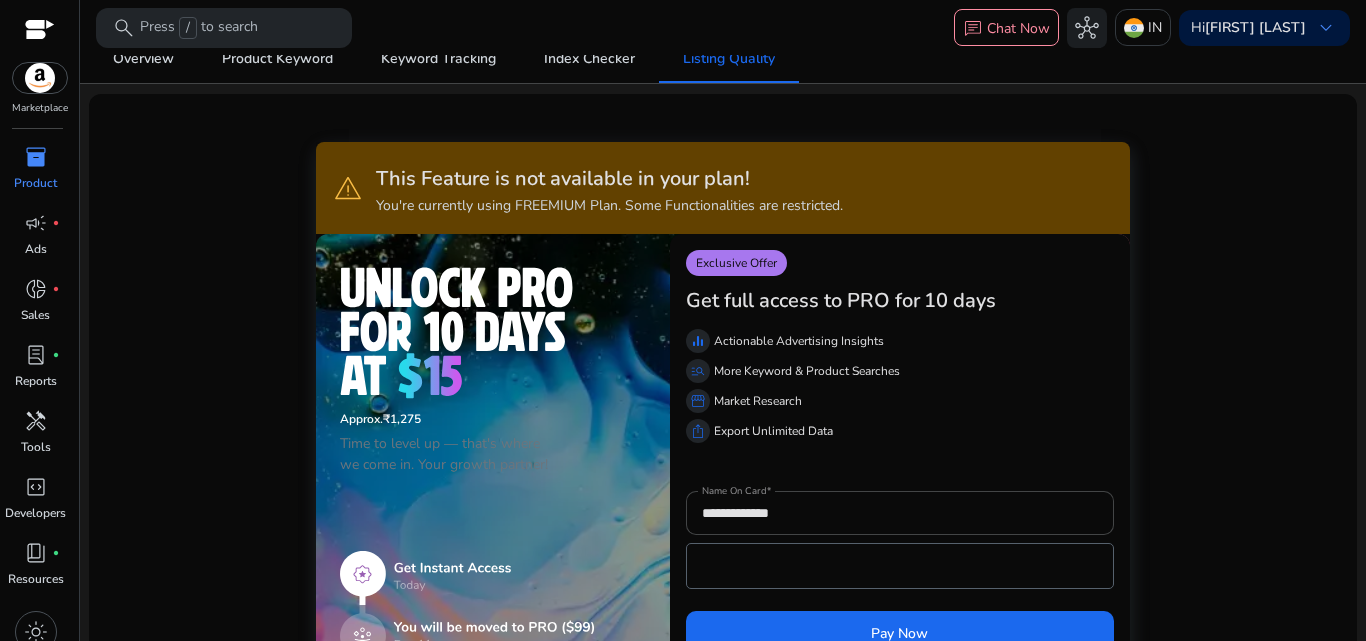 scroll, scrollTop: 567, scrollLeft: 0, axis: vertical 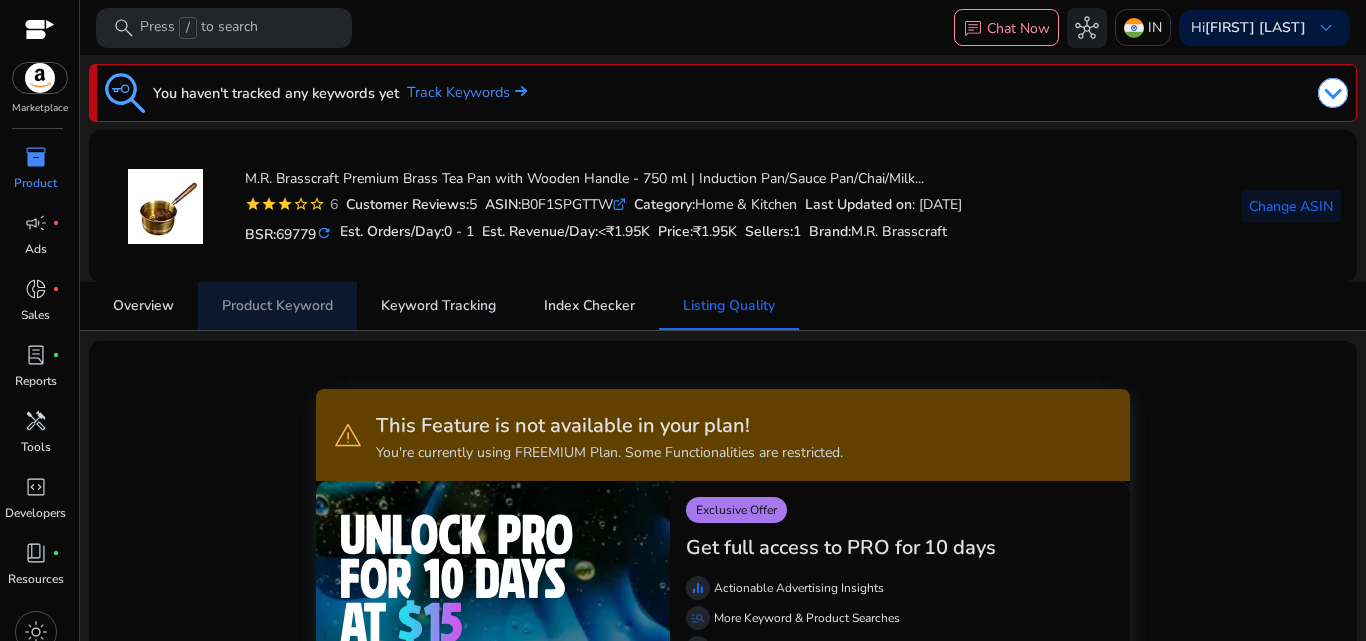 click on "Product Keyword" at bounding box center [277, 306] 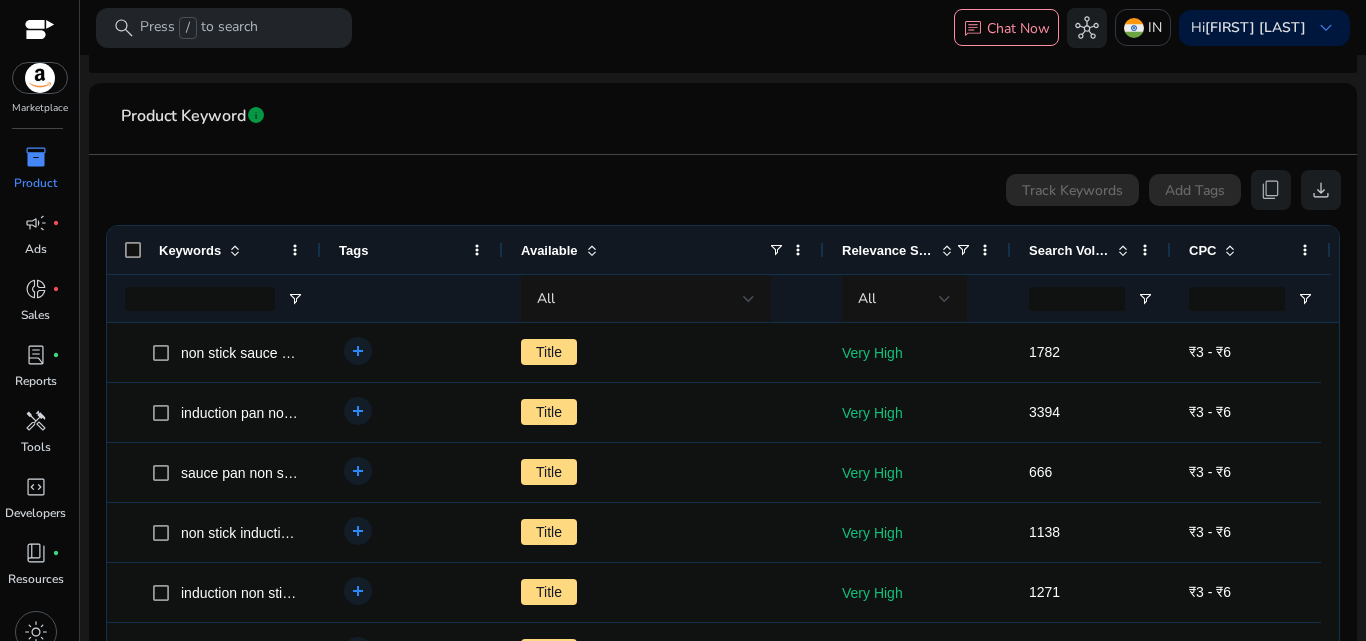 scroll, scrollTop: 293, scrollLeft: 0, axis: vertical 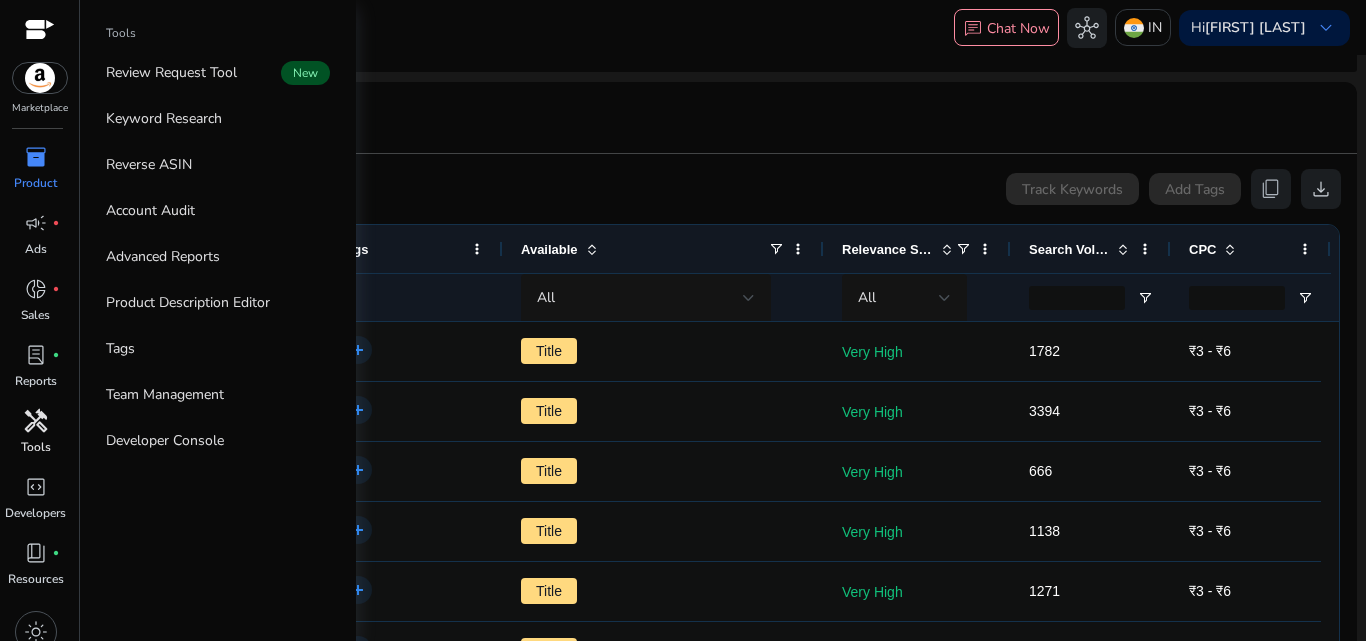 click on "handyman" at bounding box center [36, 421] 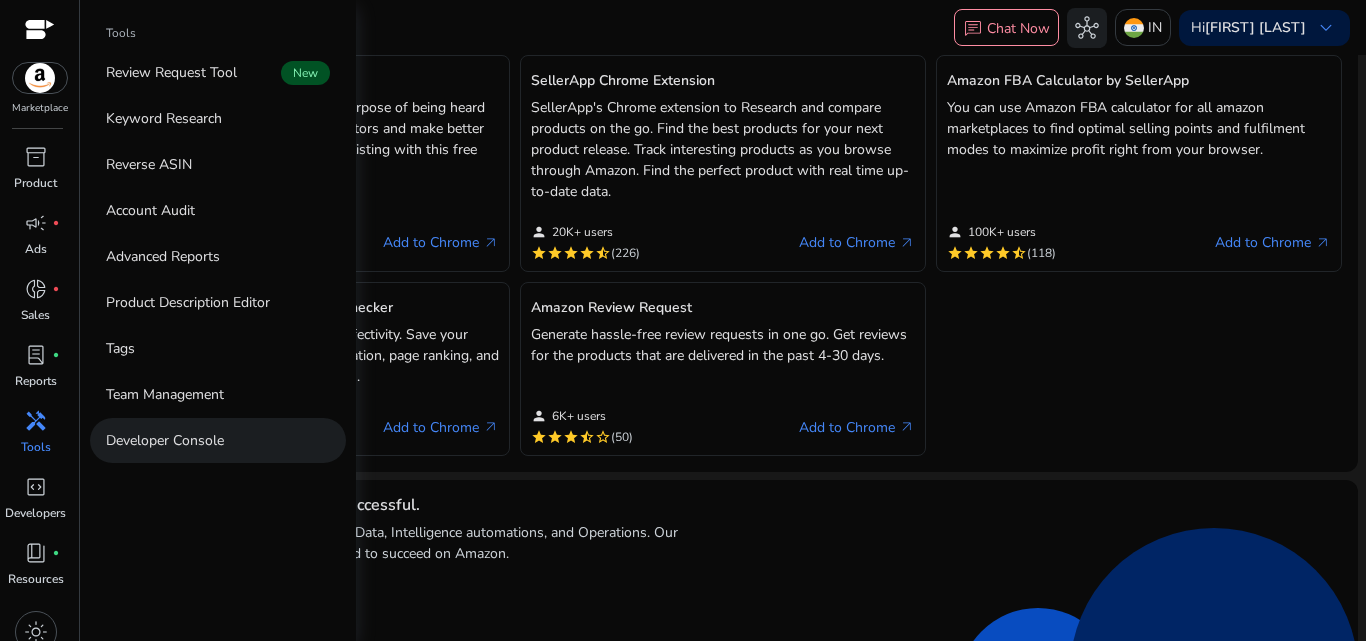 scroll, scrollTop: 0, scrollLeft: 0, axis: both 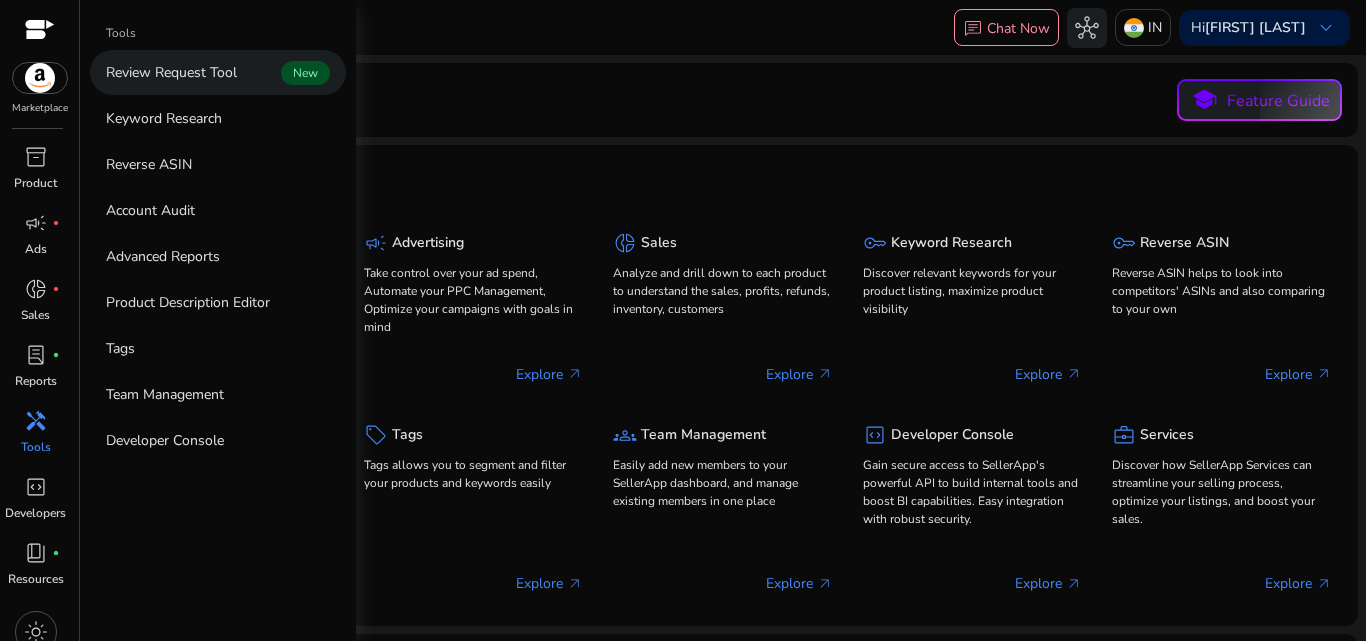 click on "Review Request Tool" at bounding box center [171, 72] 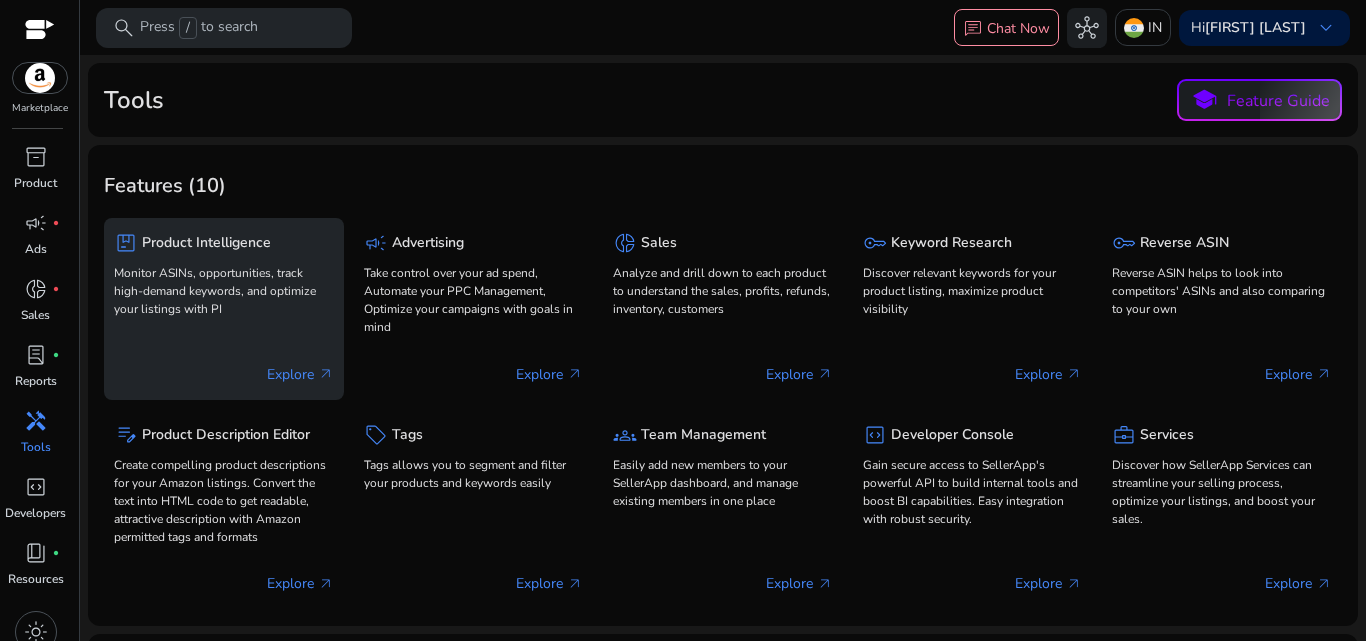 click on "Monitor ASINs, opportunities, track high-demand keywords, and optimize your listings with PI" 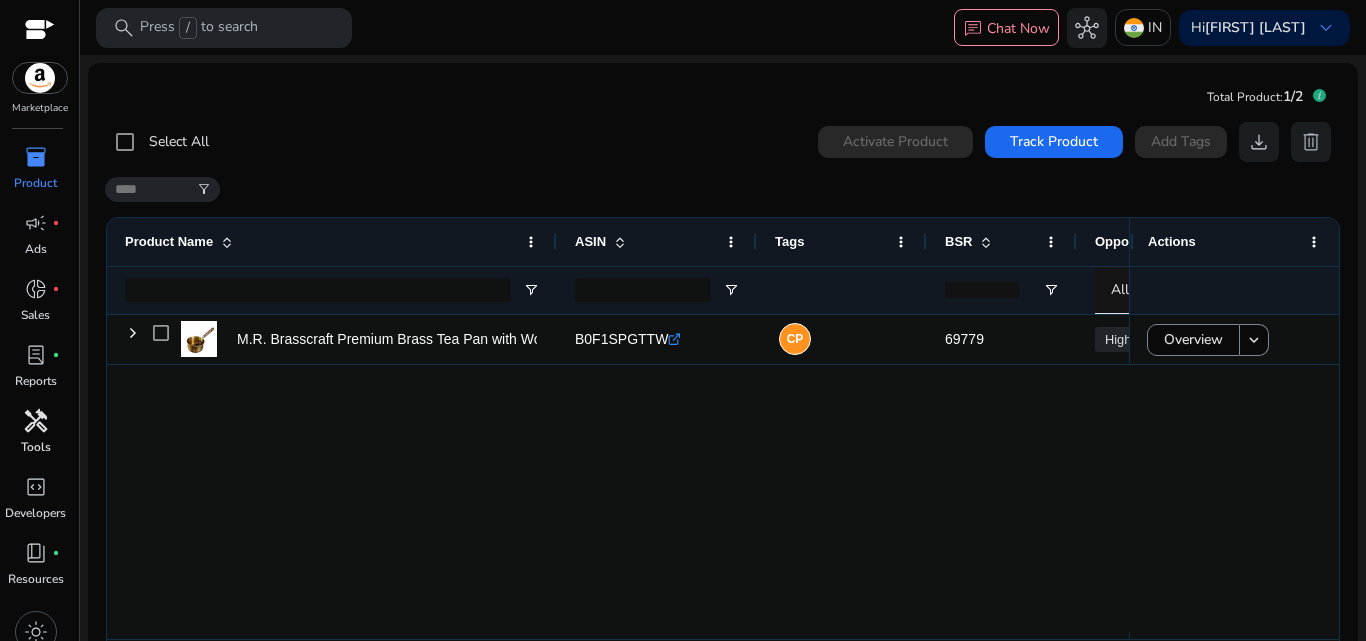 click on "M.R. Brasscraft Premium Brass Tea Pan with Wooden Handle - 750...
B0F1SPGTTW  .st0{fill:#2c8af8}  CP 69779 High  79.81 <₹1.95K" 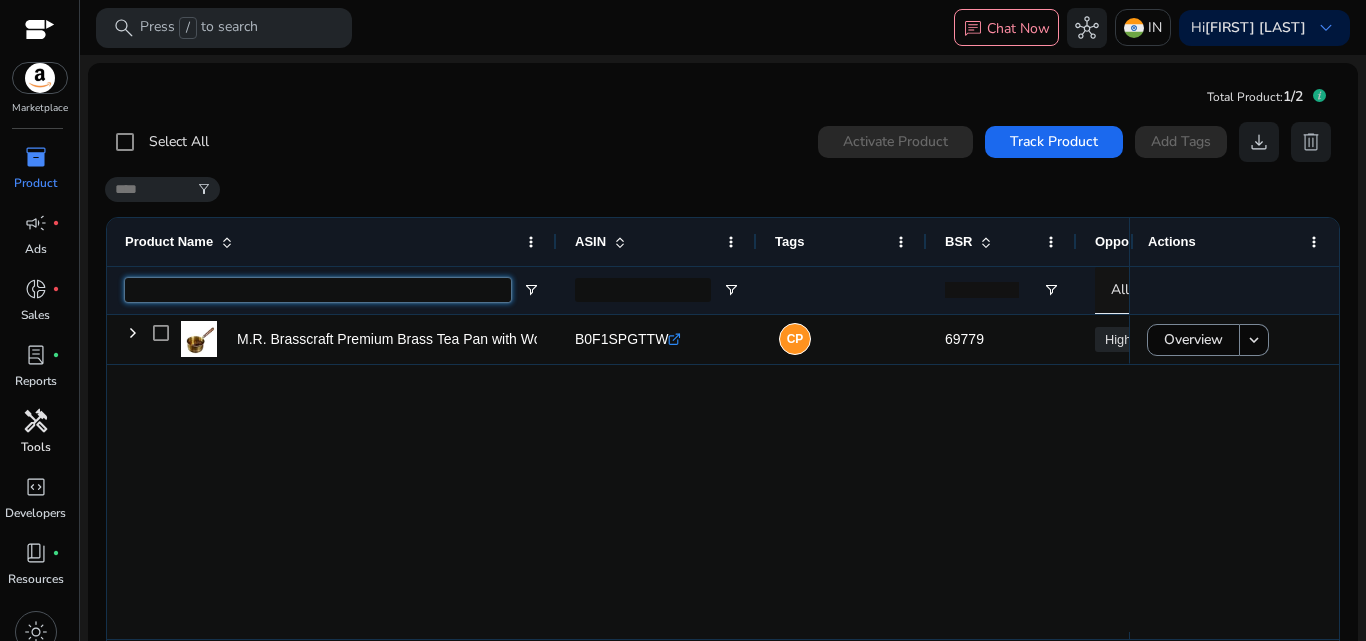 click at bounding box center (318, 290) 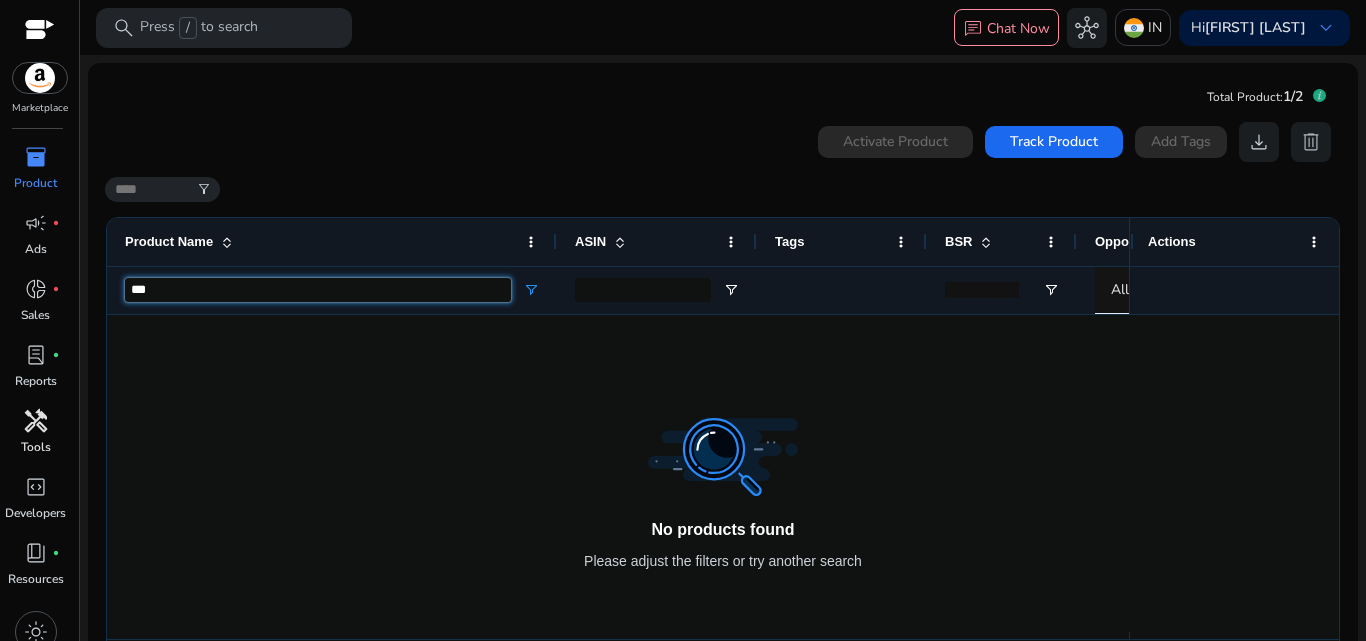 type on "*" 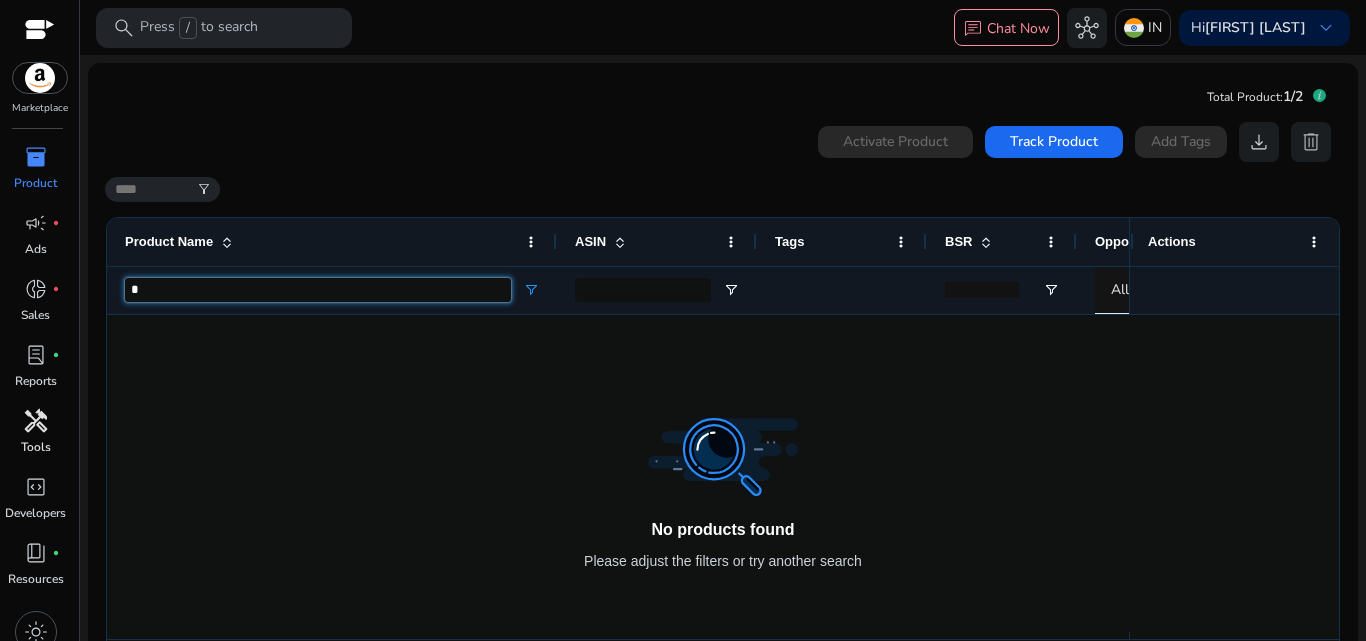 type 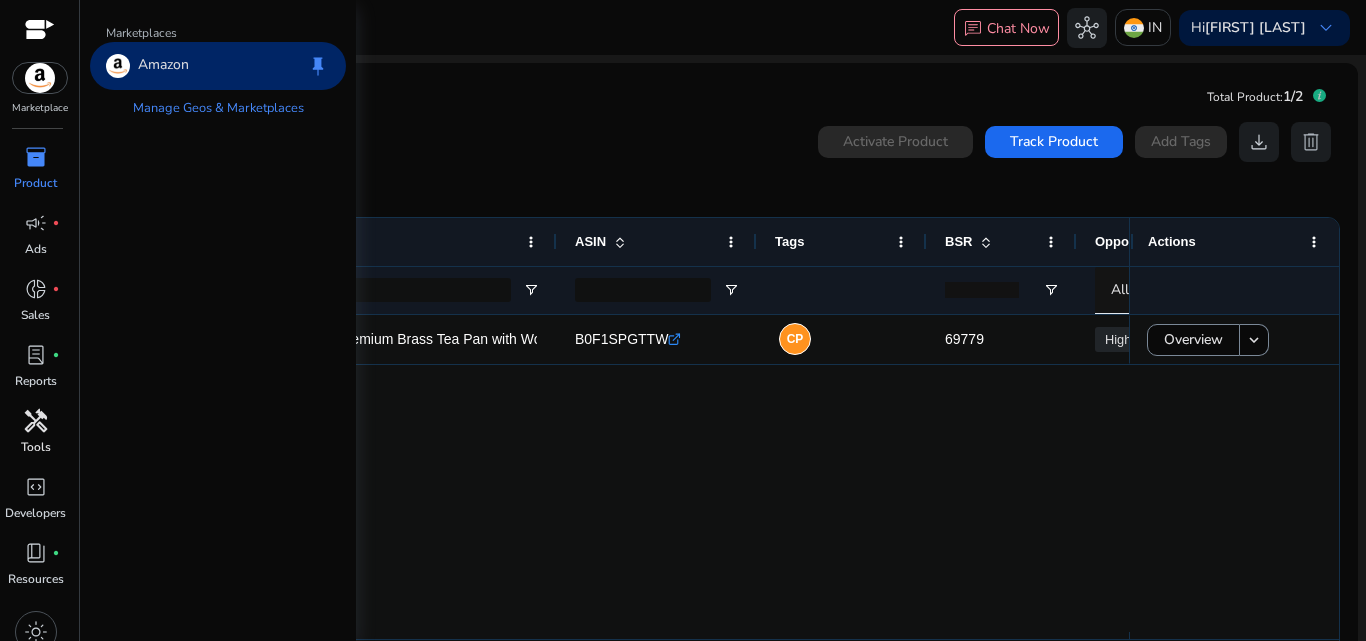 click at bounding box center [40, 78] 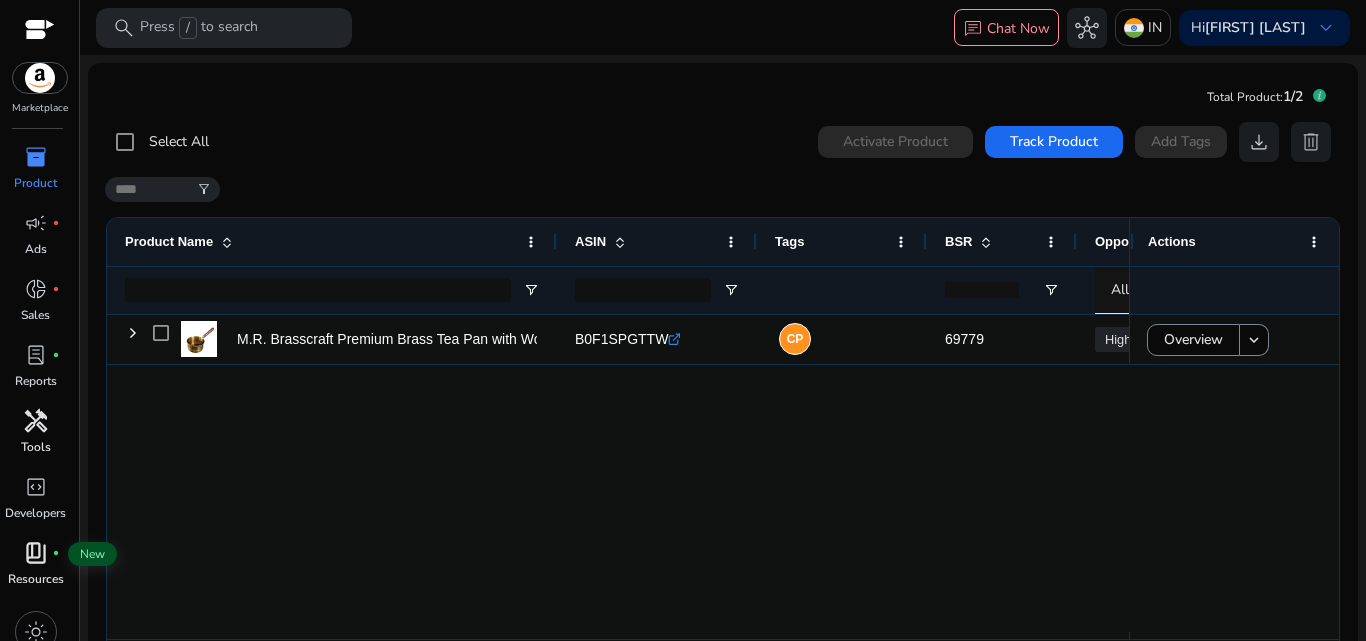 click on "book_4" at bounding box center [36, 553] 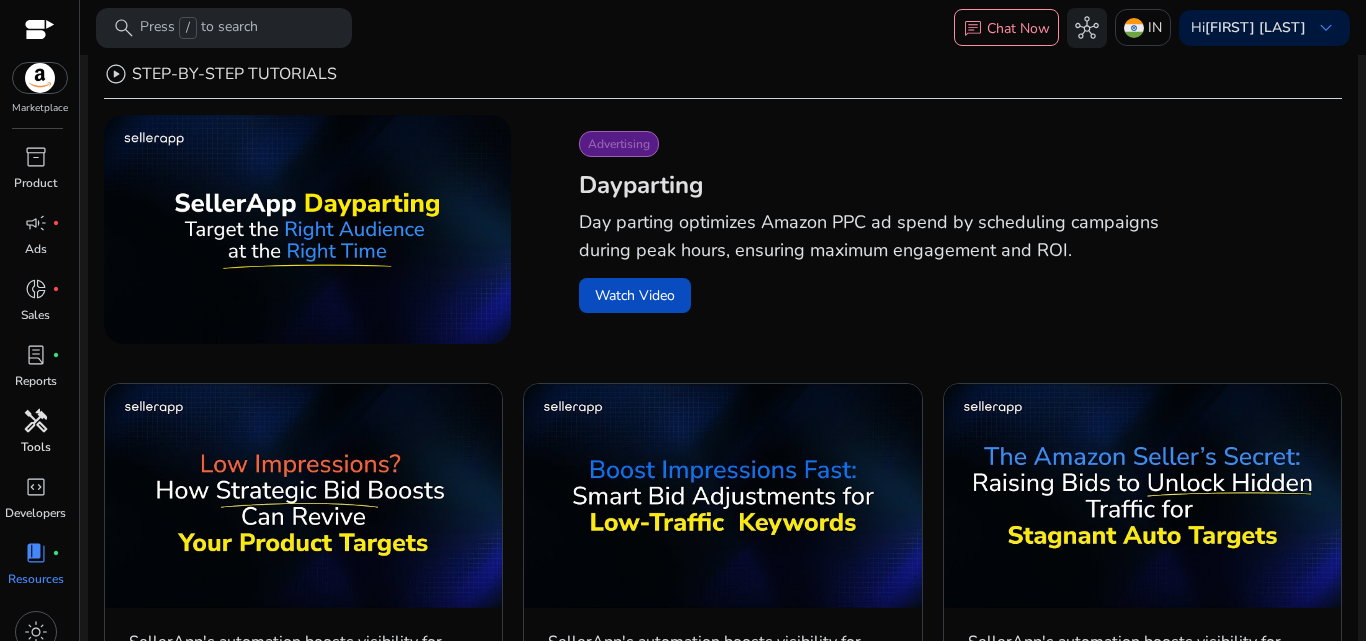 scroll, scrollTop: 619, scrollLeft: 0, axis: vertical 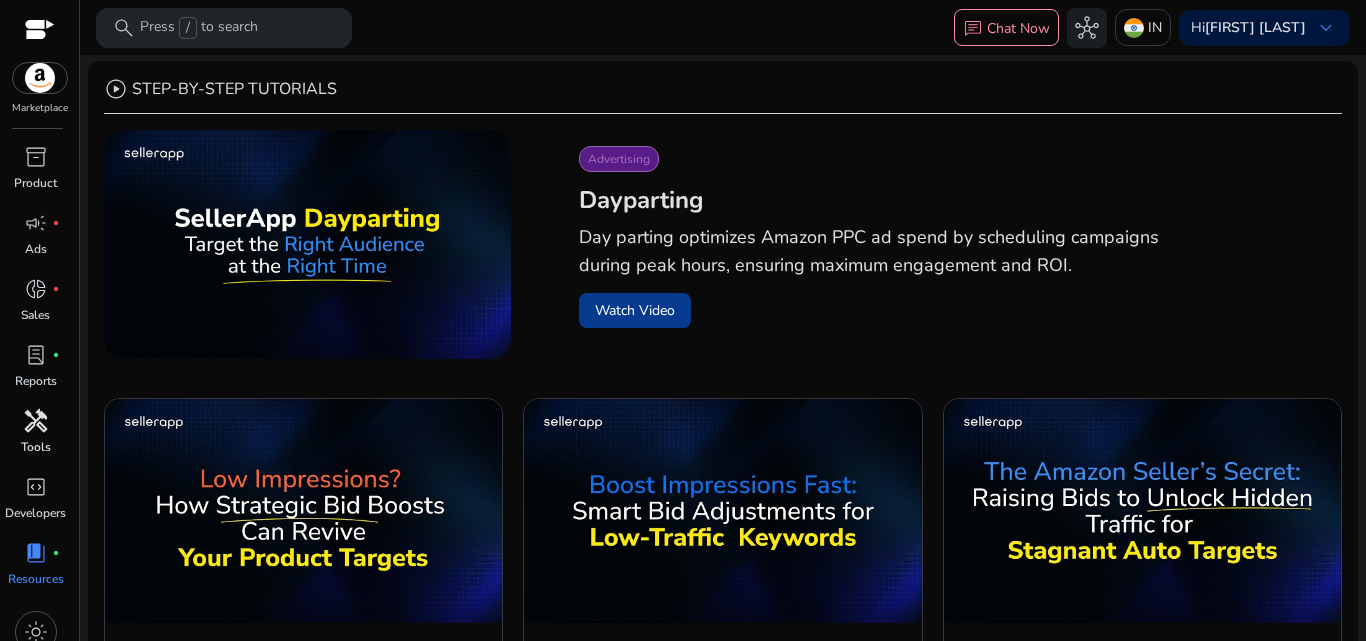 click on "Watch Video" 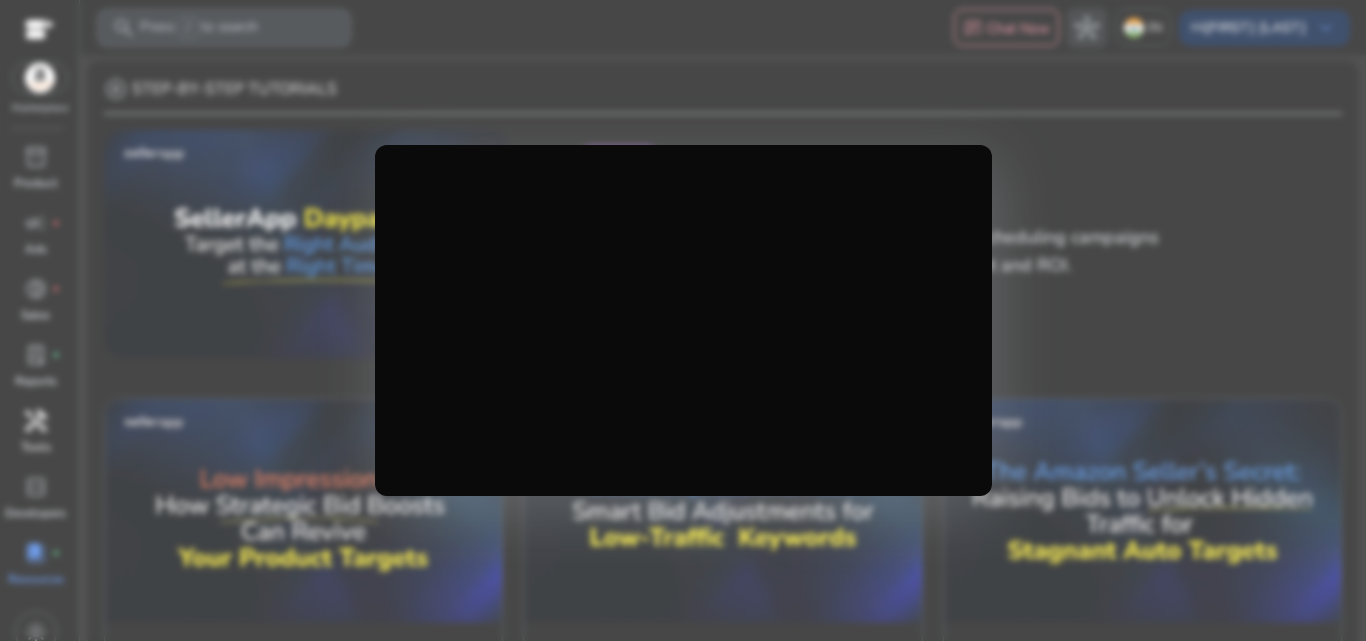 click at bounding box center [683, 320] 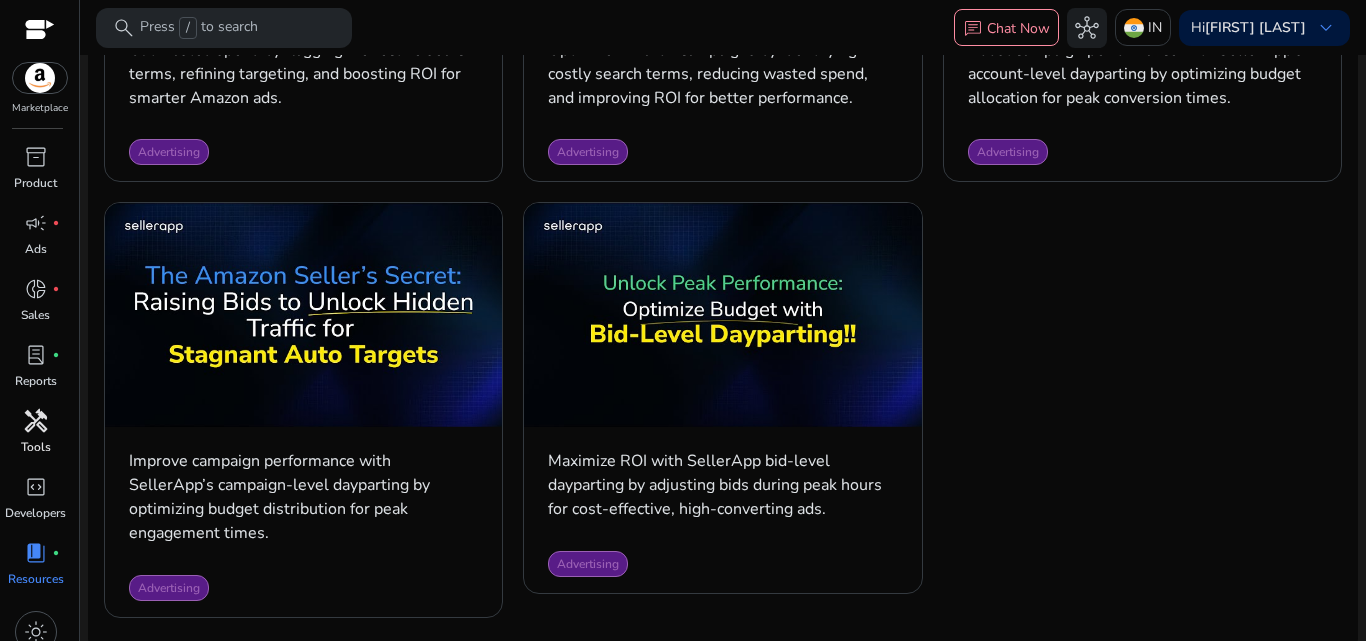 scroll, scrollTop: 334, scrollLeft: 0, axis: vertical 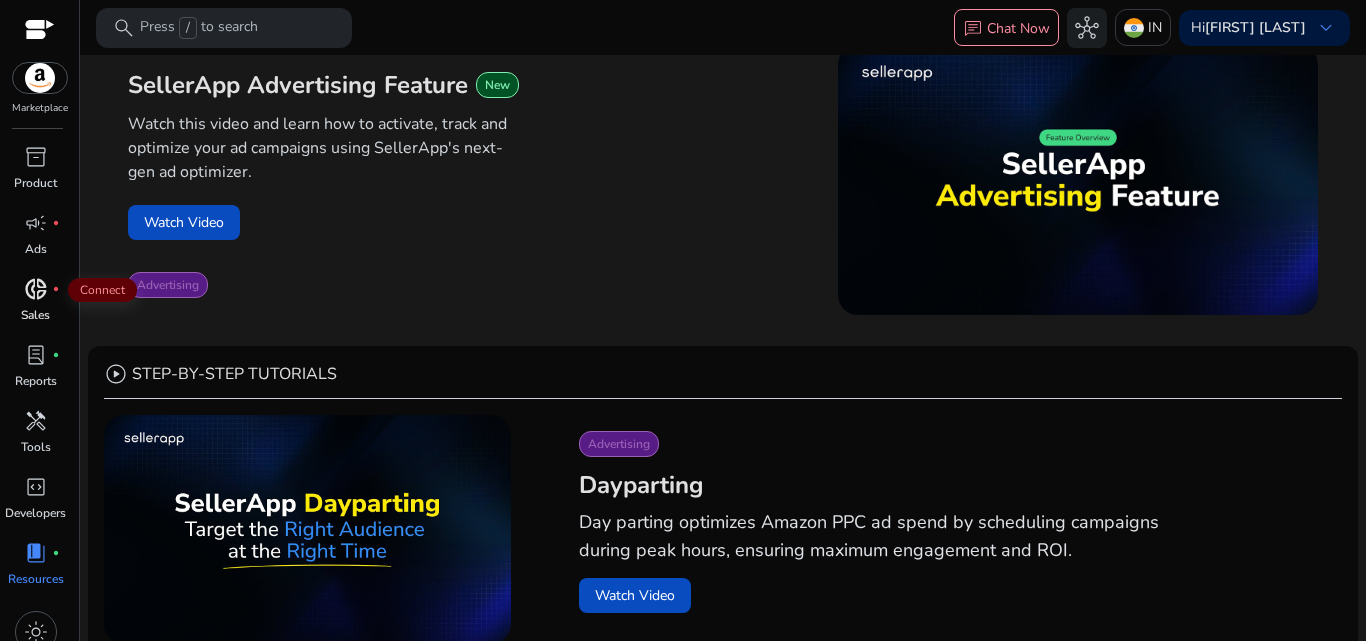 click on "donut_small" at bounding box center (36, 289) 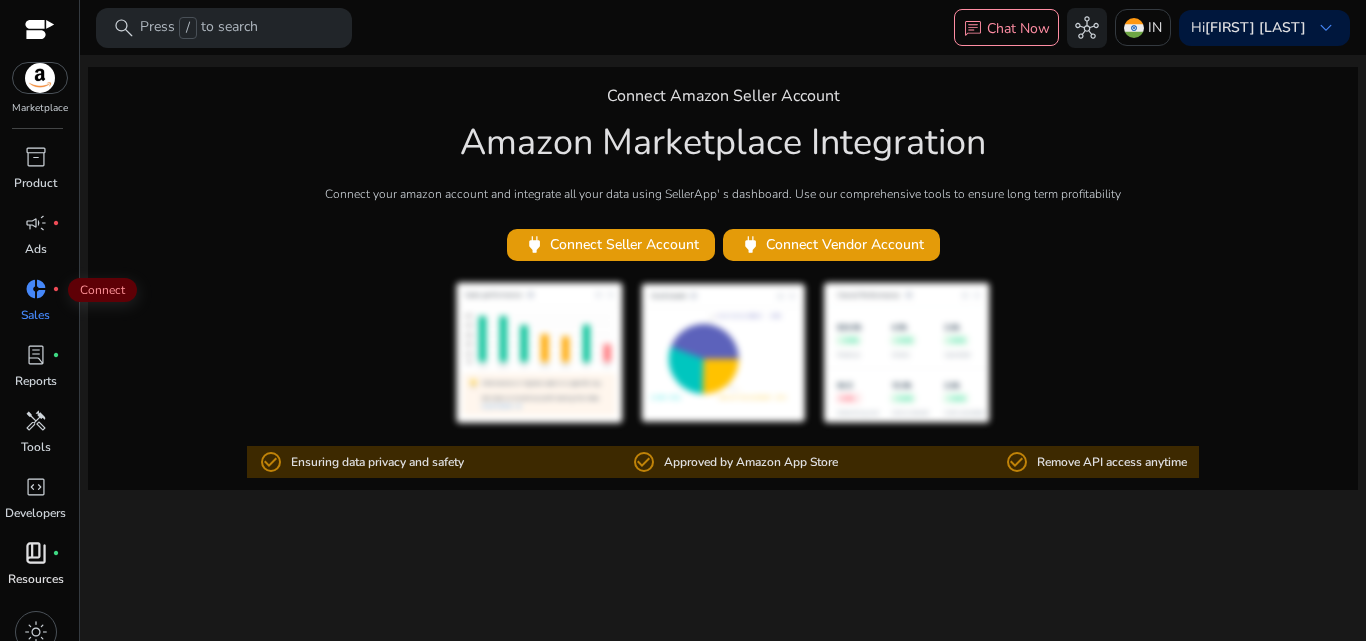 scroll, scrollTop: 0, scrollLeft: 0, axis: both 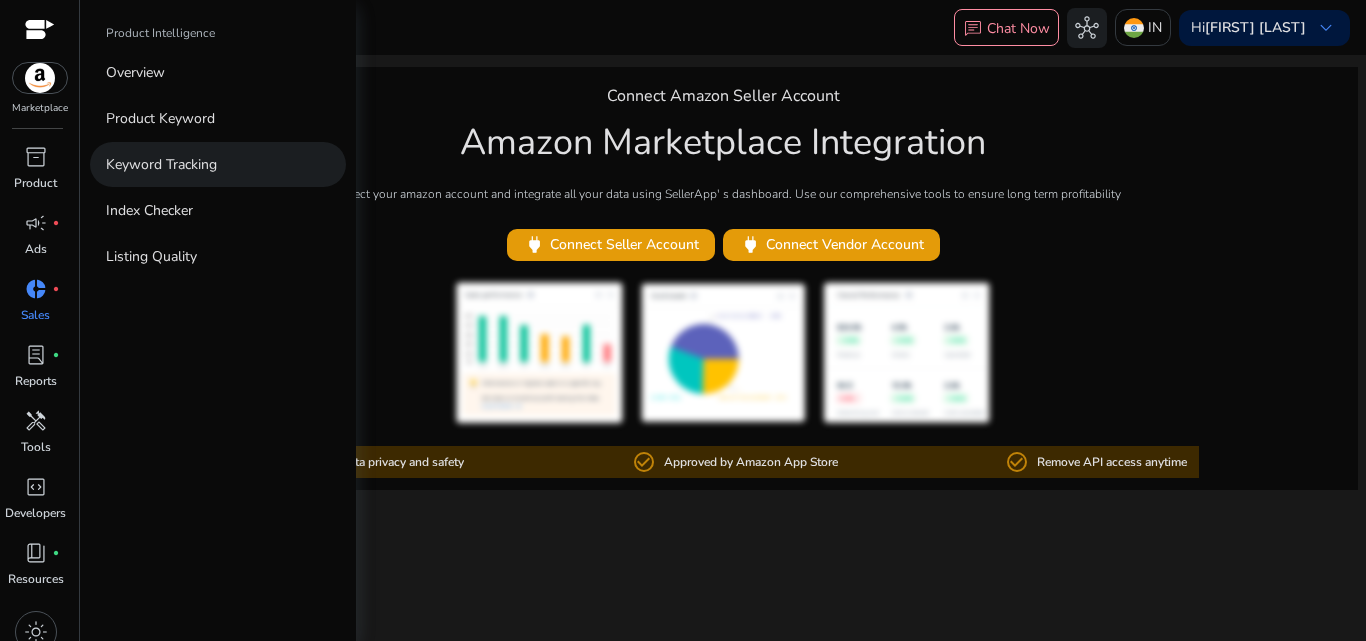 click on "Keyword Tracking" at bounding box center [161, 164] 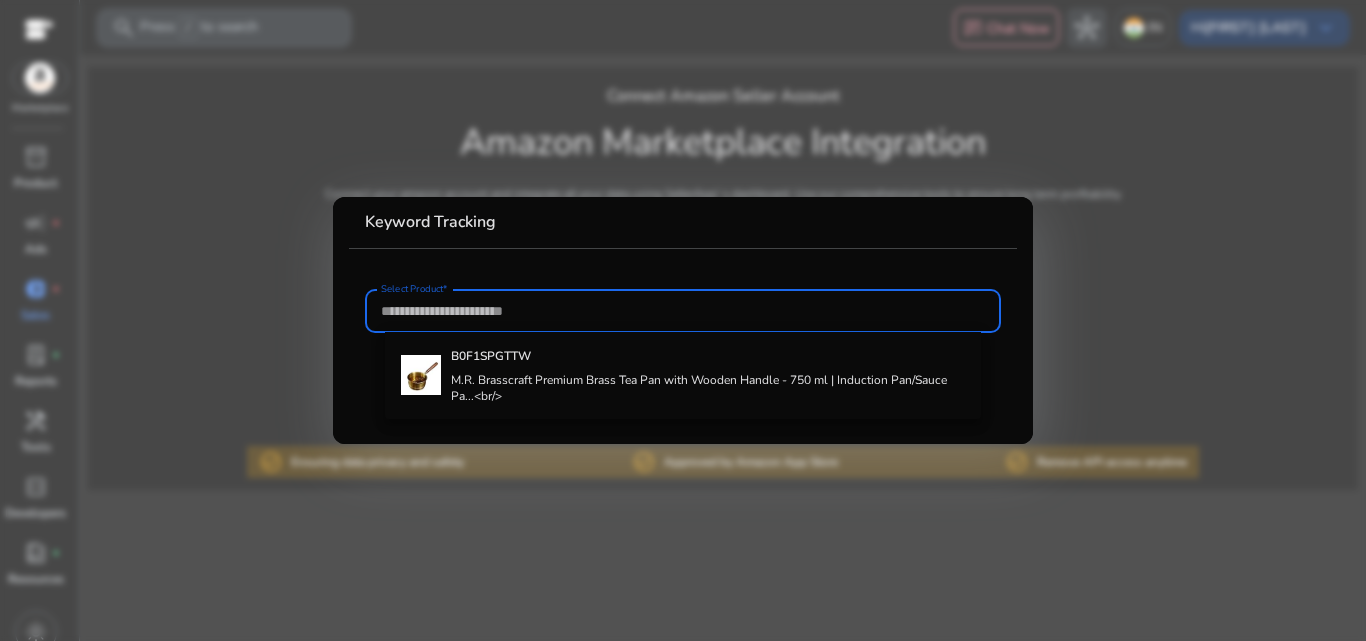 click on "Select Product*" at bounding box center [683, 311] 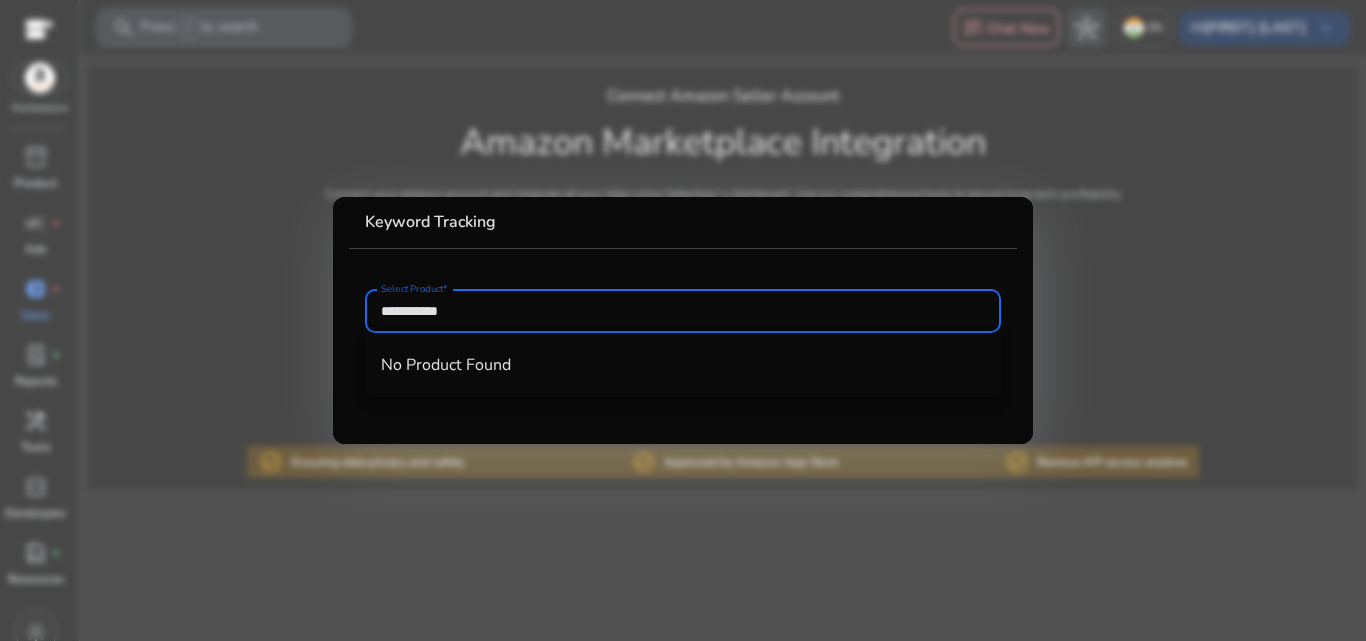 type on "**********" 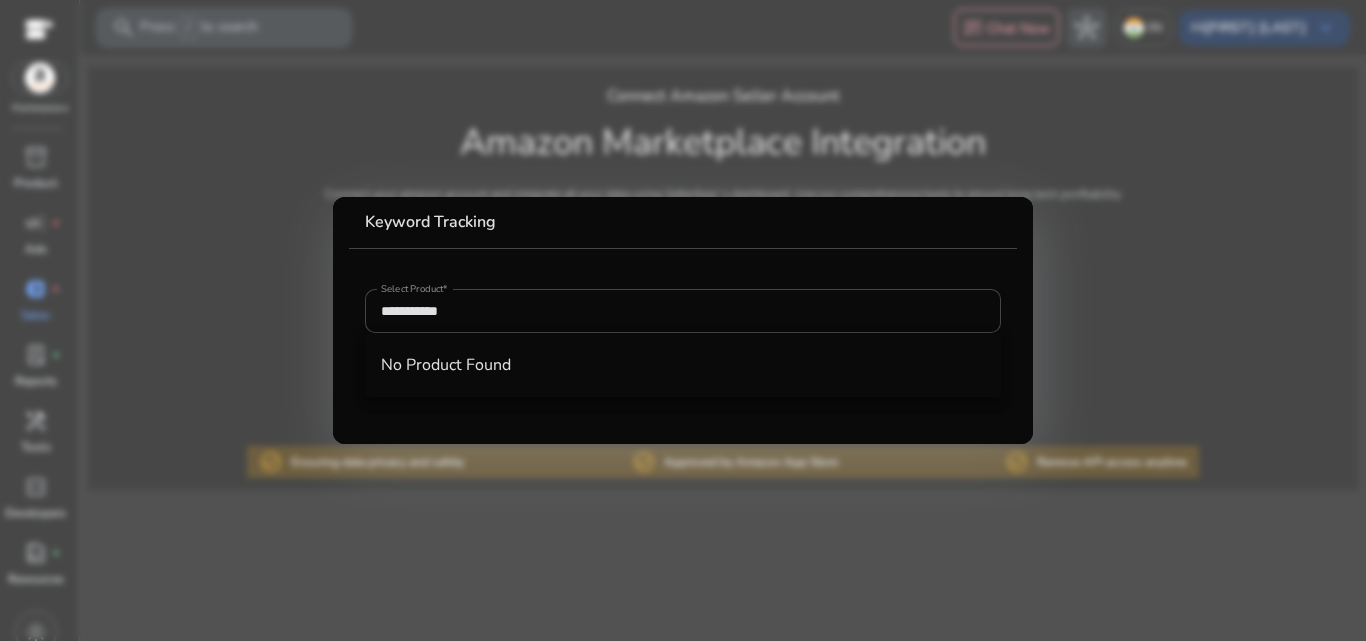 click at bounding box center (683, 320) 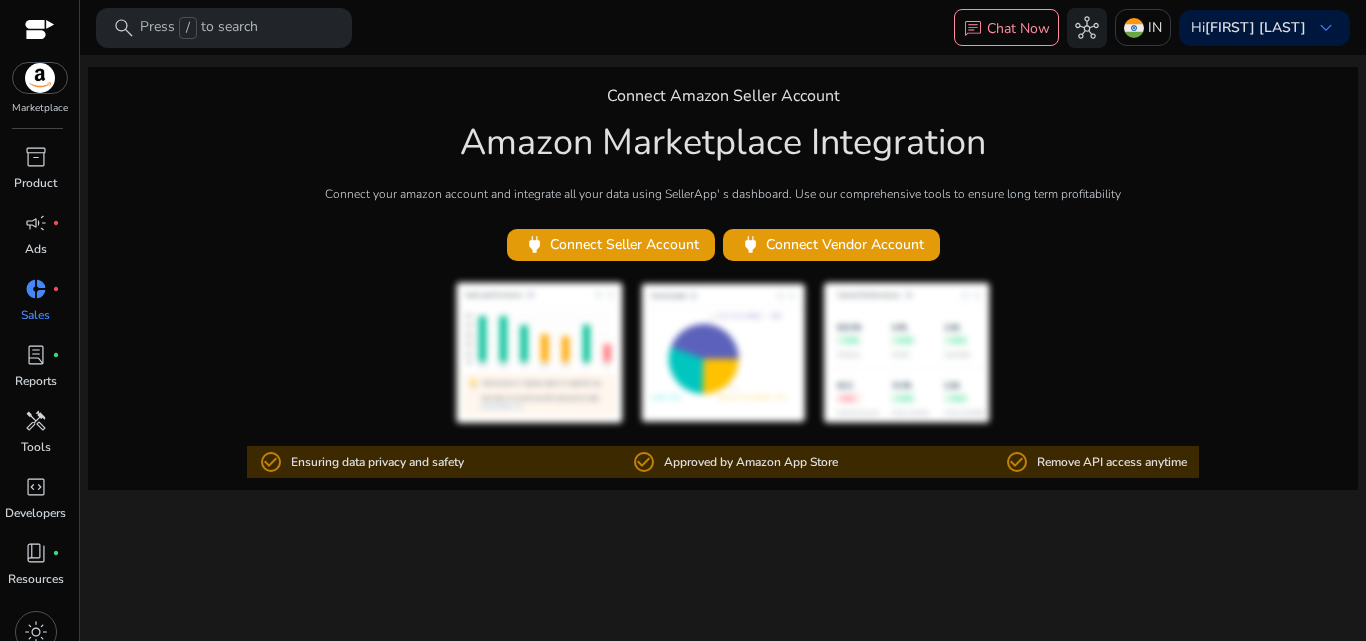 click at bounding box center (40, 31) 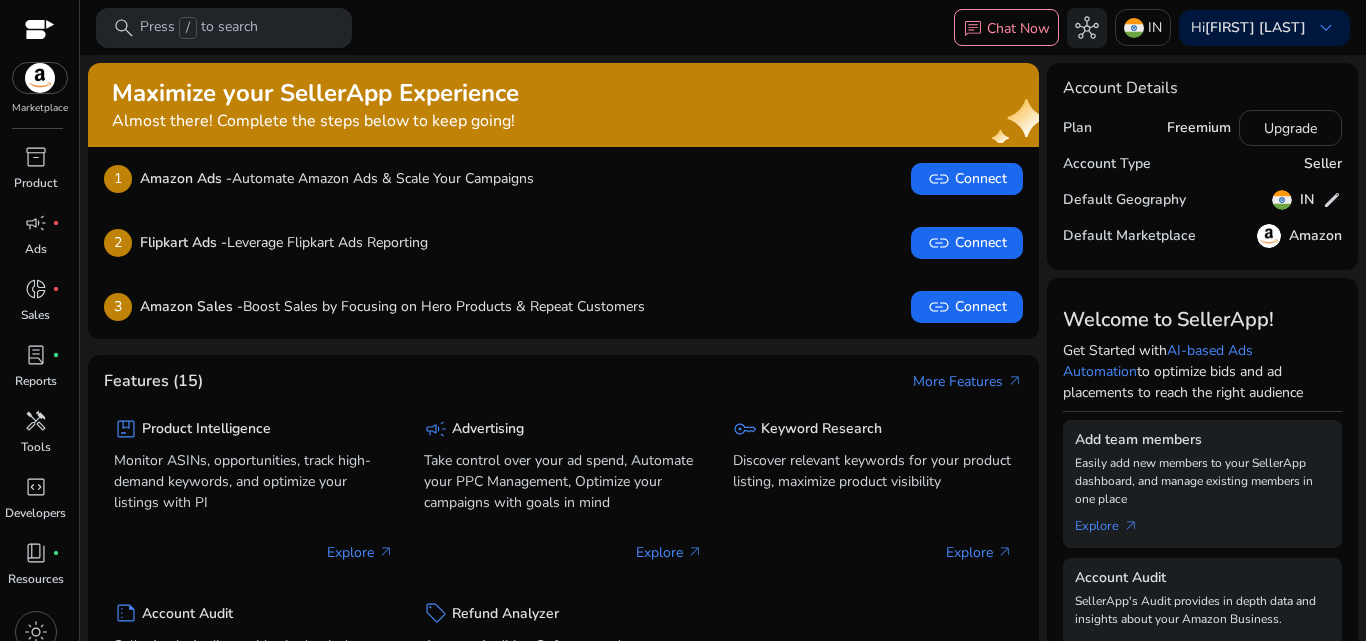 click on "Press  /  to search" at bounding box center (199, 28) 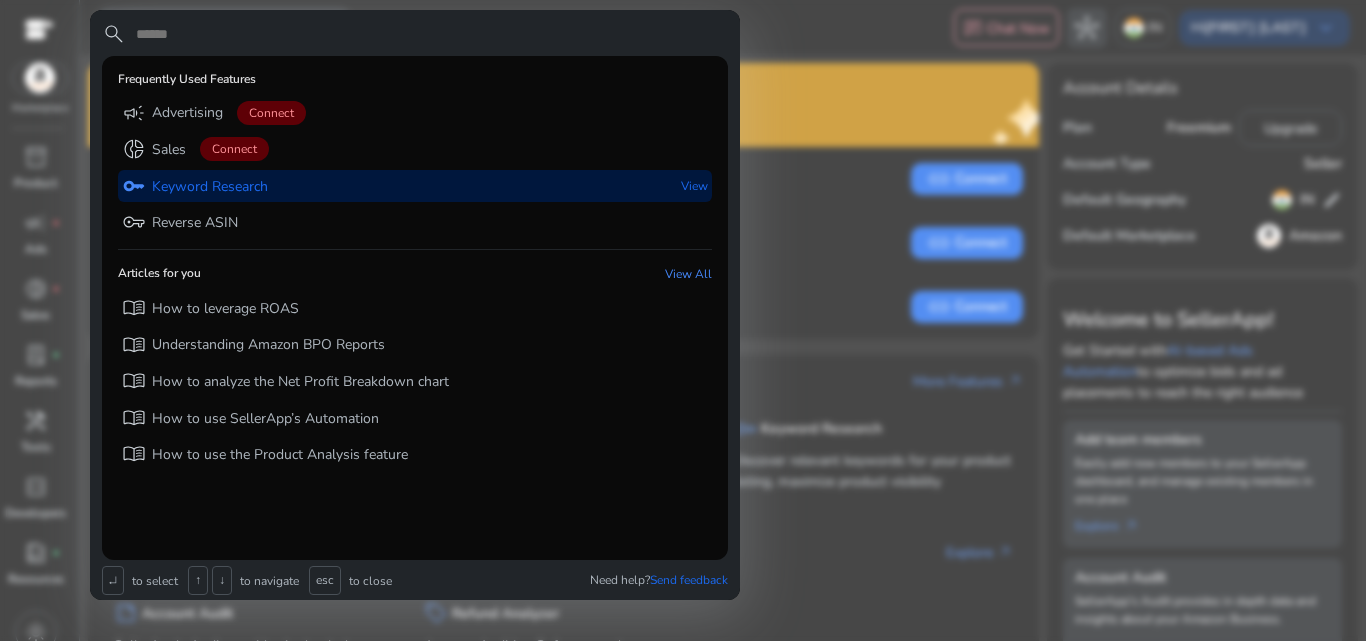 click on "Keyword Research" at bounding box center (210, 187) 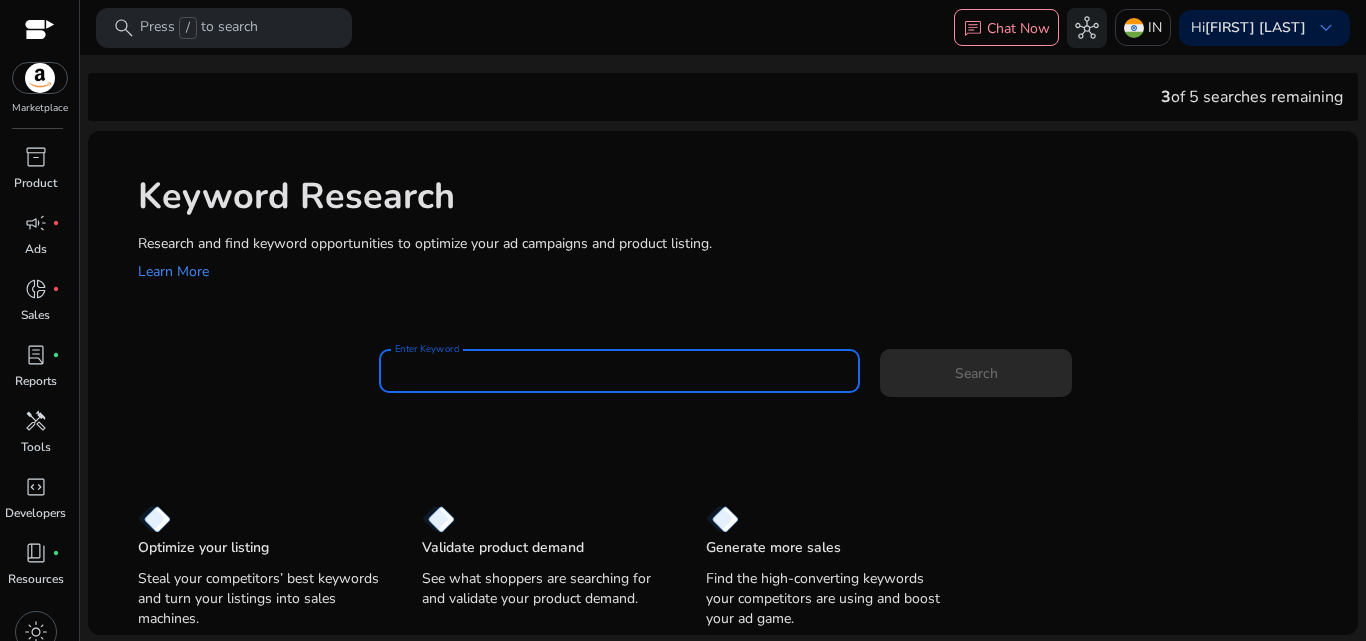 click on "Enter Keyword" at bounding box center (620, 371) 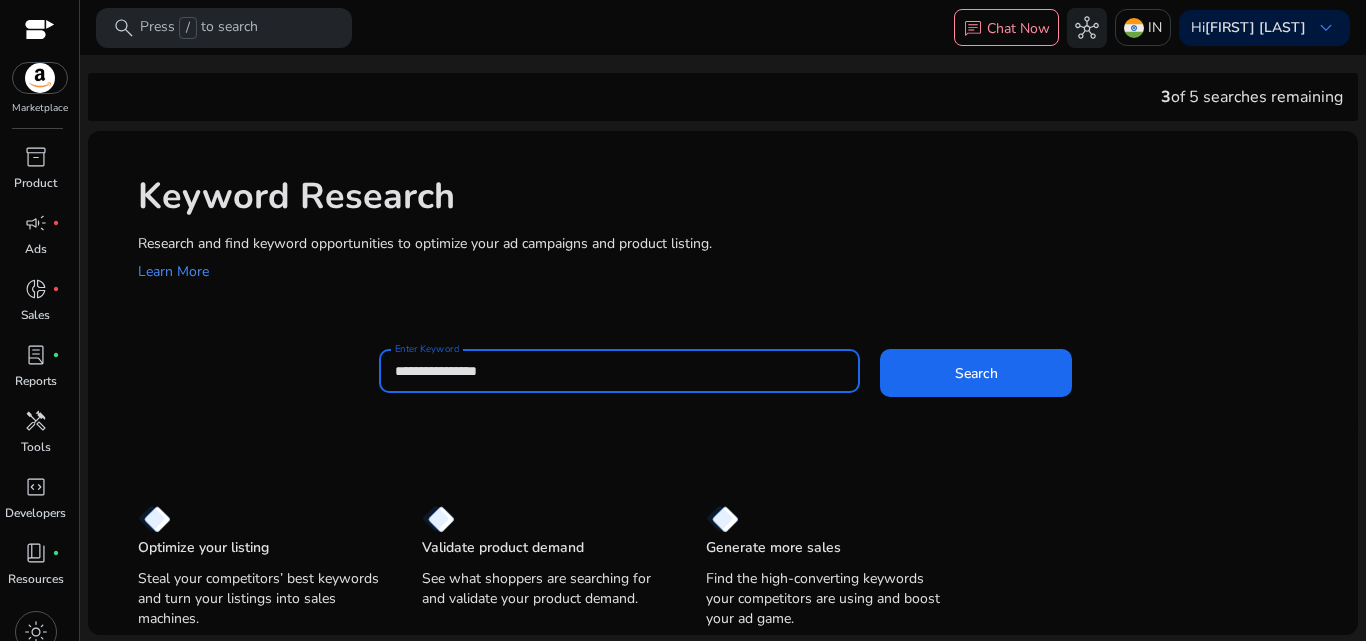 type on "**********" 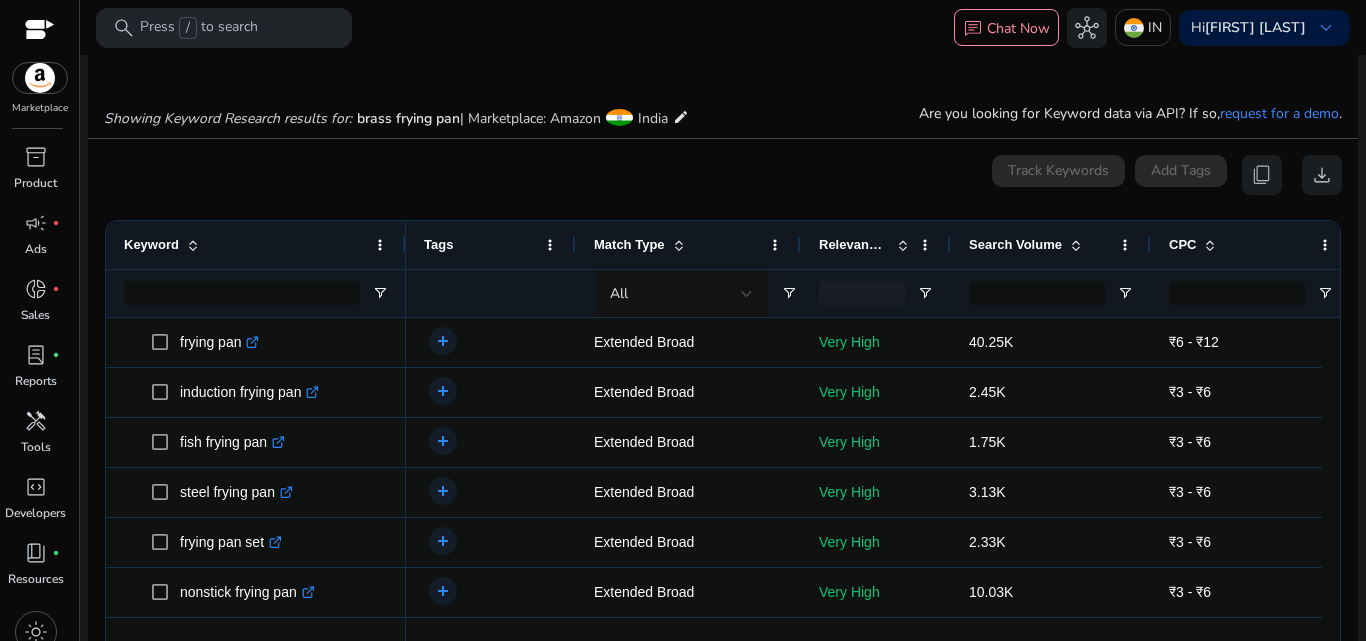 scroll, scrollTop: 184, scrollLeft: 0, axis: vertical 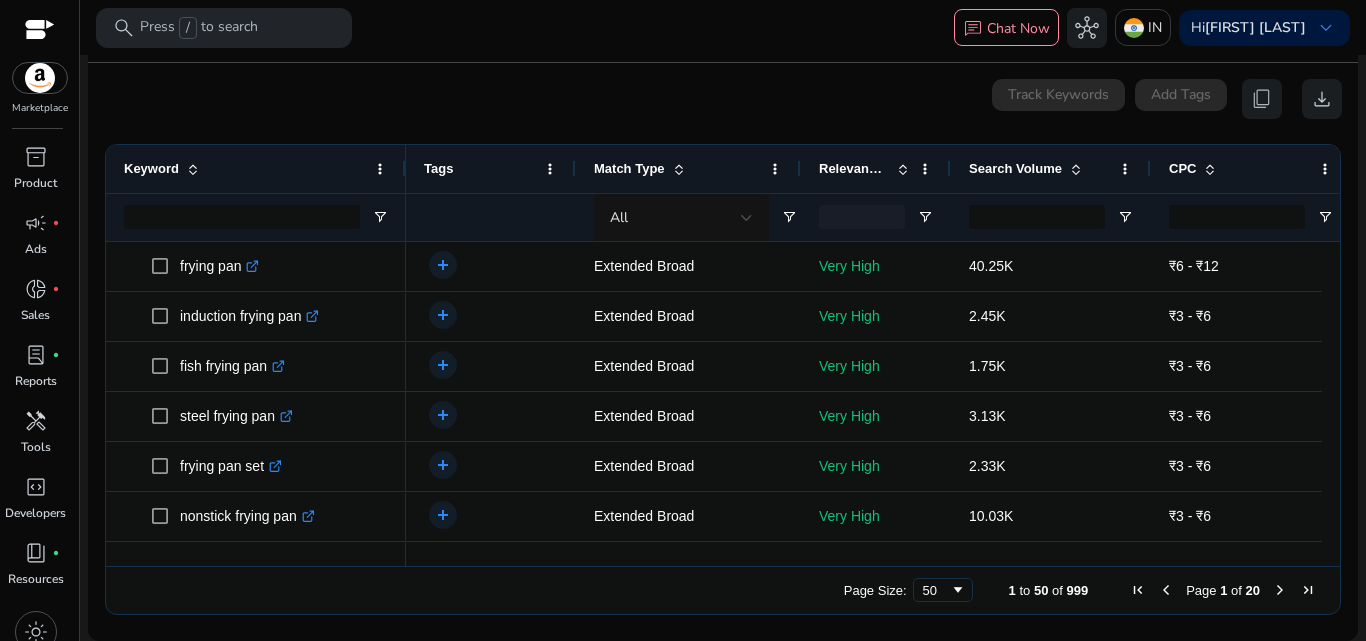 click at bounding box center [1280, 590] 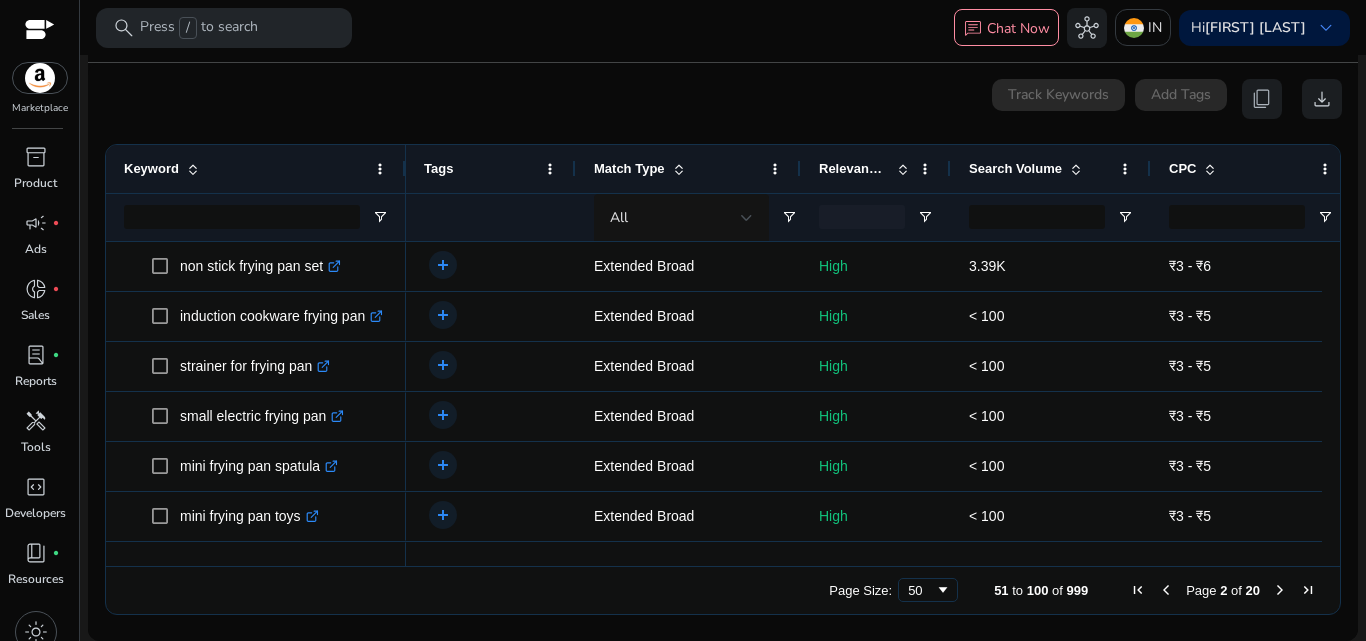click at bounding box center (1280, 590) 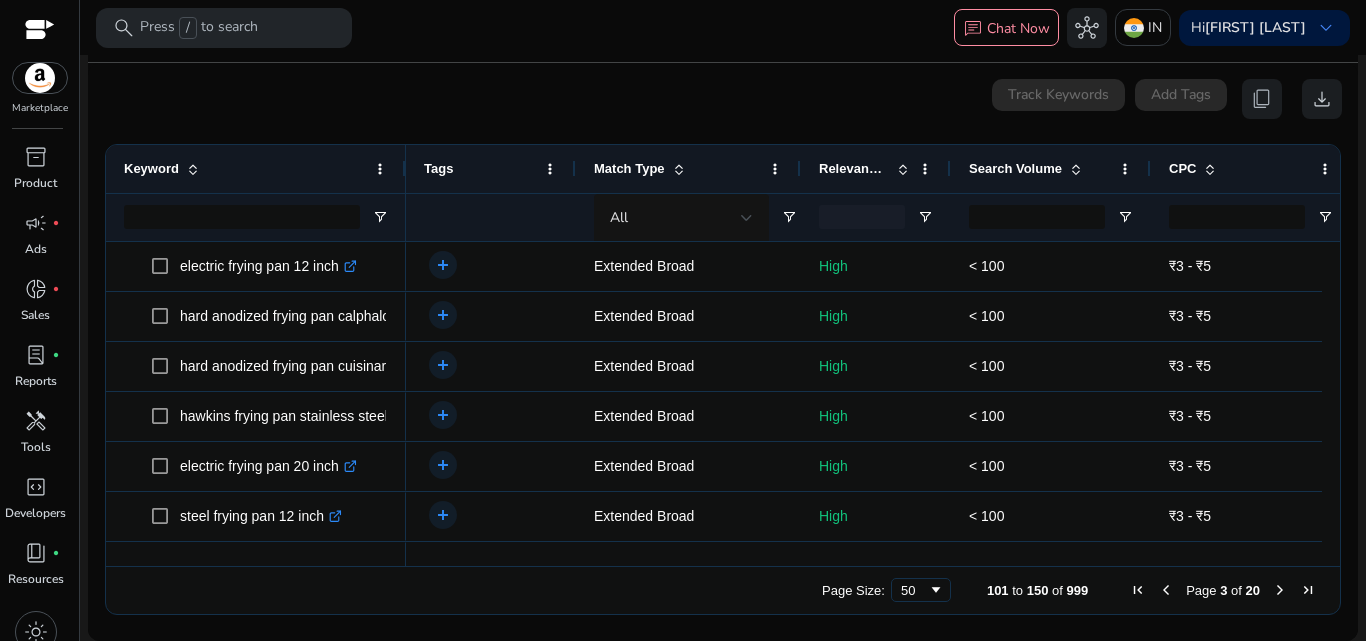 click at bounding box center [1280, 590] 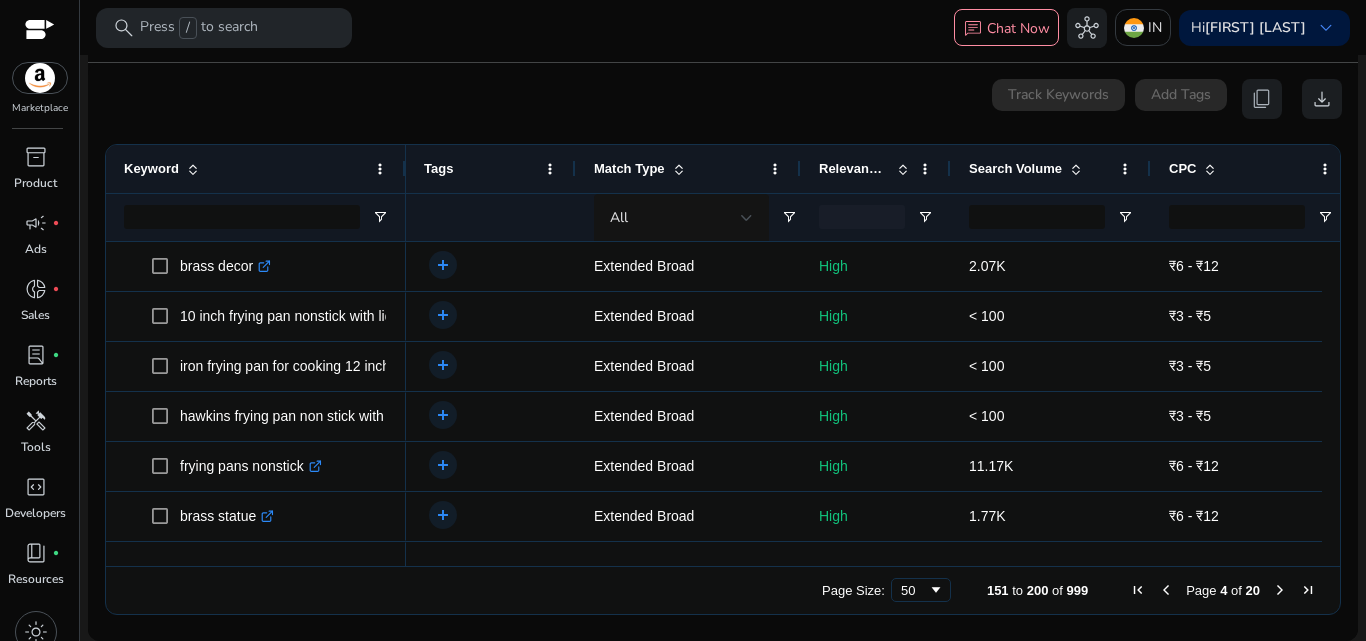 click at bounding box center [1280, 590] 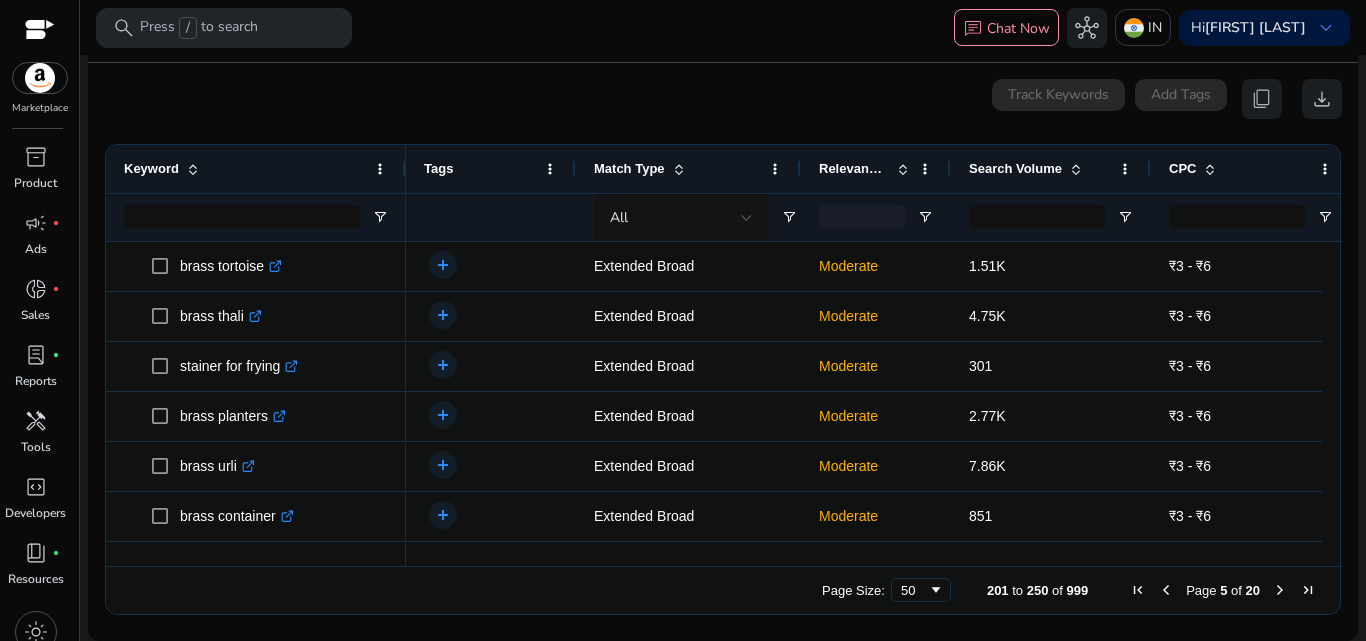 click at bounding box center (1280, 590) 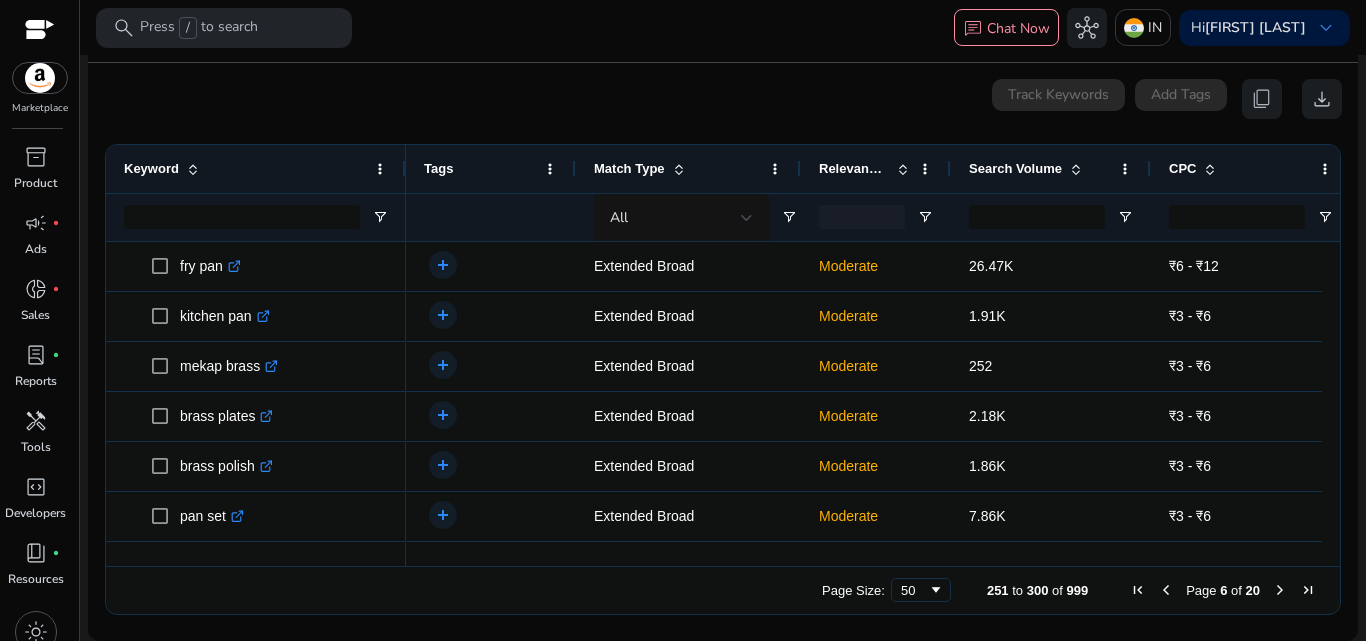 click on "0 keyword(s) selected   Track Keywords   Add Tags   content_copy   download" at bounding box center [723, 99] 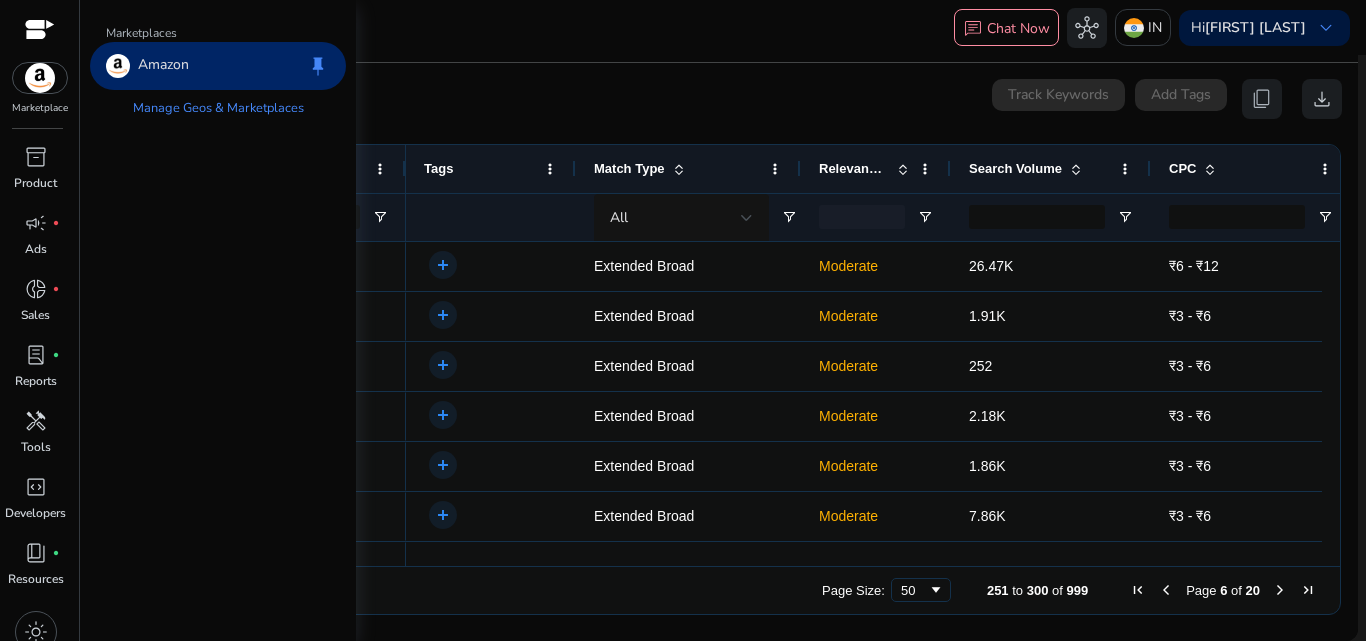 click at bounding box center [40, 78] 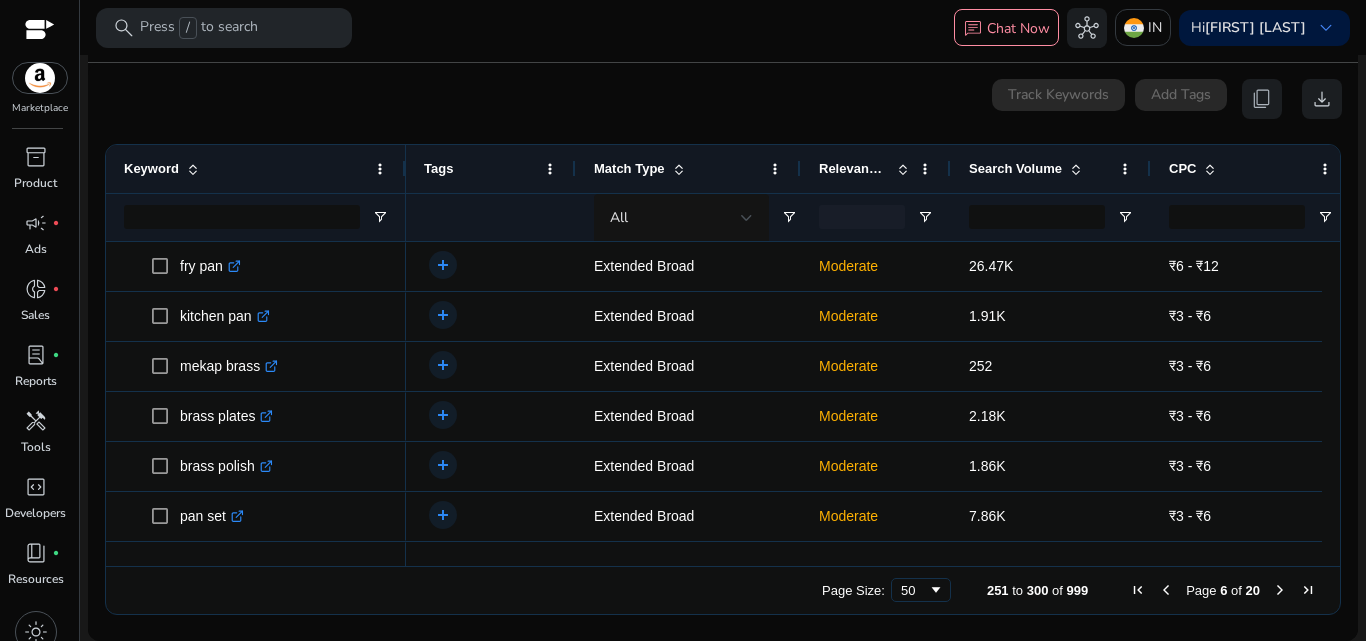 click at bounding box center [40, 31] 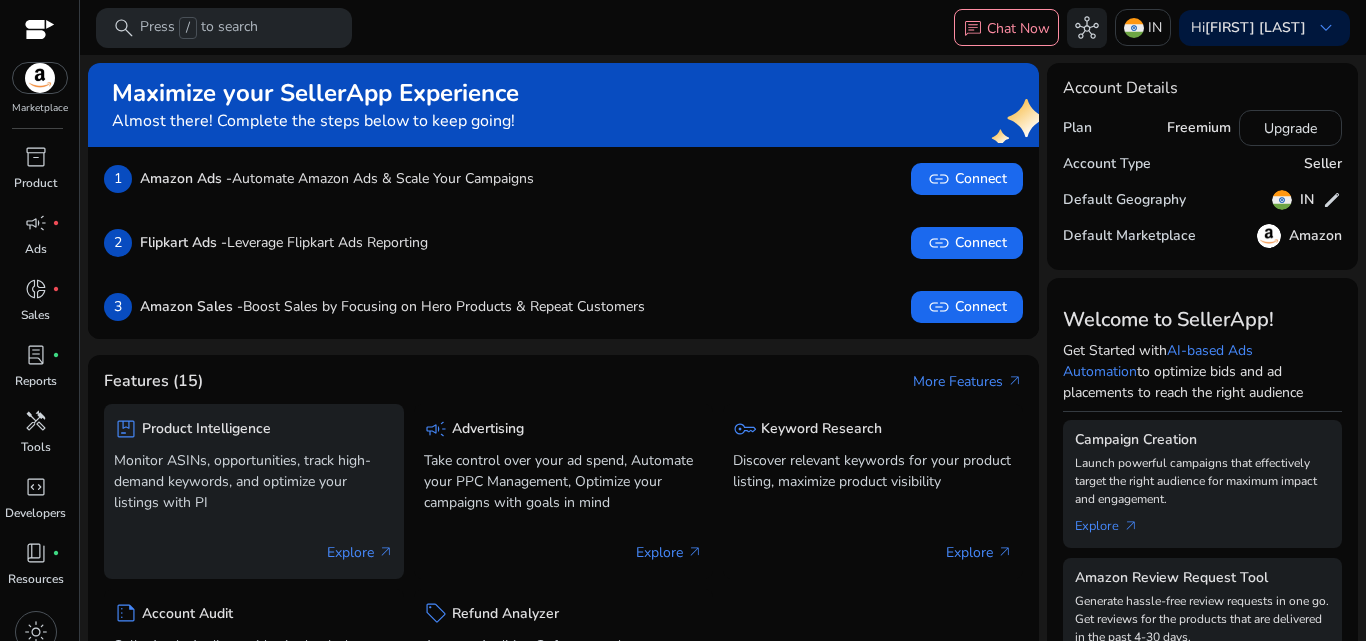 click on "package  Product Intelligence" 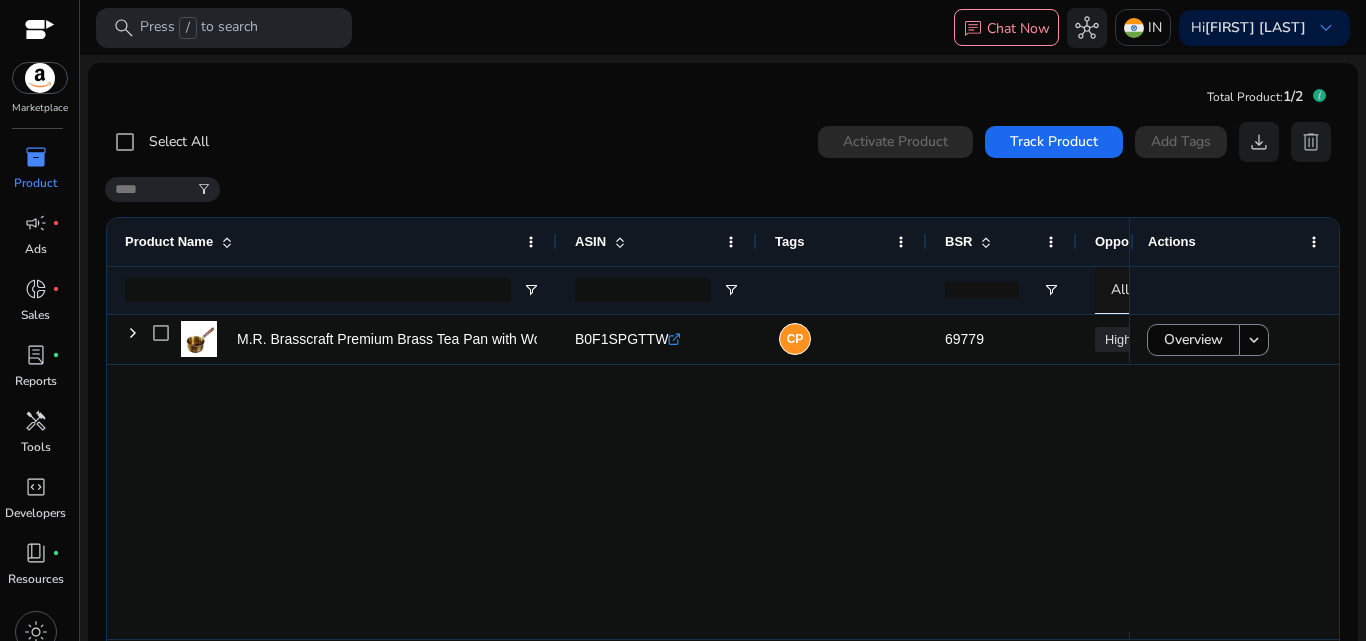click on "M.R. Brasscraft Premium Brass Tea Pan with Wooden Handle - 750...
B0F1SPGTTW  .st0{fill:#2c8af8}  CP 69779 High  79.81 <₹1.95K" 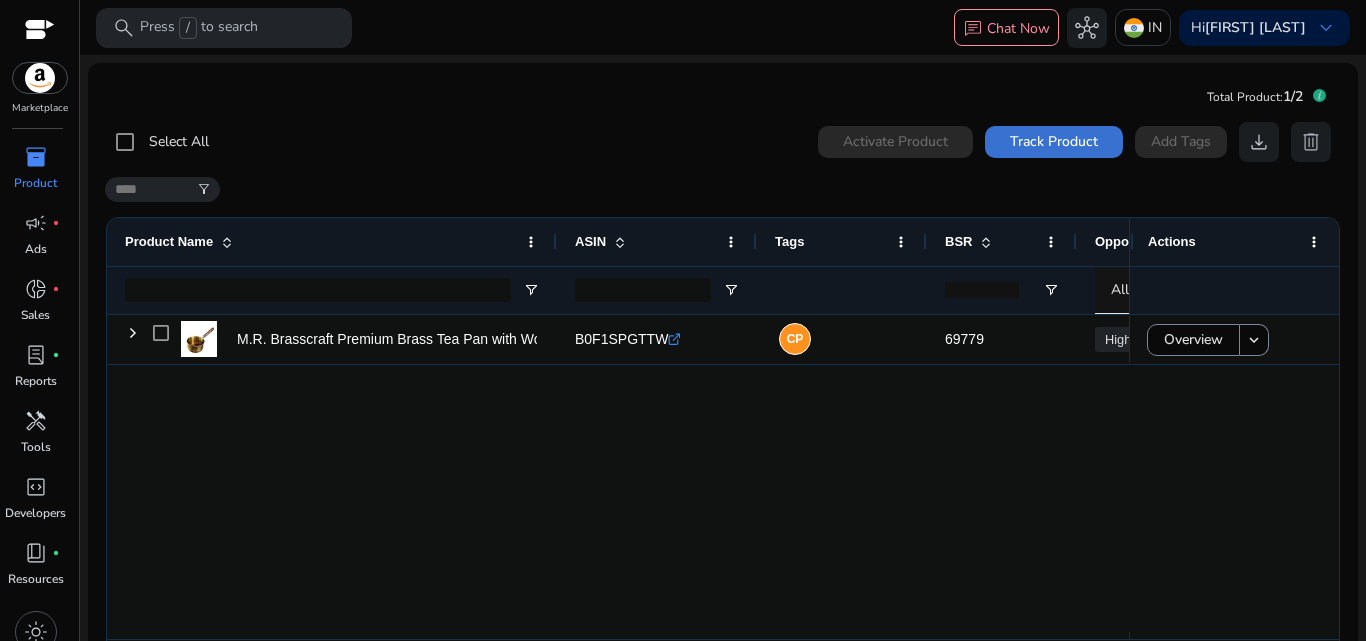 click on "Track Product" 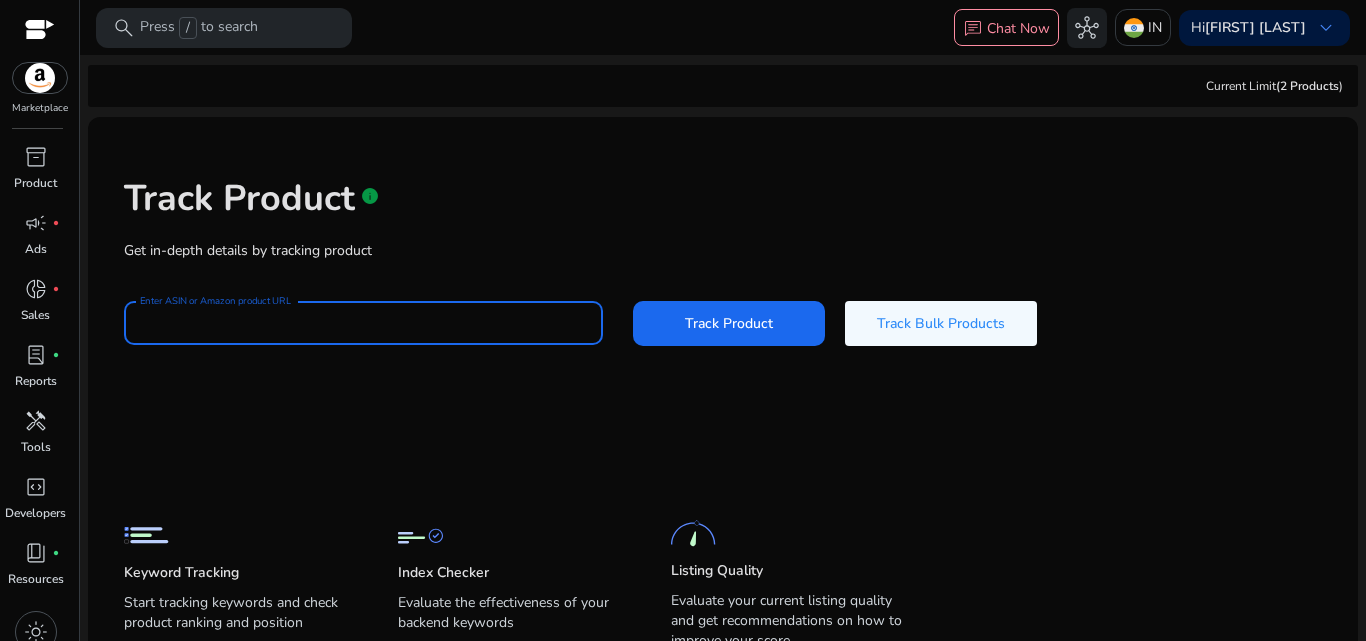 click on "Enter ASIN or Amazon product URL" at bounding box center [363, 323] 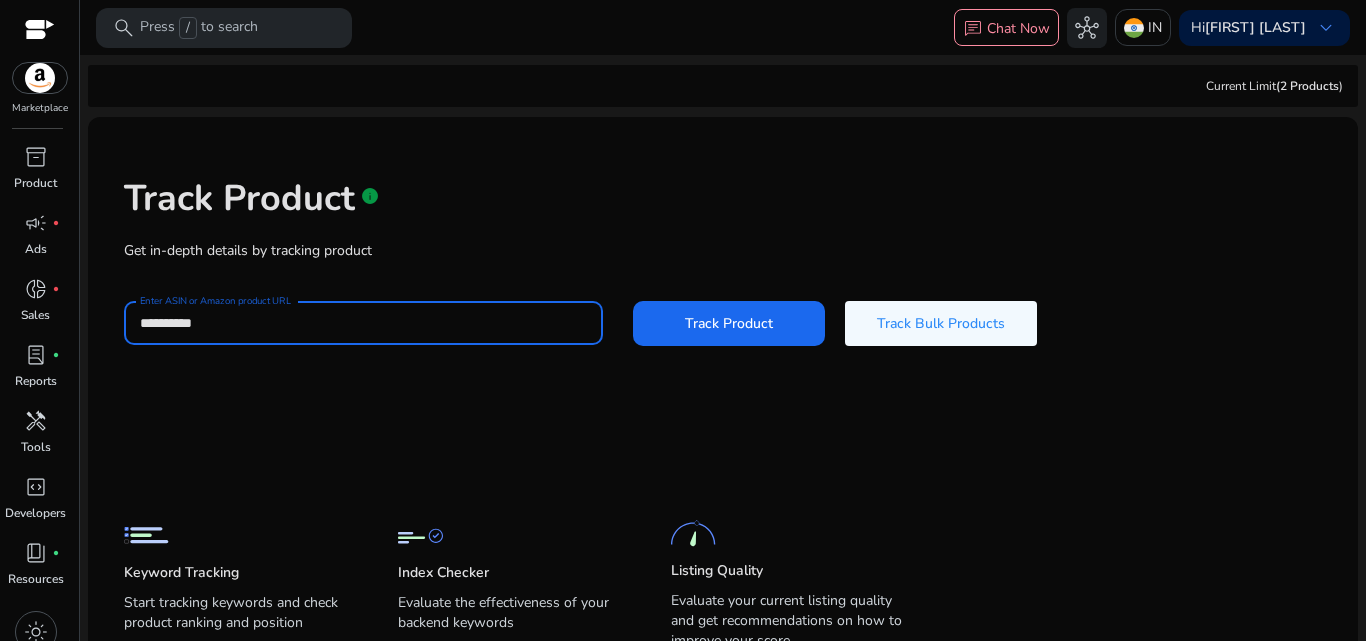 click on "Track Product" 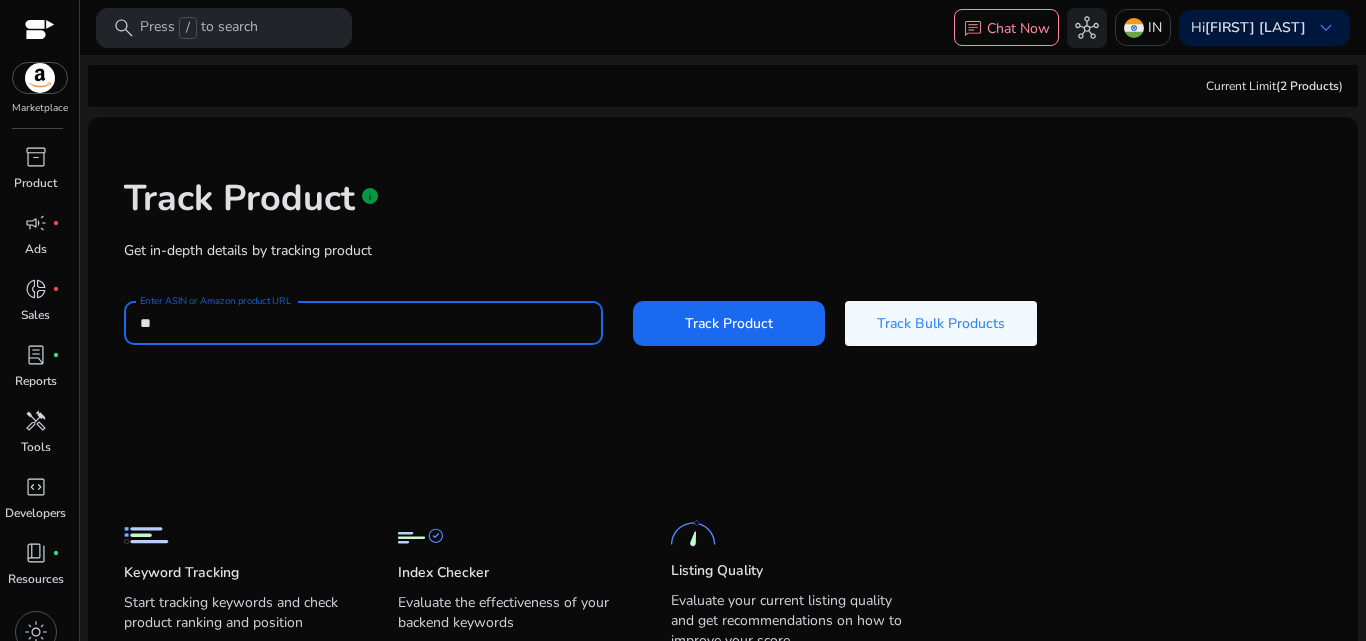 type on "*" 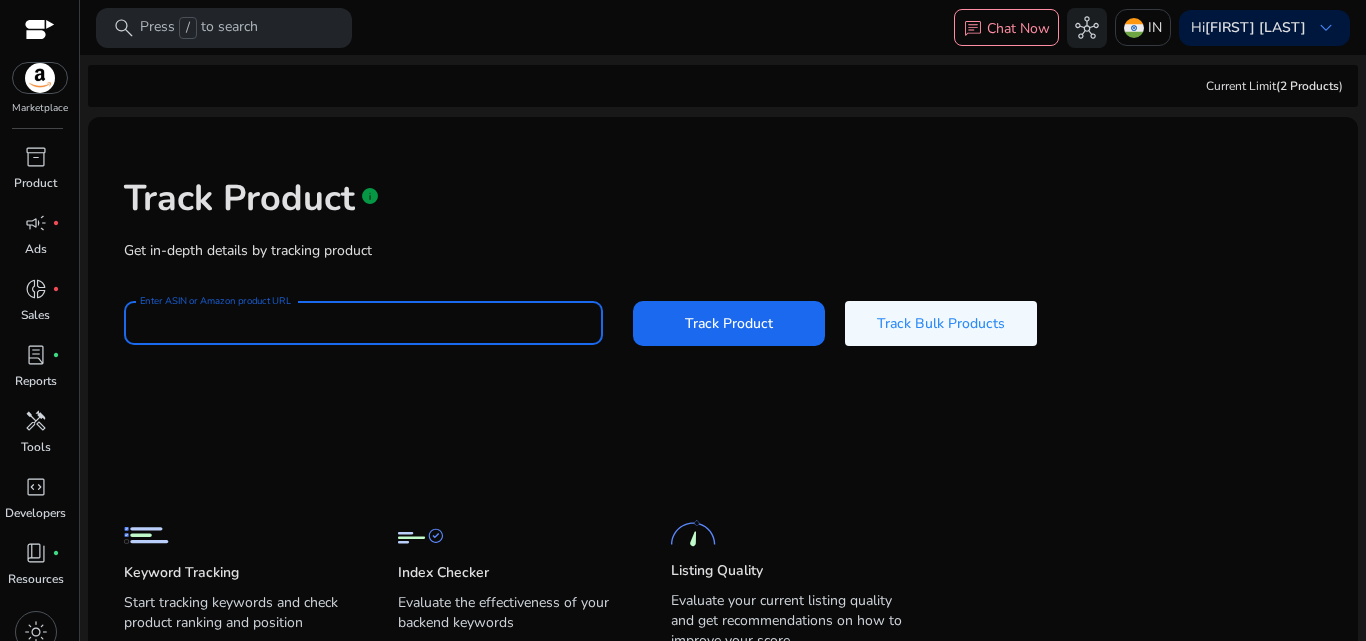 click on "Enter ASIN or Amazon product URL" at bounding box center (363, 323) 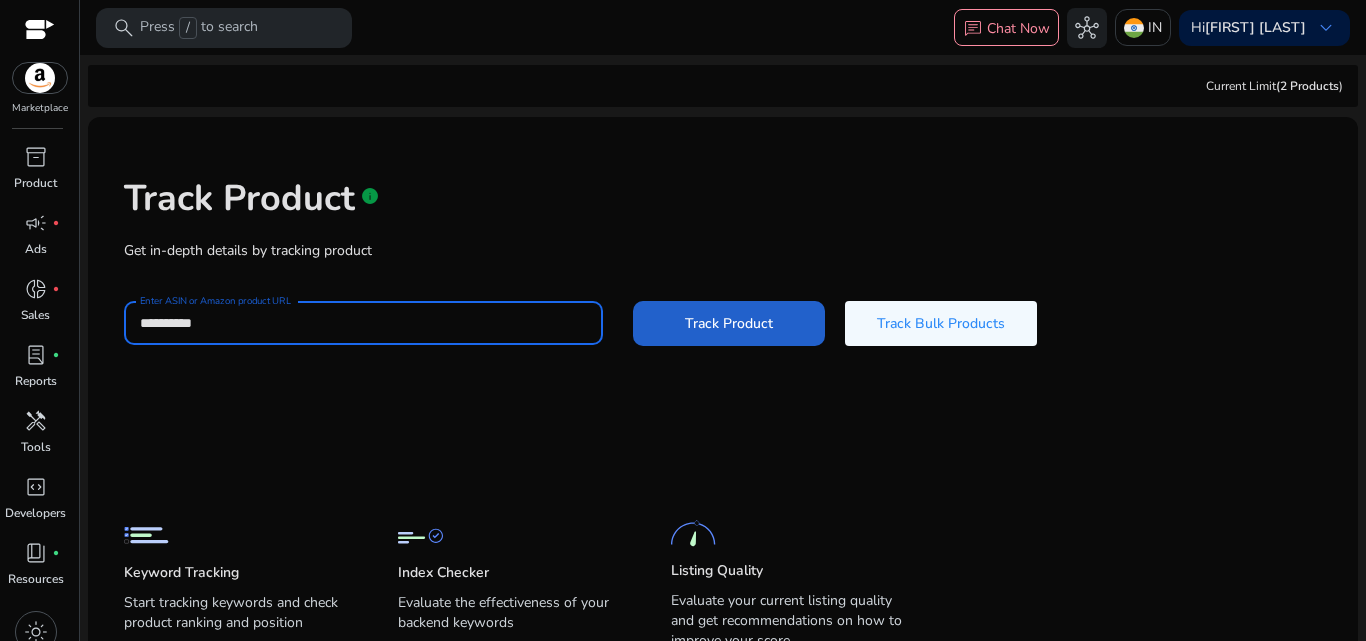 type on "**********" 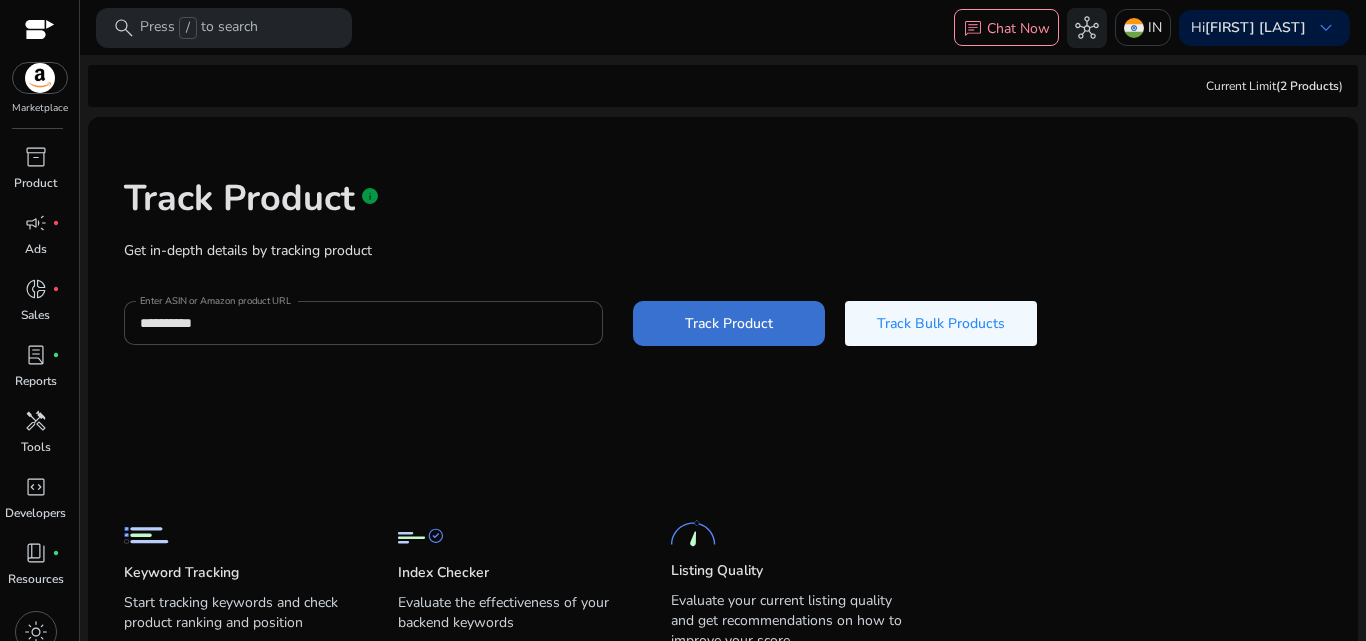 click 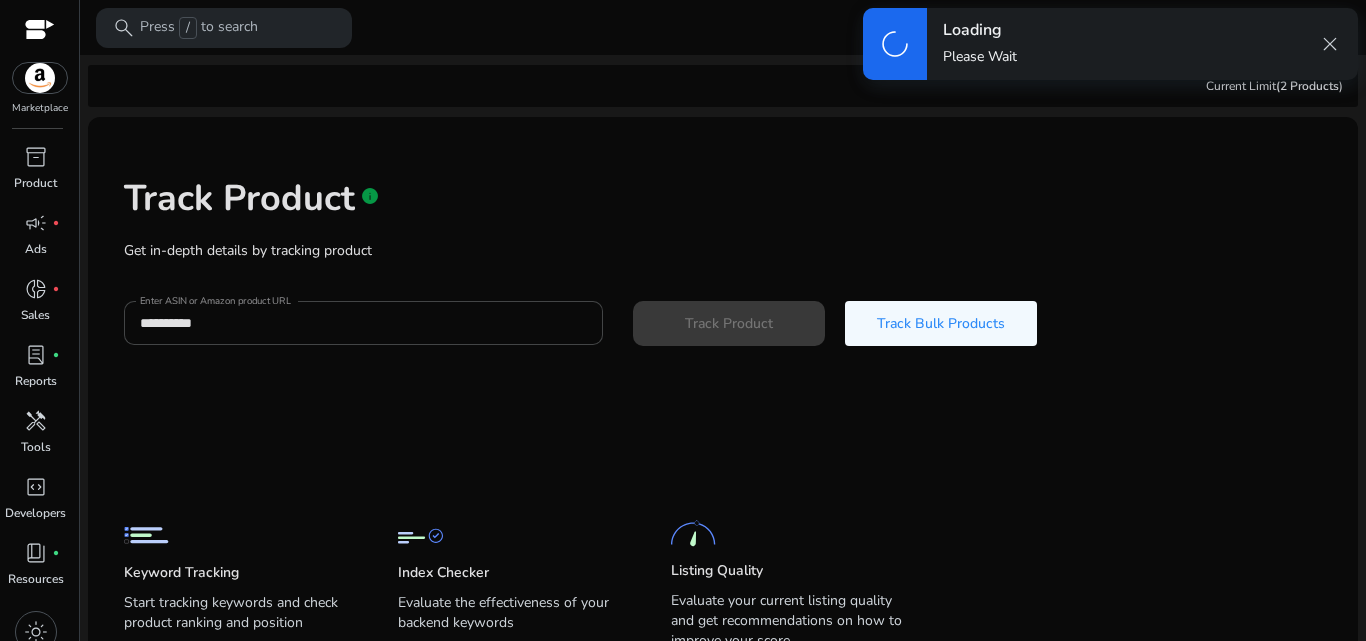 type 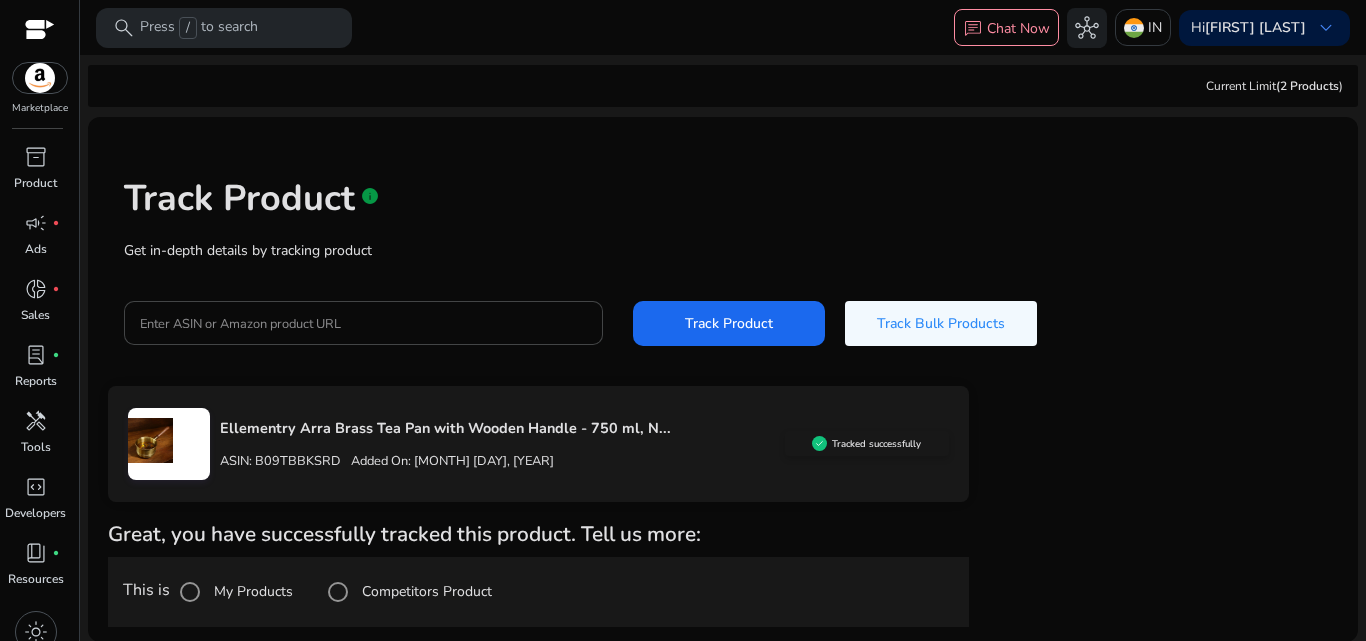 scroll, scrollTop: 1, scrollLeft: 0, axis: vertical 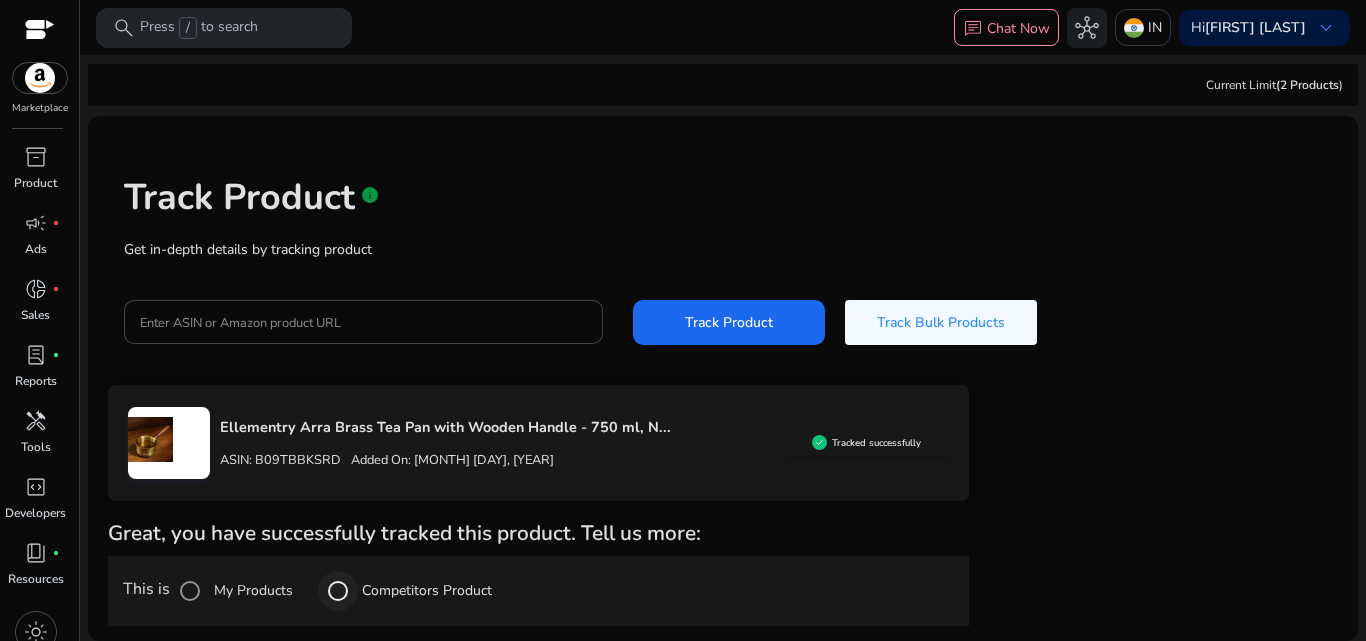 click on "search   Press  /  to search   chat  Chat Now  hub  IN  Hi  Sanjeev sainj  keyboard_arrow_down  We are getting things ready for you... Current Limit  (2 Products )  Track Product   info   Get in-depth details by tracking product  Enter ASIN or Amazon product URL  Track Product   Track Bulk Products   Ellementry Arra Brass Tea Pan with Wooden Handle - 750 ml, N...  ASIN: B09TBBKSRD  Added On: July 15, 2025  Tracked successfully  Great, you have successfully tracked this product. Tell us more:   This is  My Products Competitors Product" 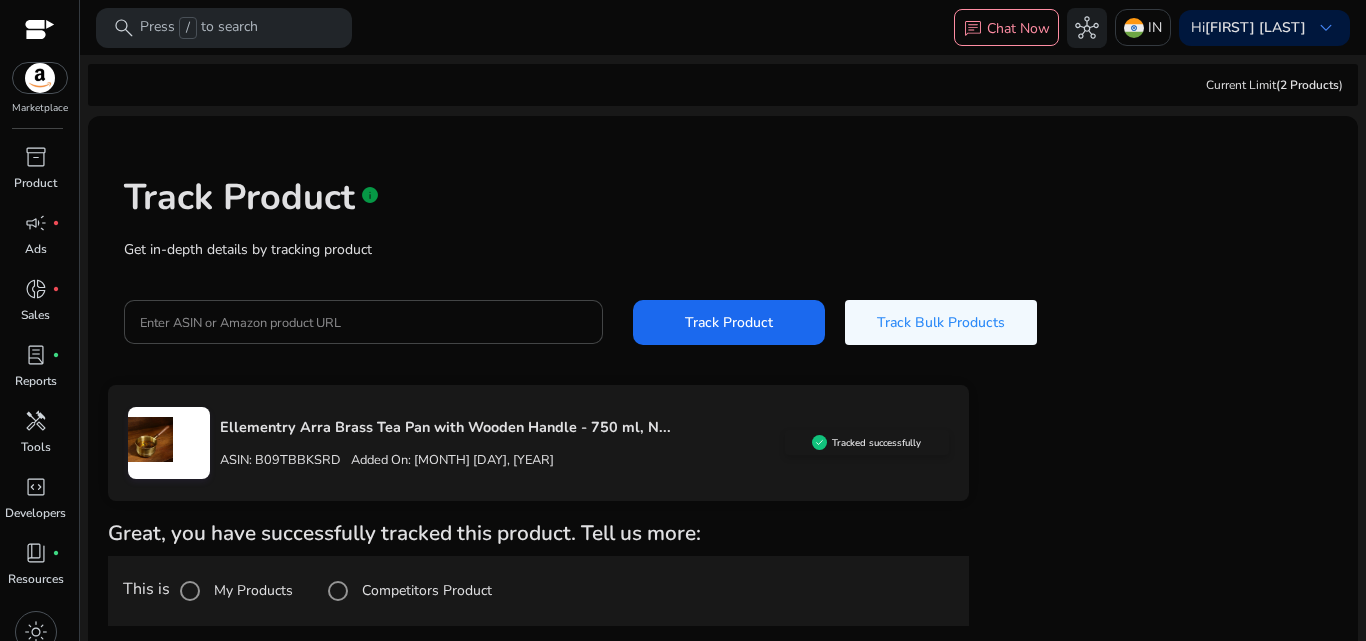 click on "Track Product   info   Get in-depth details by tracking product  Enter ASIN or Amazon product URL  Track Product   Track Bulk Products" 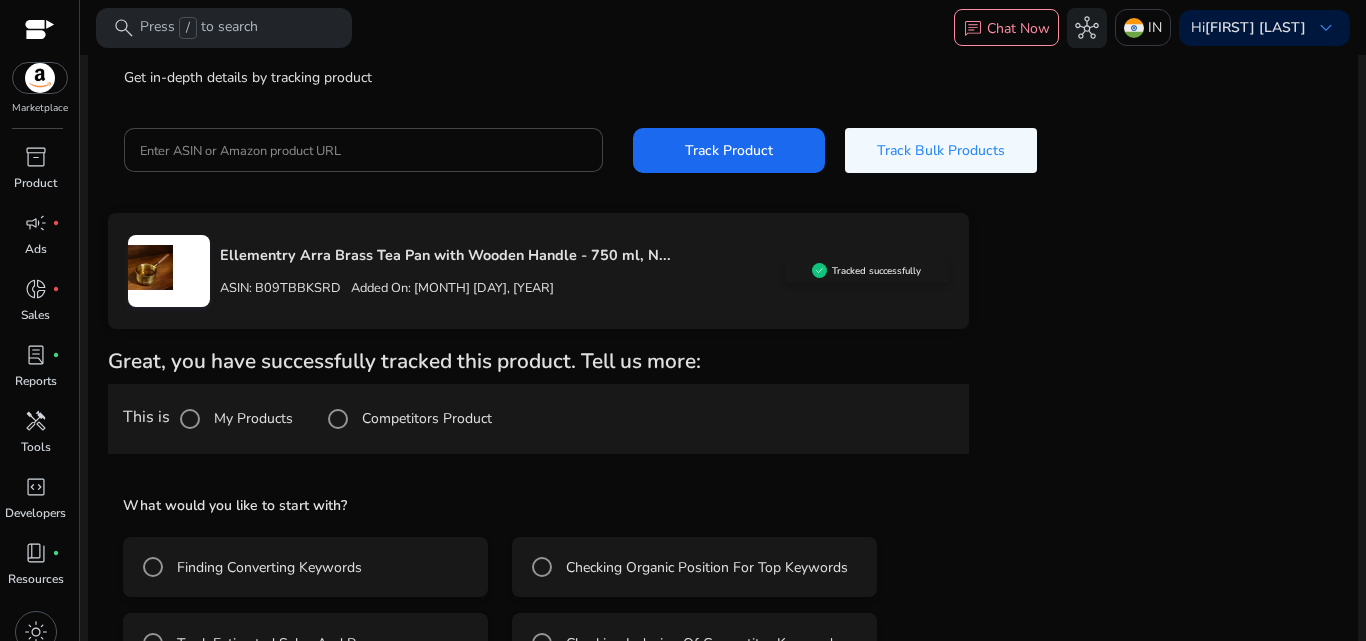 scroll, scrollTop: 235, scrollLeft: 0, axis: vertical 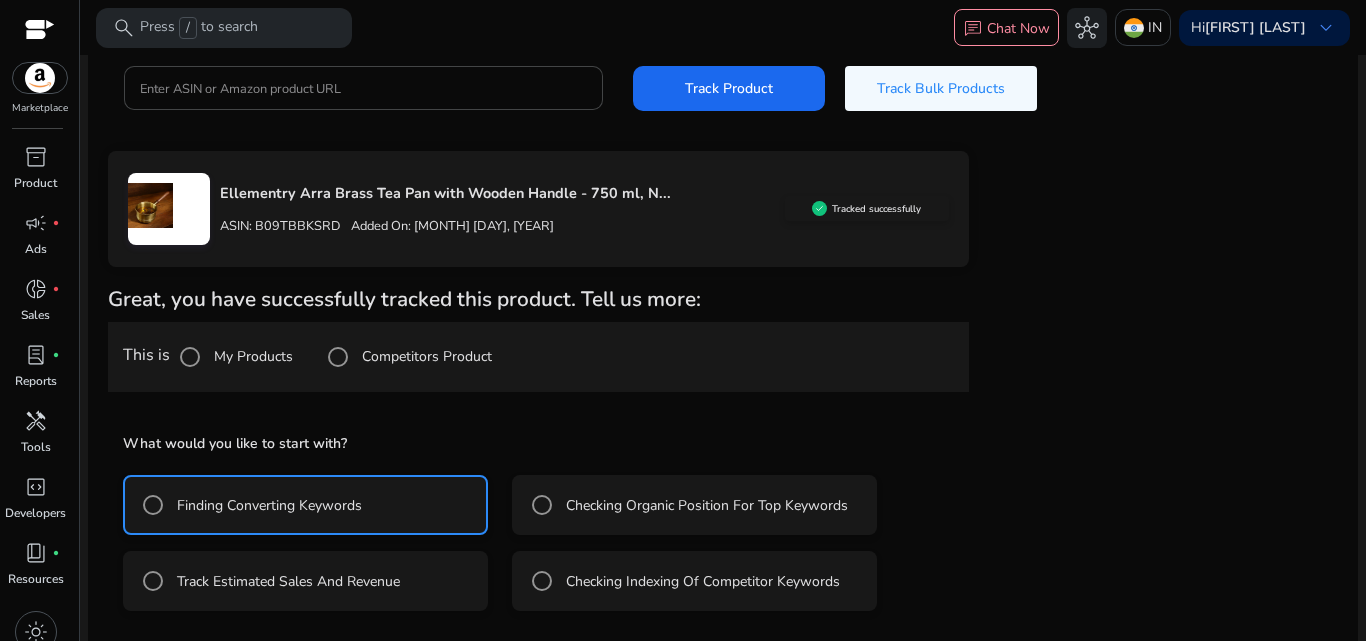 drag, startPoint x: 1357, startPoint y: 202, endPoint x: 1361, endPoint y: 336, distance: 134.0597 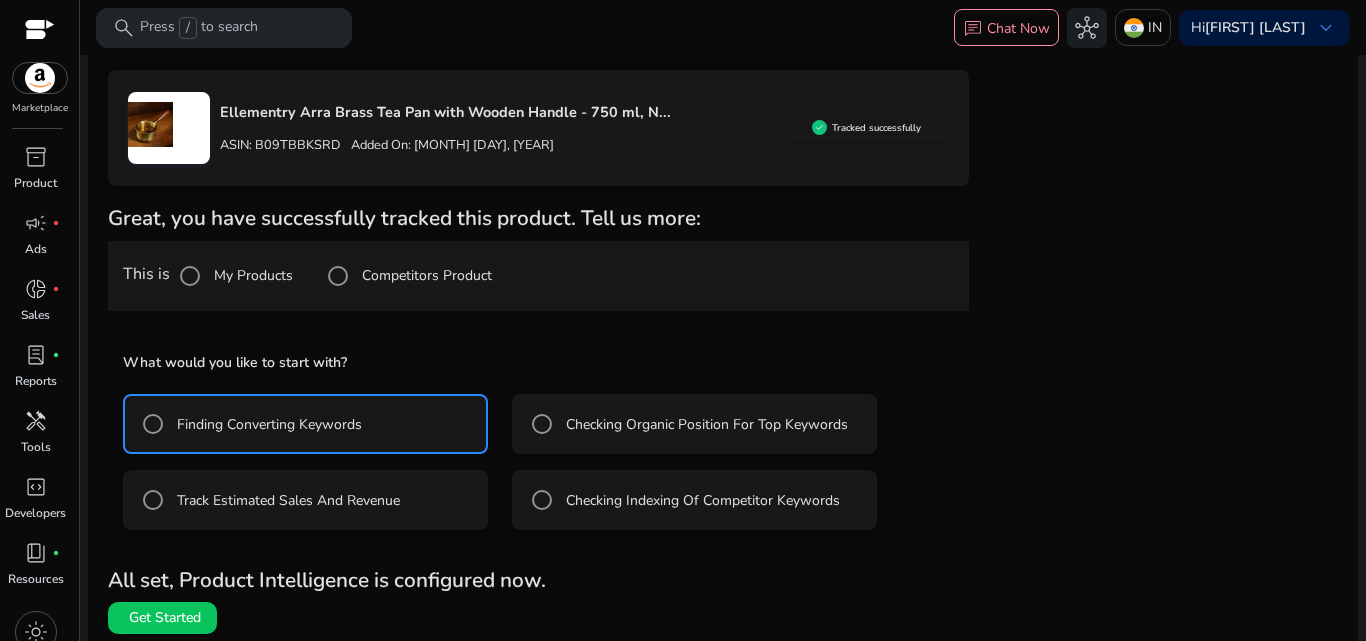 scroll, scrollTop: 324, scrollLeft: 0, axis: vertical 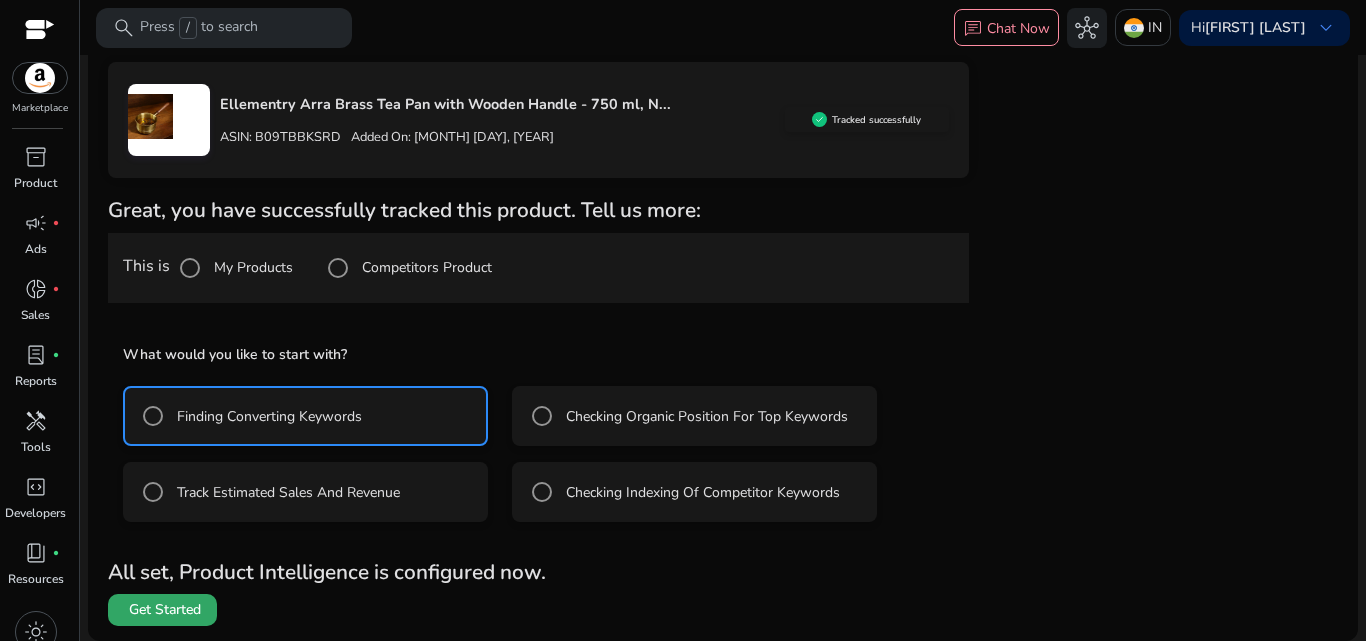click on "Get Started" at bounding box center (165, 610) 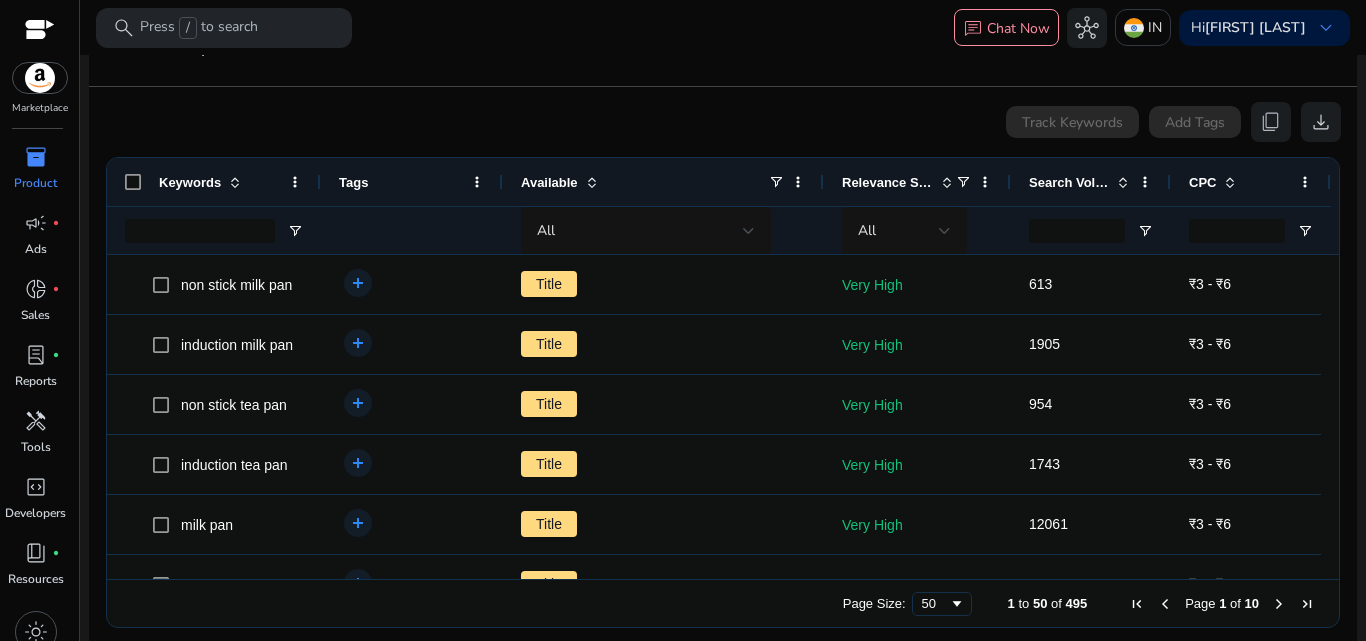 scroll, scrollTop: 374, scrollLeft: 0, axis: vertical 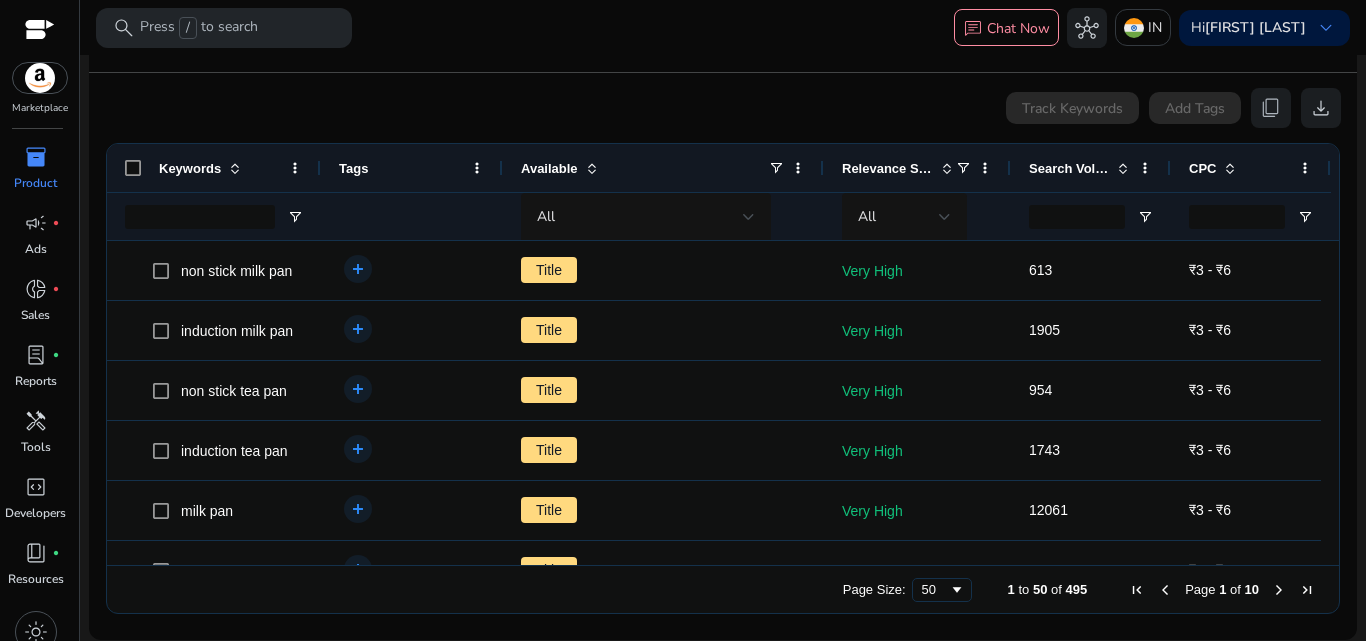 click at bounding box center [1279, 590] 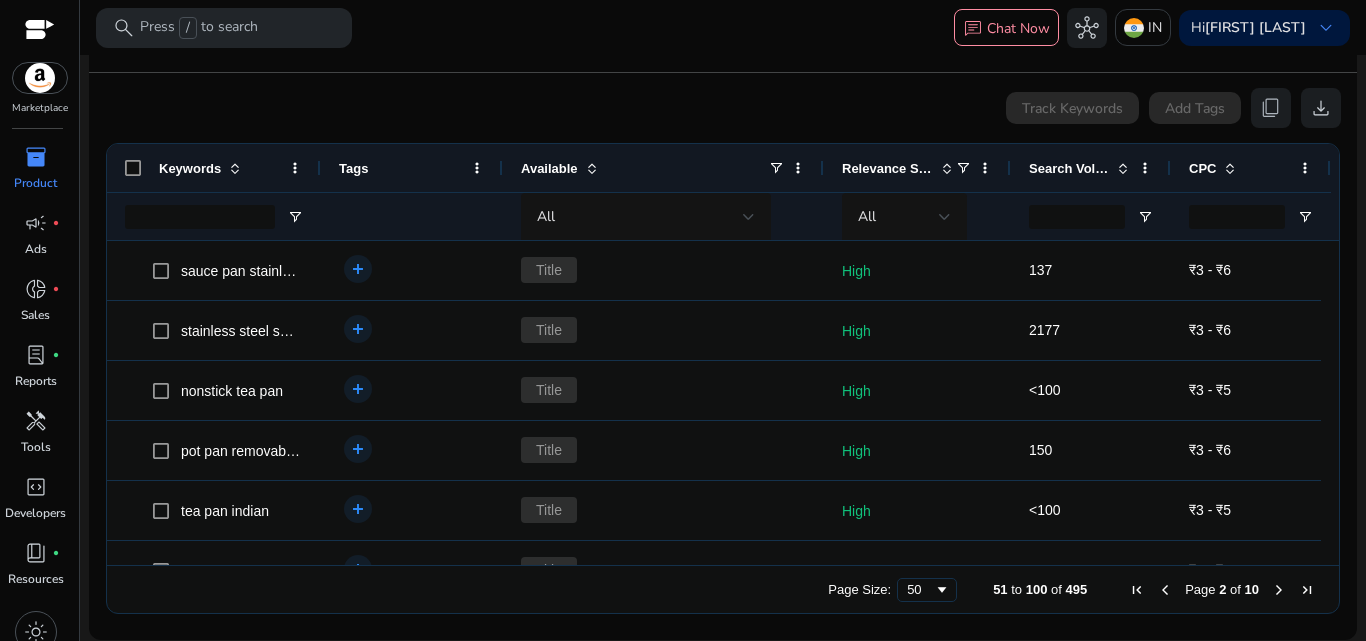 click at bounding box center [1279, 590] 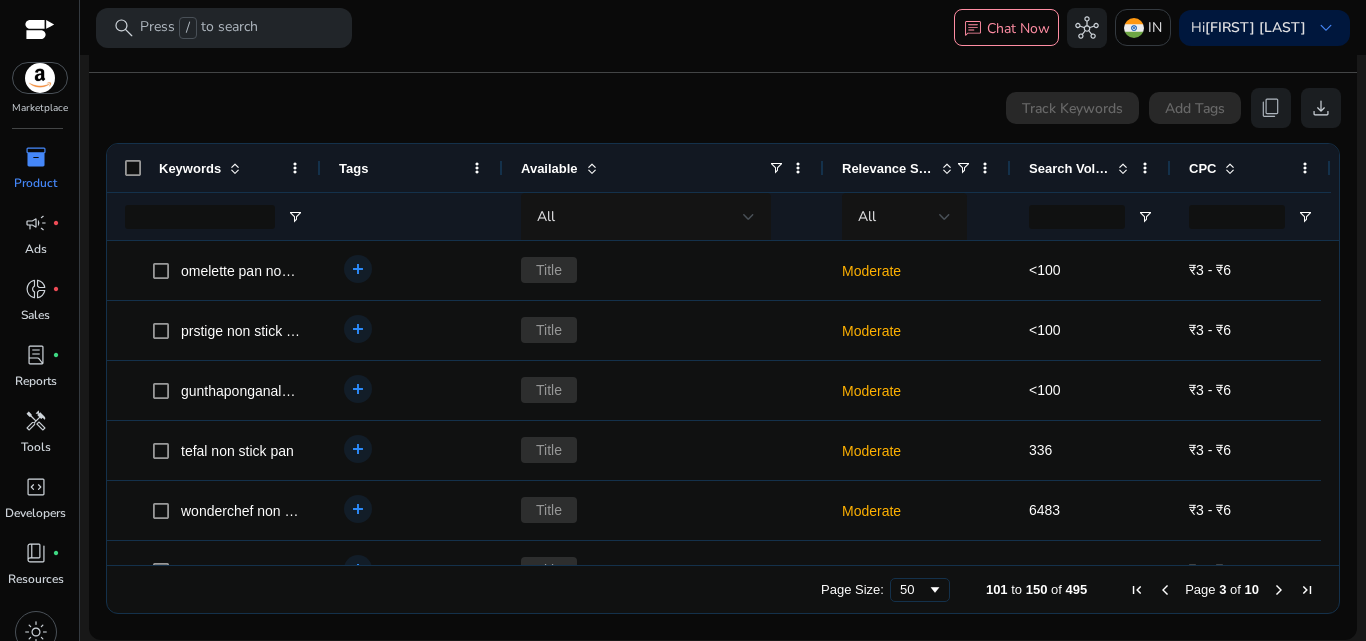 click at bounding box center (1165, 590) 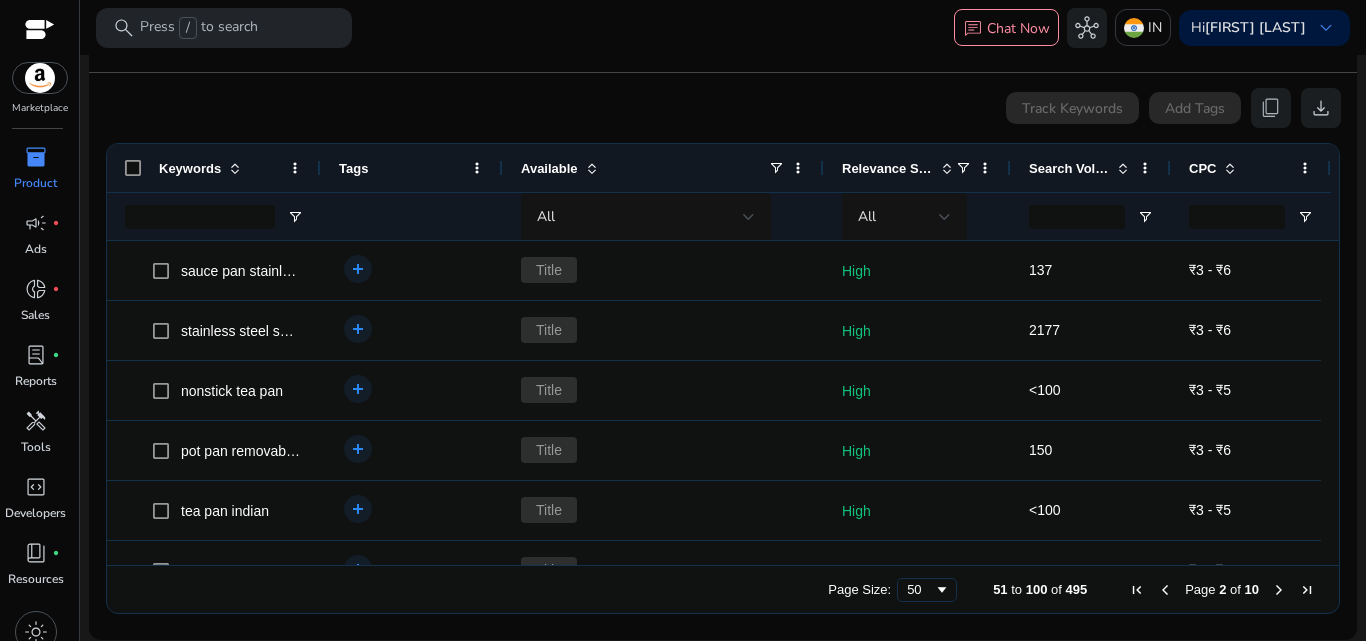 scroll, scrollTop: 283, scrollLeft: 0, axis: vertical 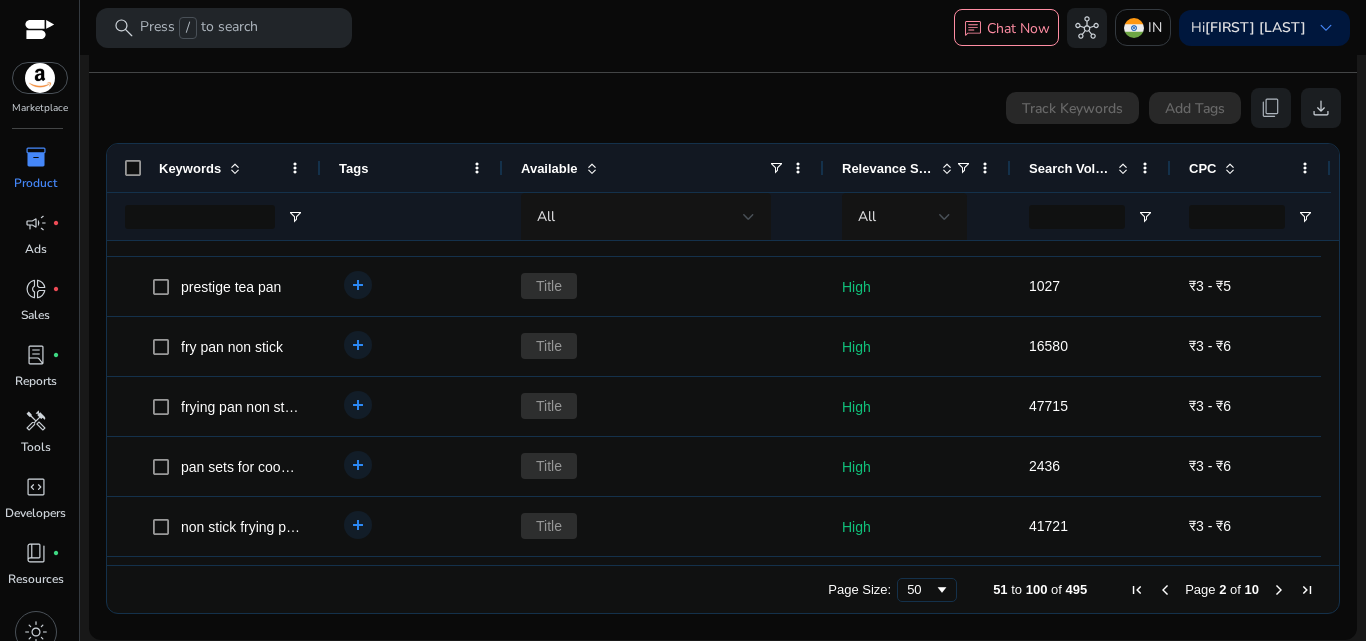 click 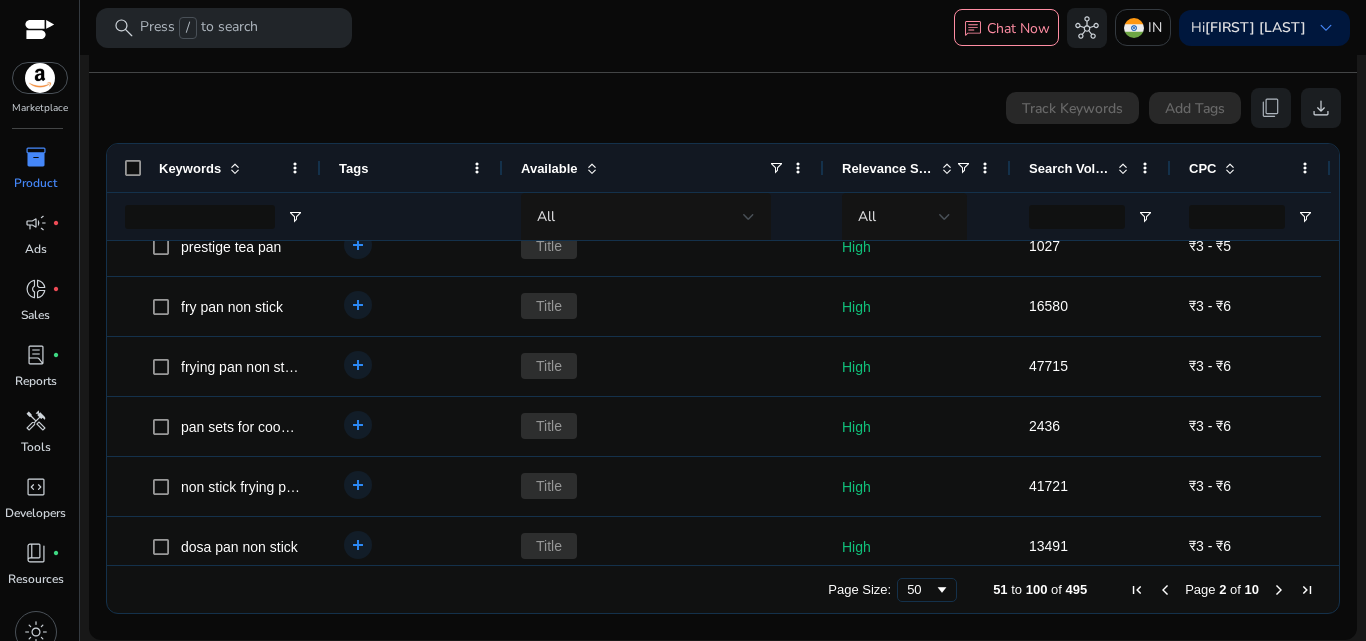scroll, scrollTop: 361, scrollLeft: 0, axis: vertical 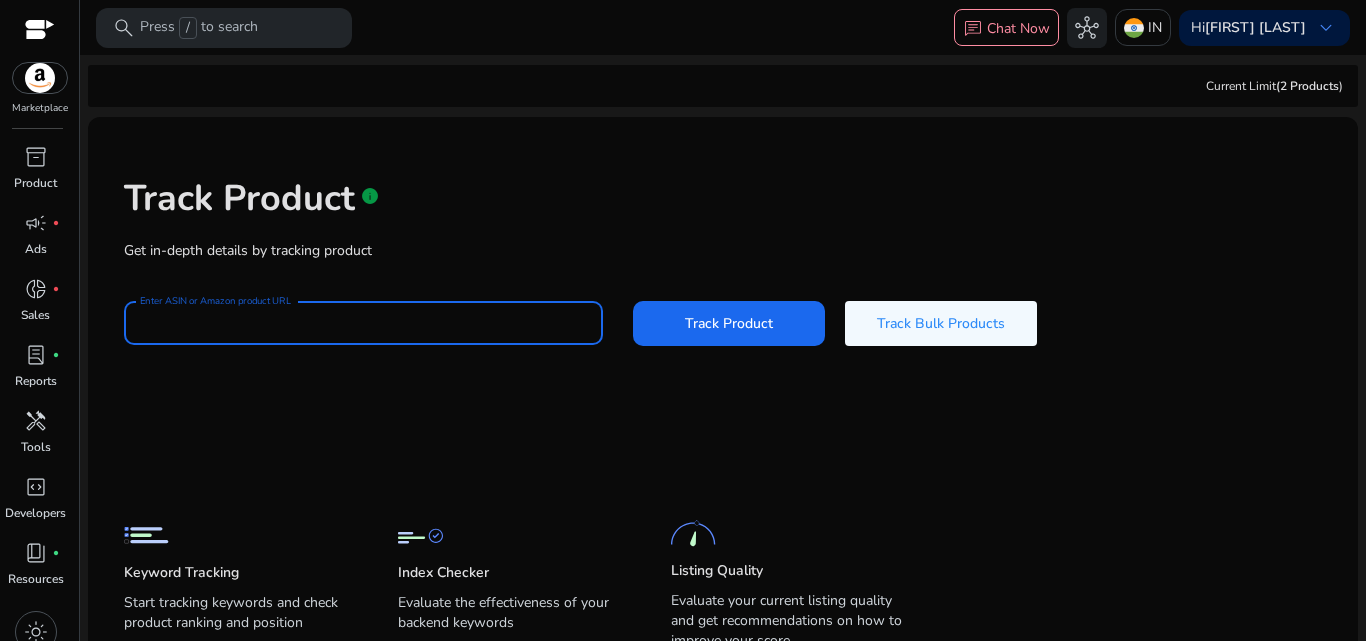 click on "Enter ASIN or Amazon product URL" at bounding box center (363, 323) 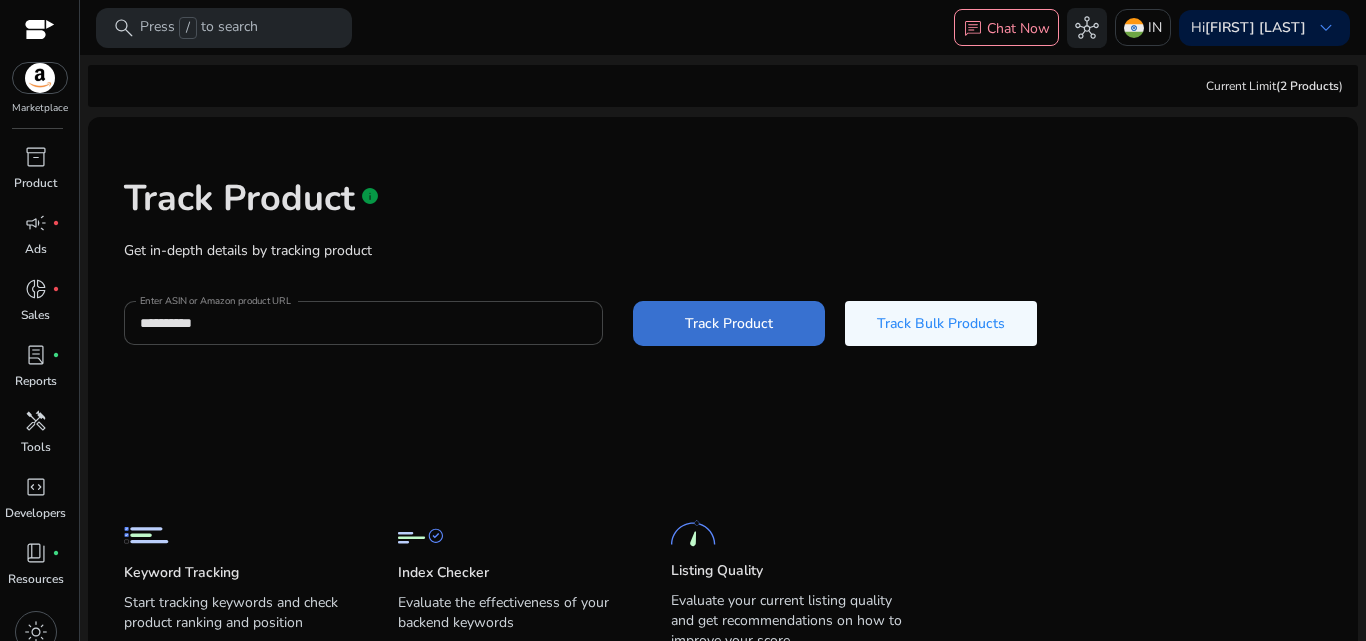 click 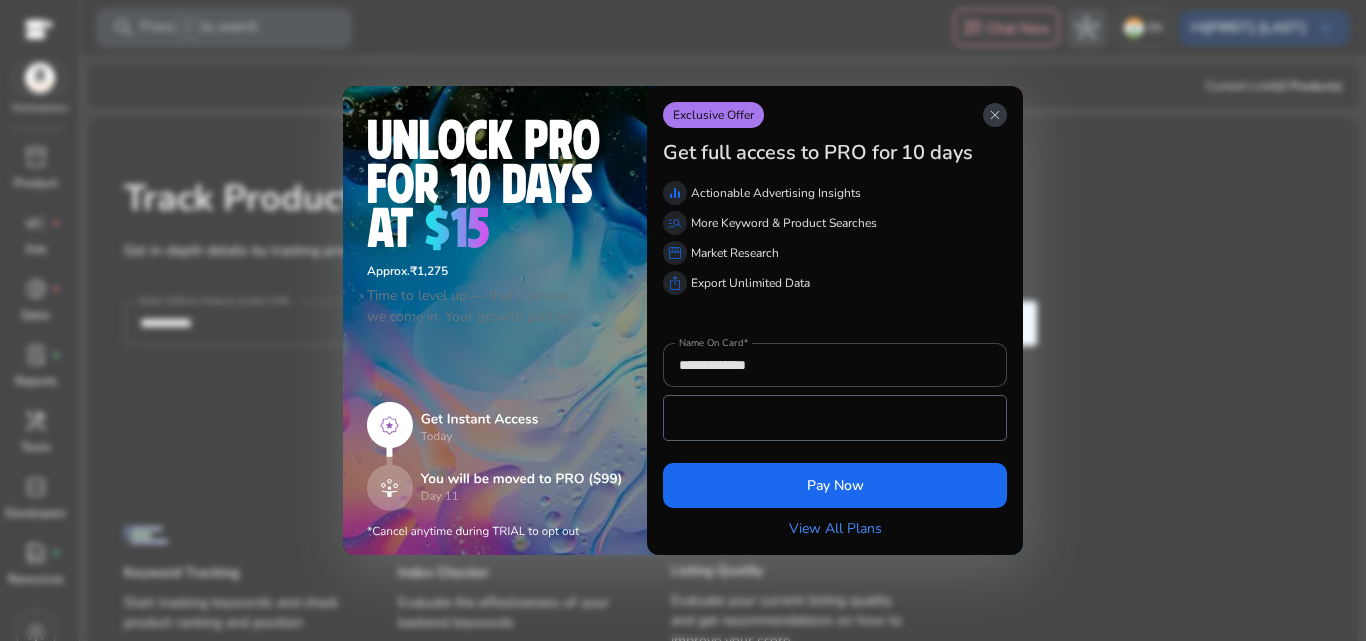click on "close" at bounding box center (995, 115) 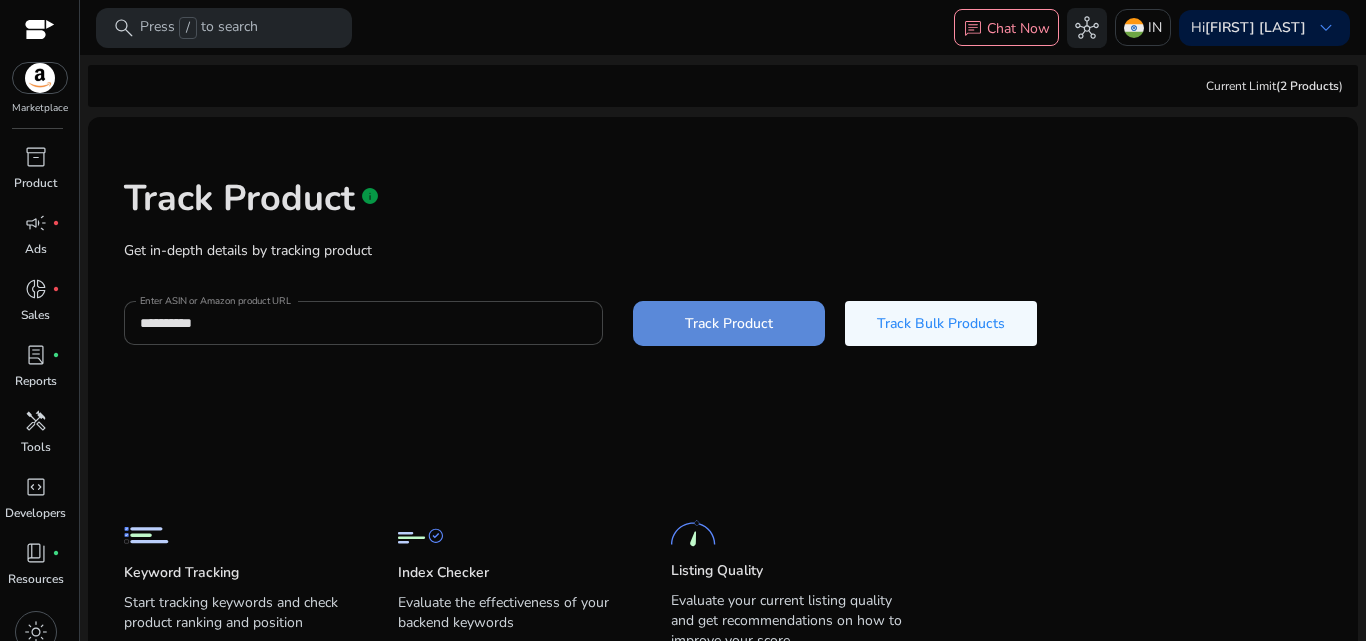 click 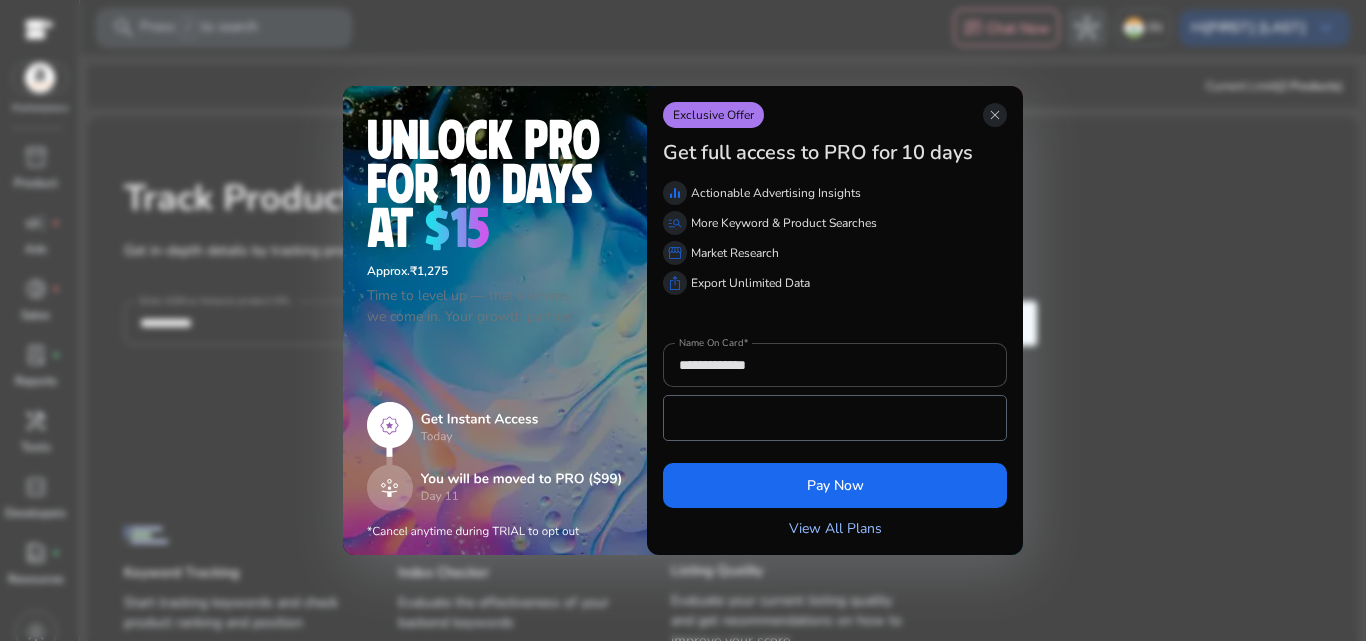 click on "View All Plans" at bounding box center [835, 528] 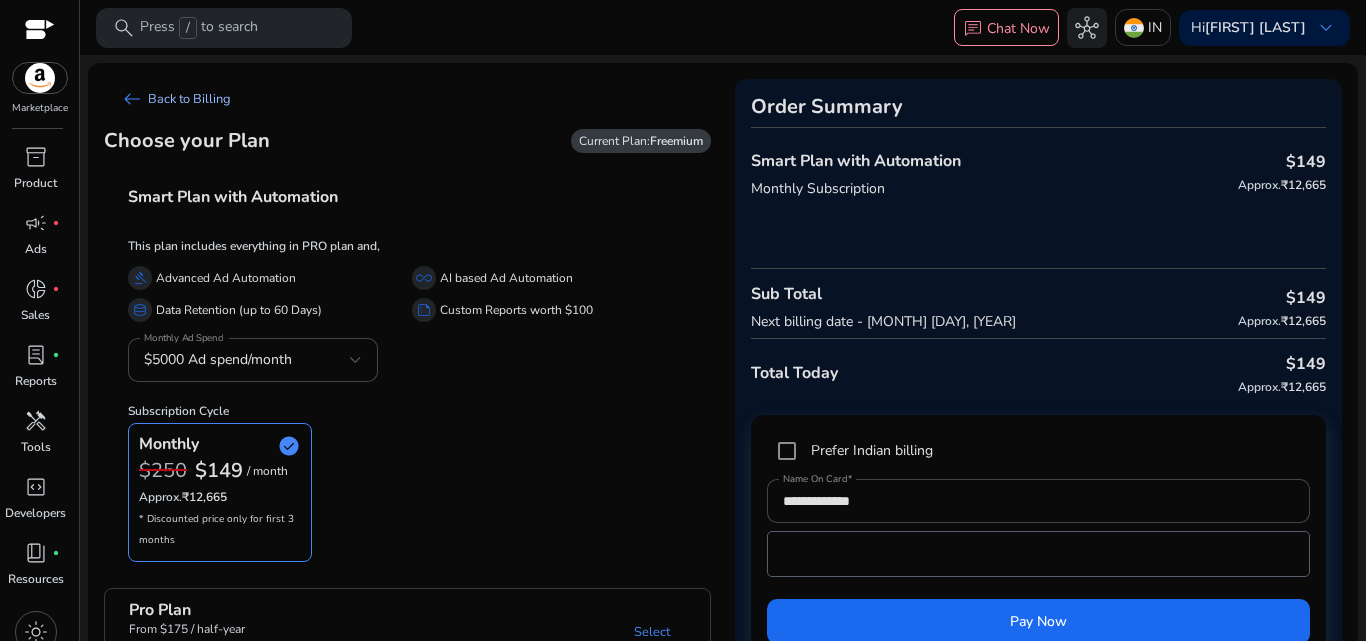 click on "arrow_left_alt   Back to Billing" 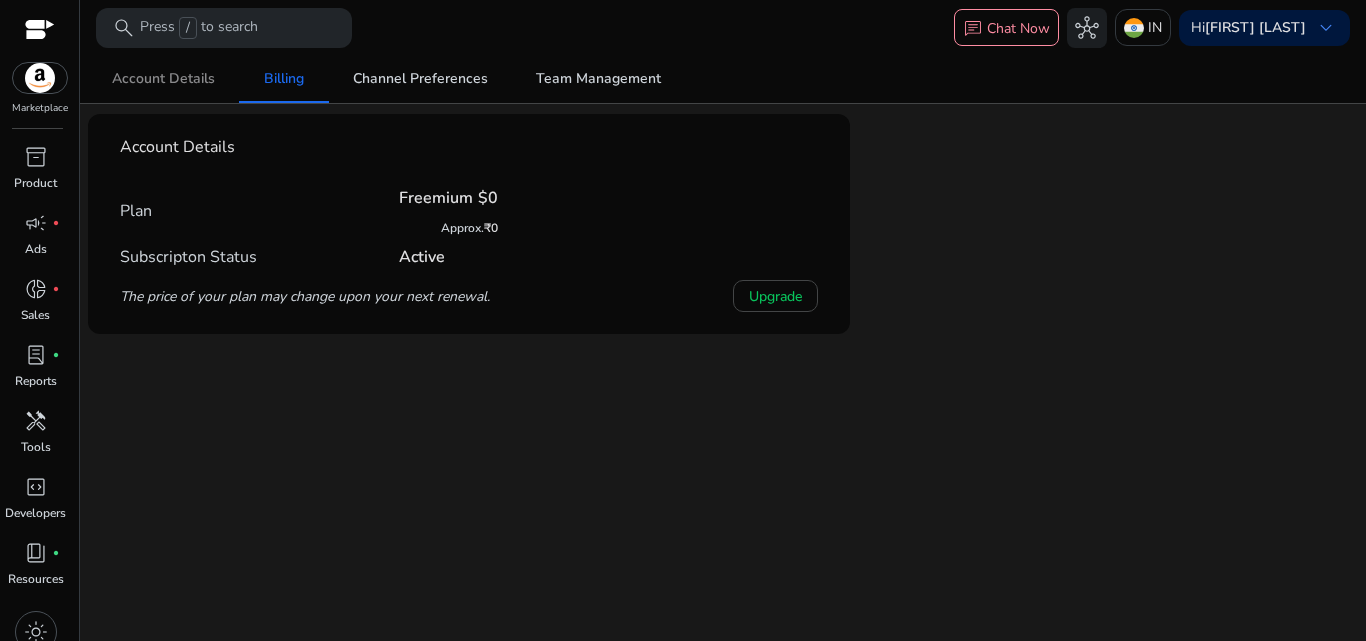 click on "Account Details" at bounding box center [163, 79] 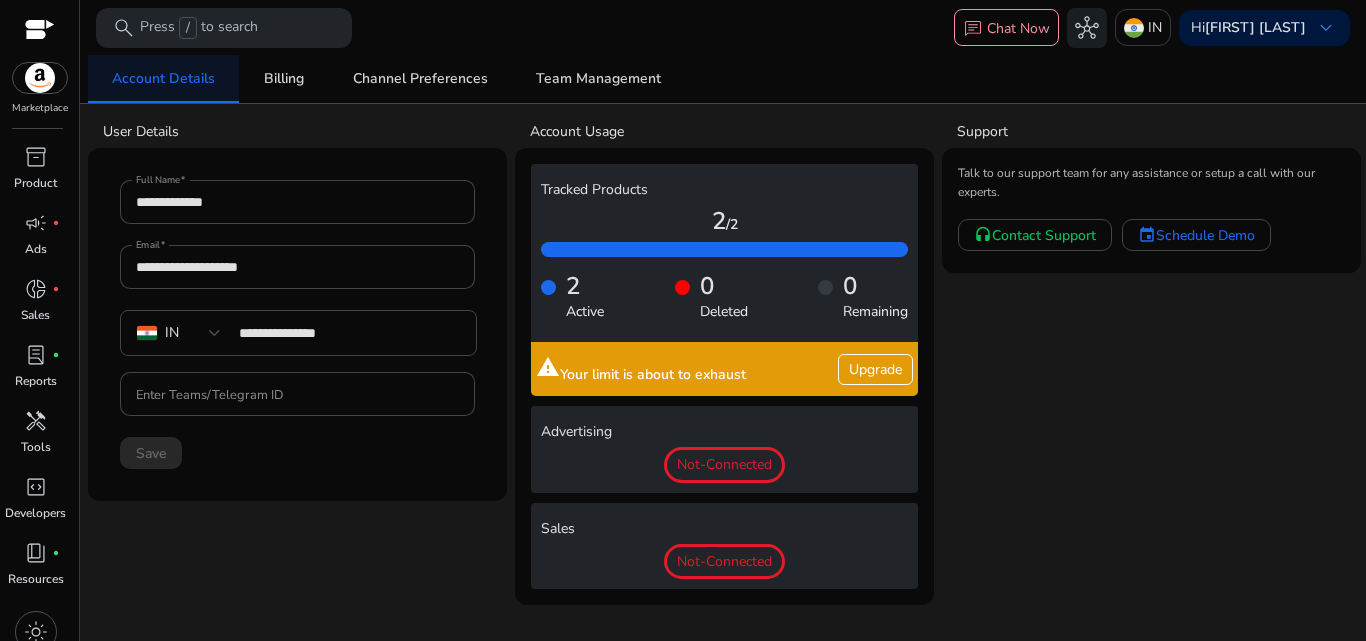 click on "Account Details" at bounding box center (163, 79) 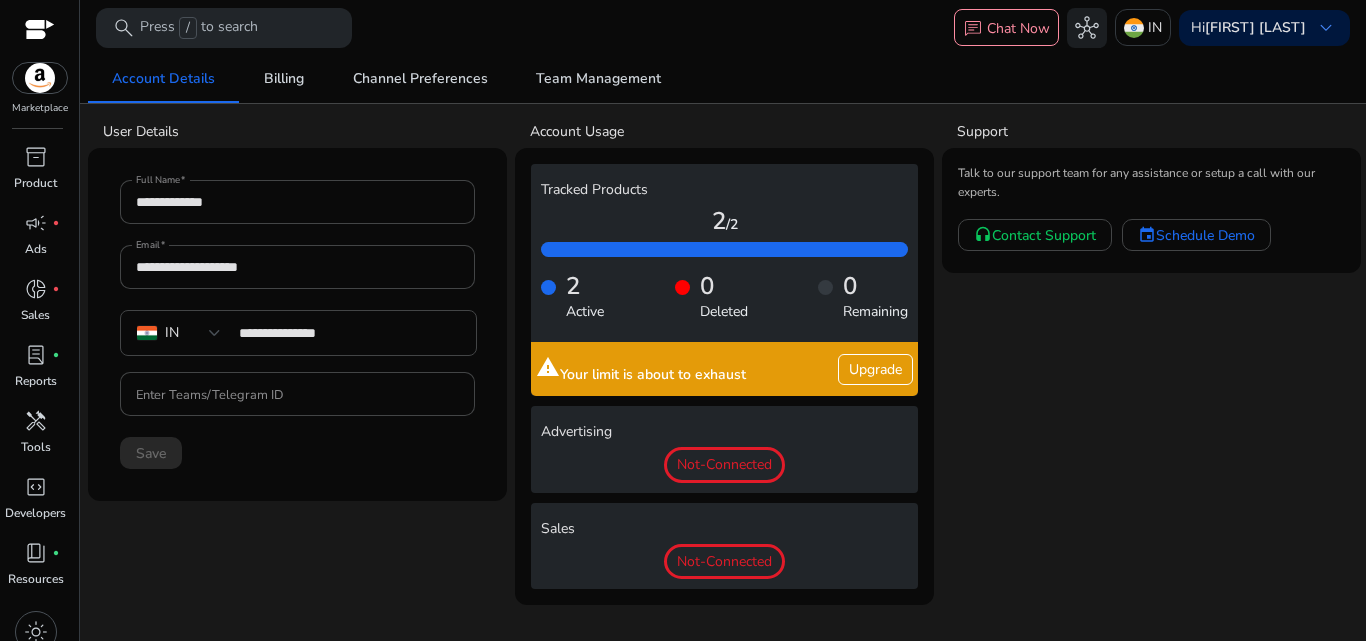 click on "**********" 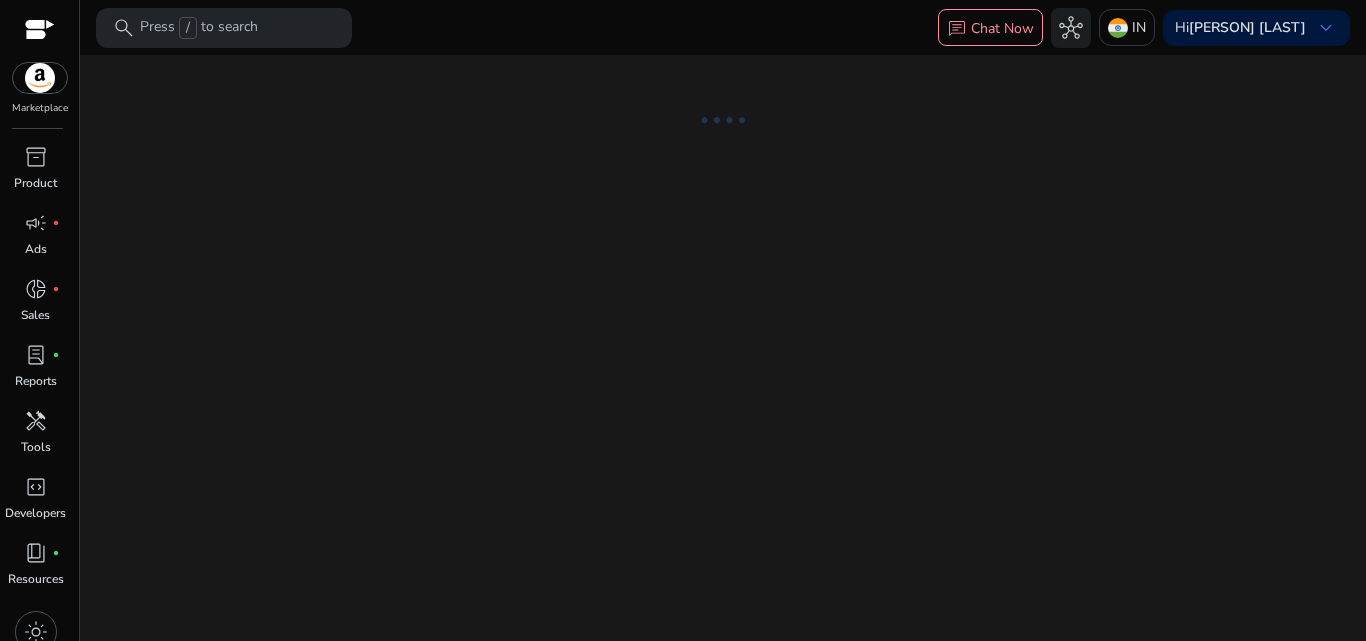scroll, scrollTop: 0, scrollLeft: 0, axis: both 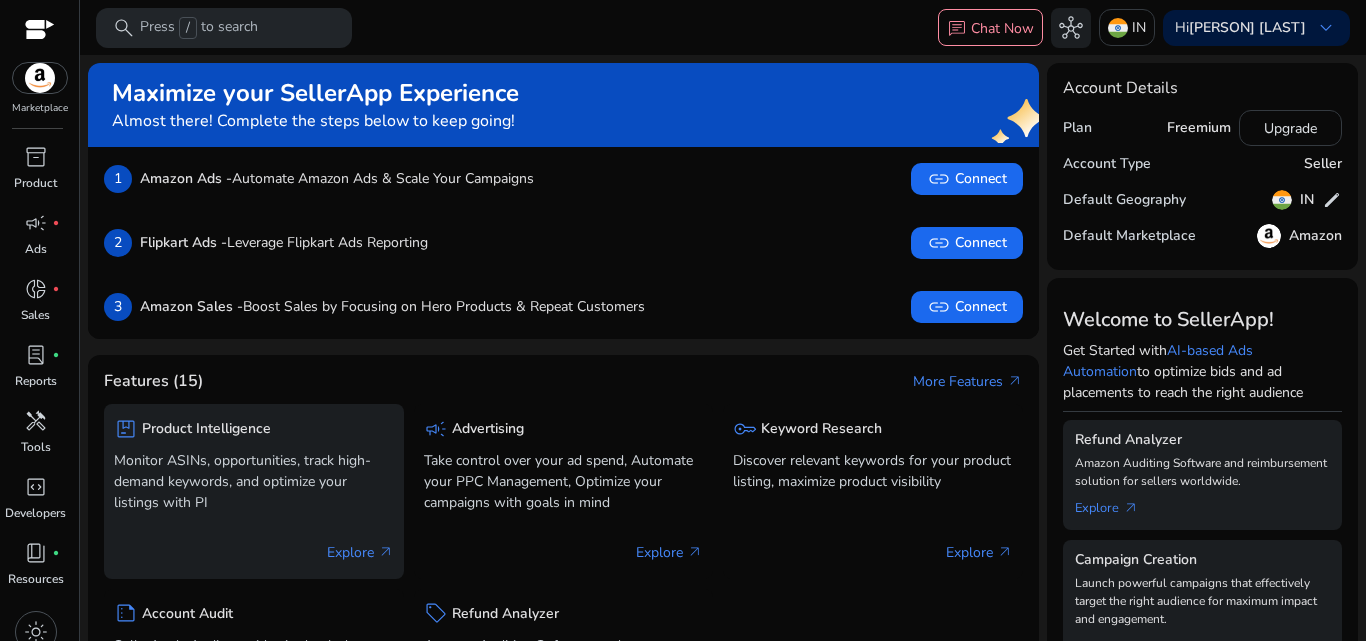 click on "Amazon Sales -" 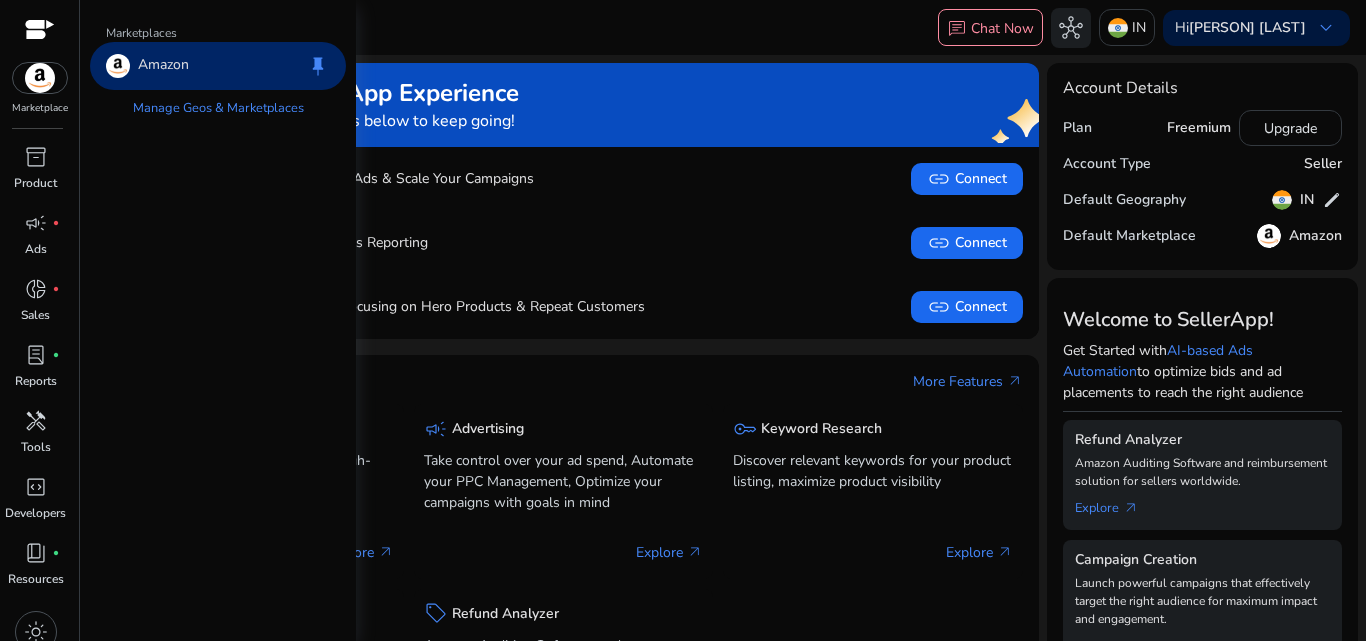 click at bounding box center [40, 78] 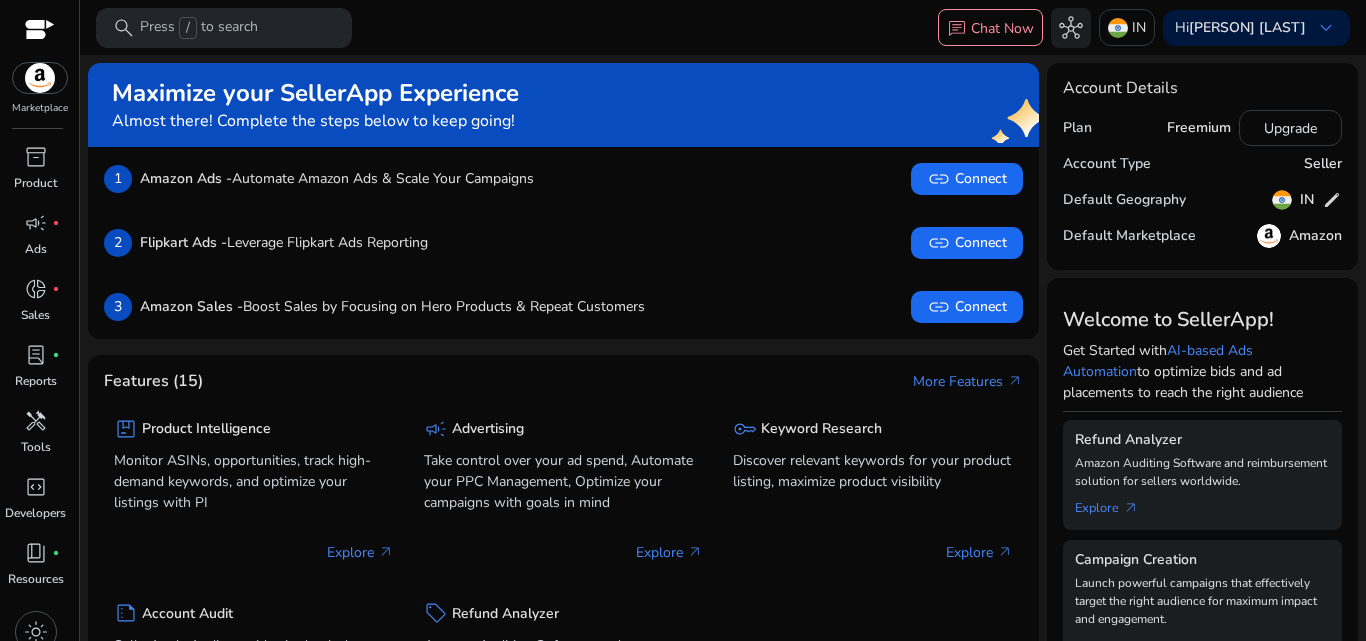 click at bounding box center (40, 31) 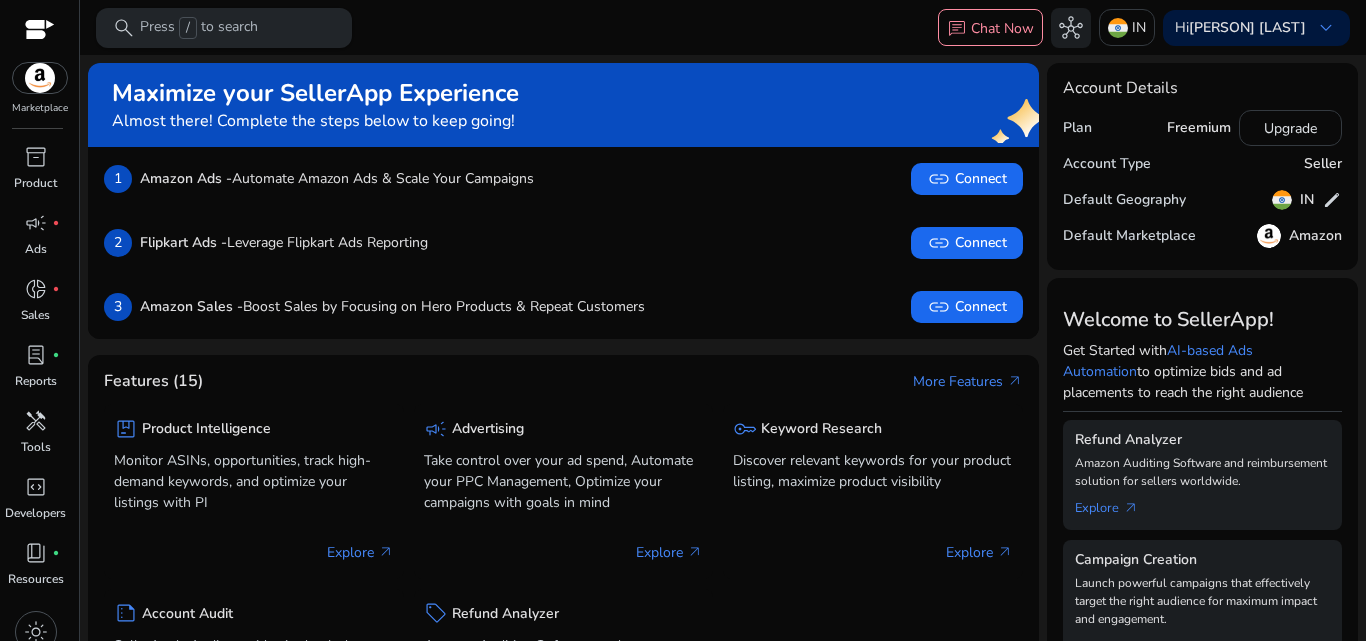 click on "Press  /  to search" at bounding box center (199, 28) 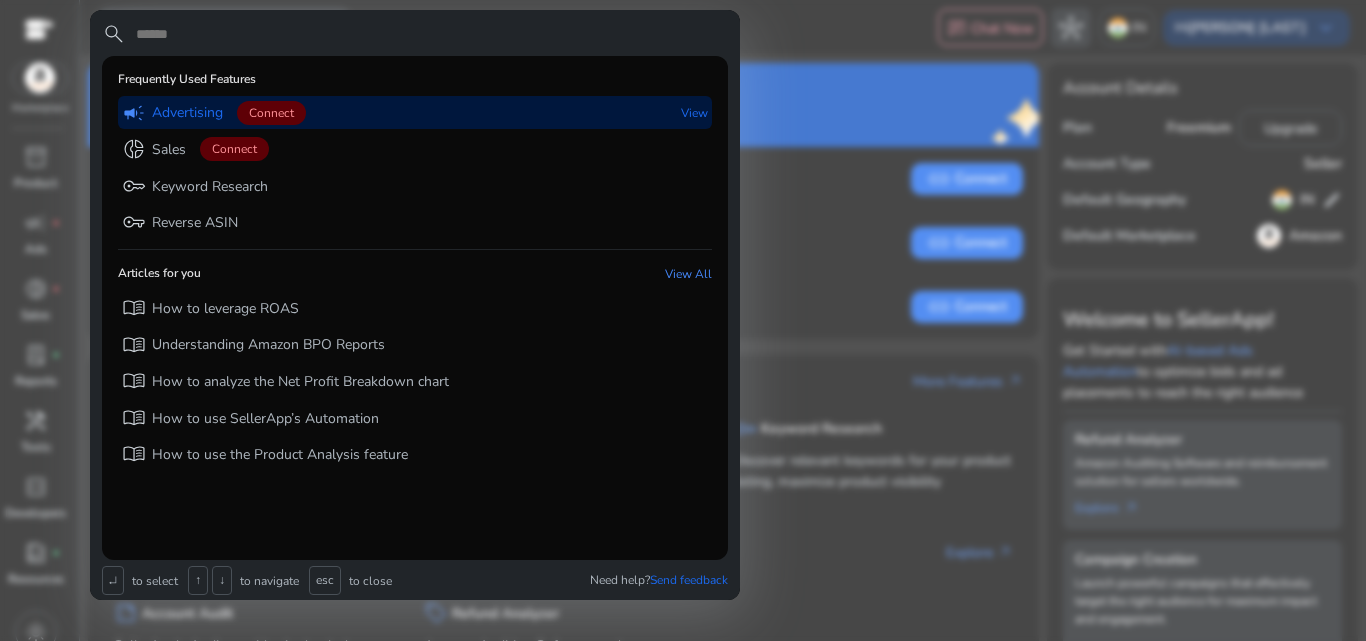click at bounding box center [683, 320] 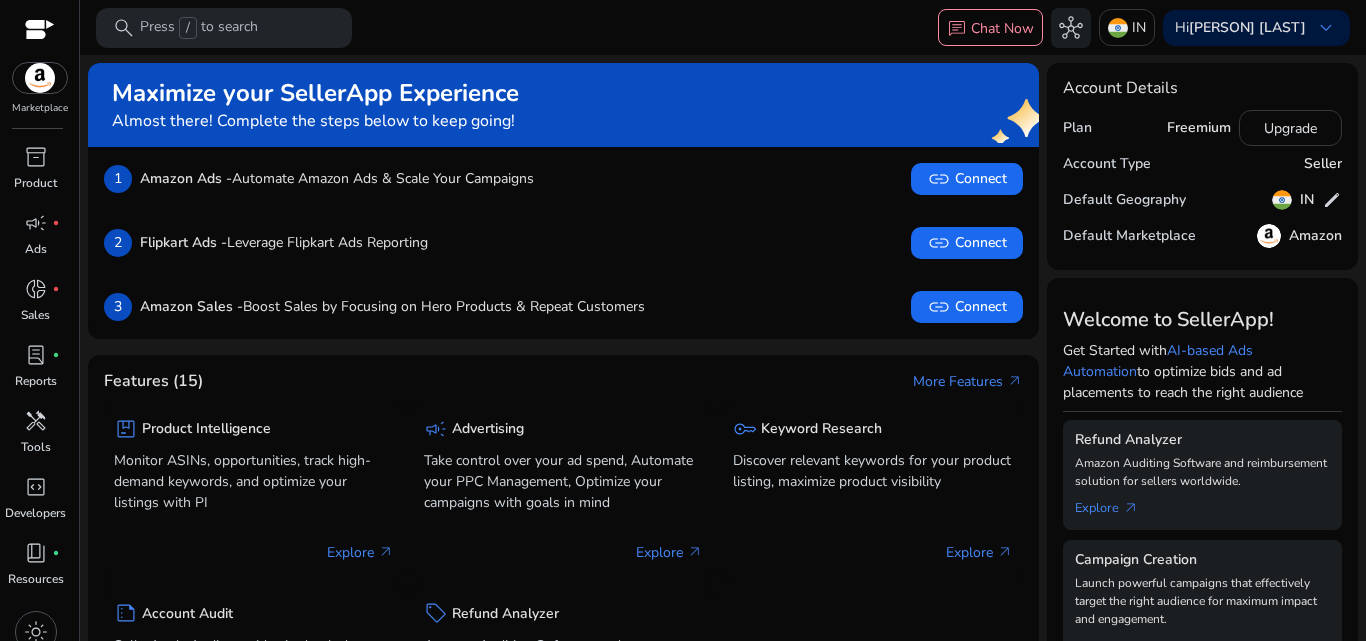click at bounding box center (40, 31) 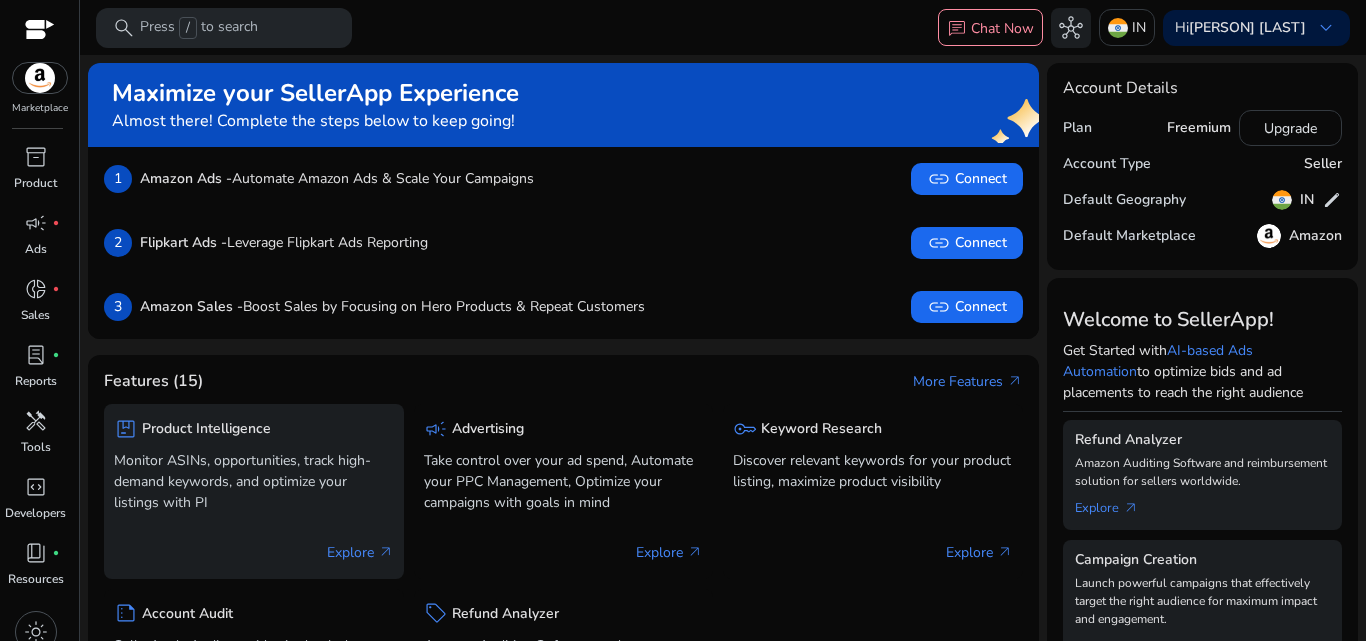 click on "Monitor ASINs, opportunities, track high-demand keywords, and optimize your listings with PI" 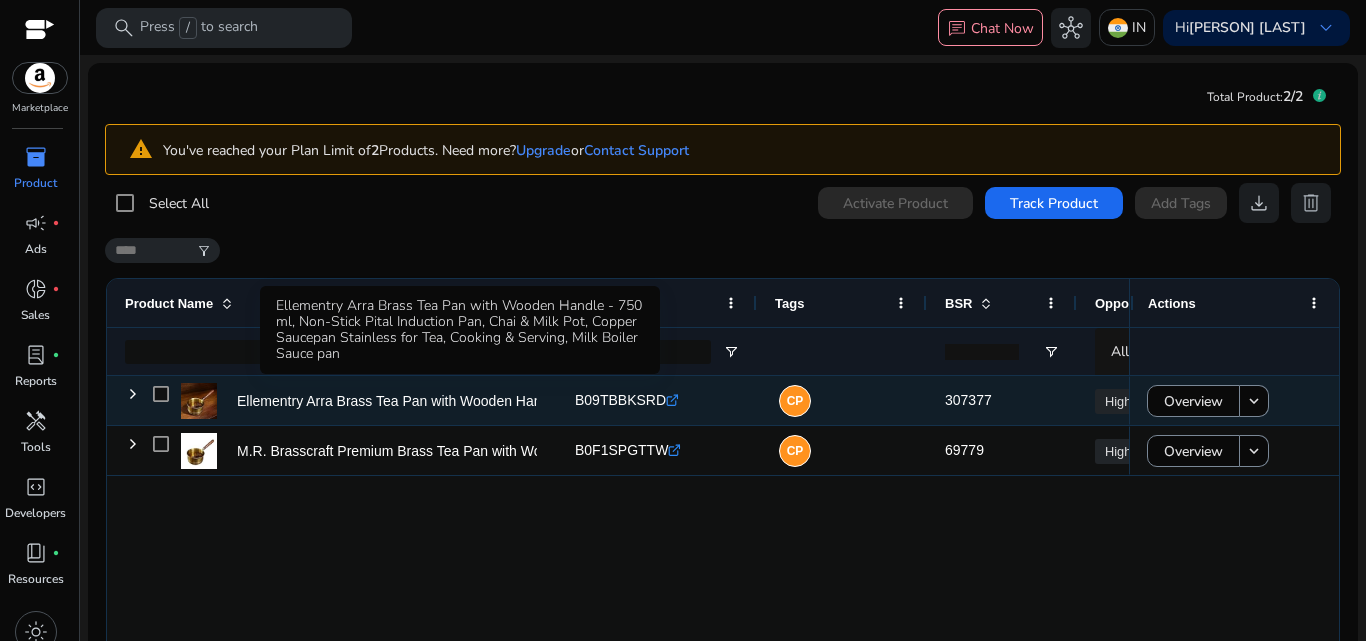 click on "Ellementry Arra Brass Tea Pan with Wooden Handle - 750 ml, Non-Stick..." 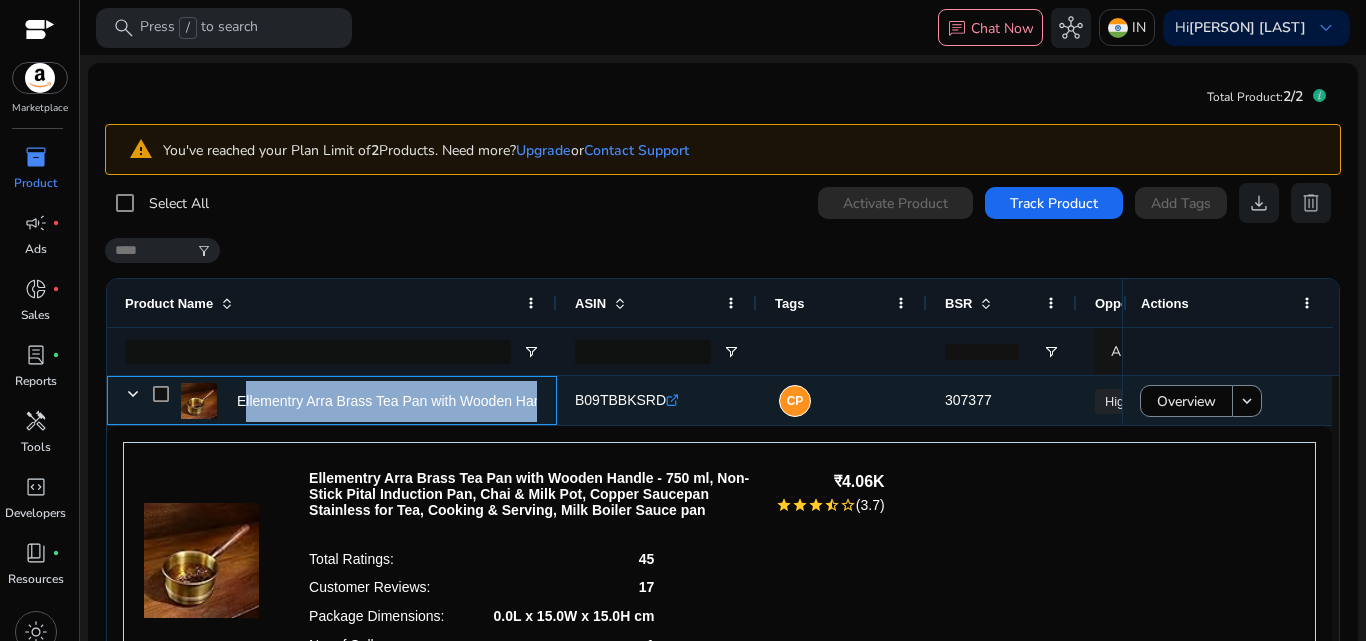 click on "Ellementry Arra Brass Tea Pan with Wooden Handle - 750 ml, Non-Stick..." 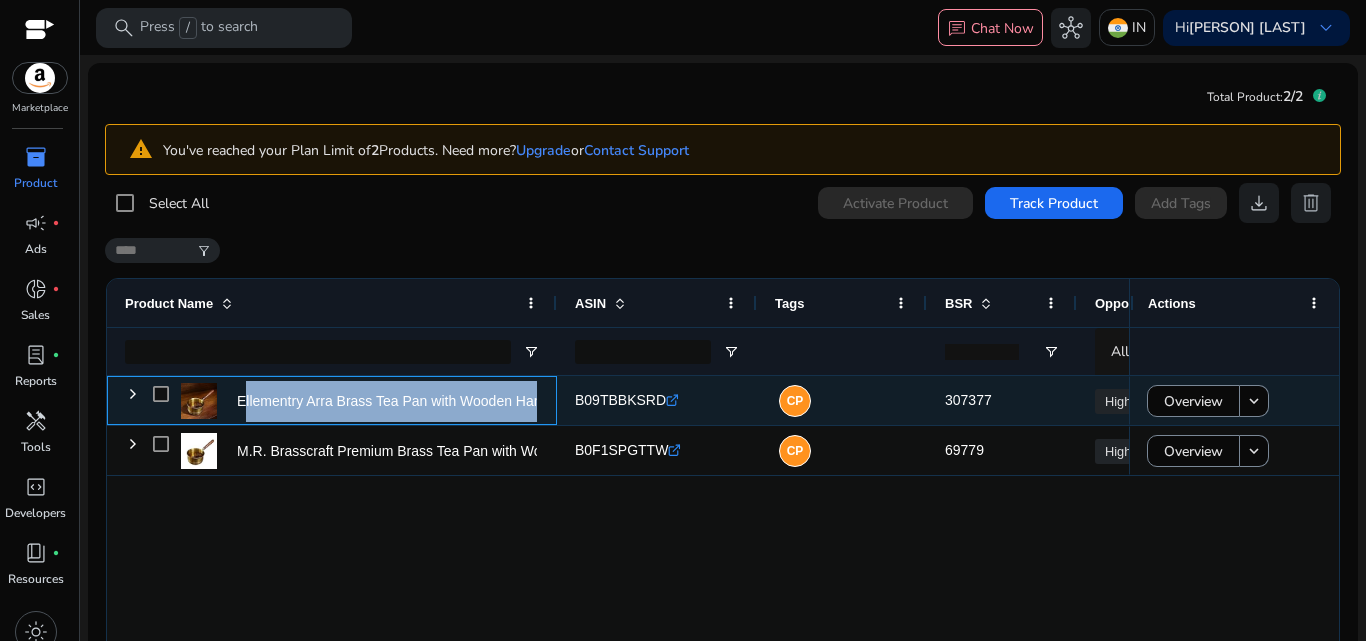 click on "Ellementry Arra Brass Tea Pan with Wooden Handle - 750 ml, Non-Stick..." 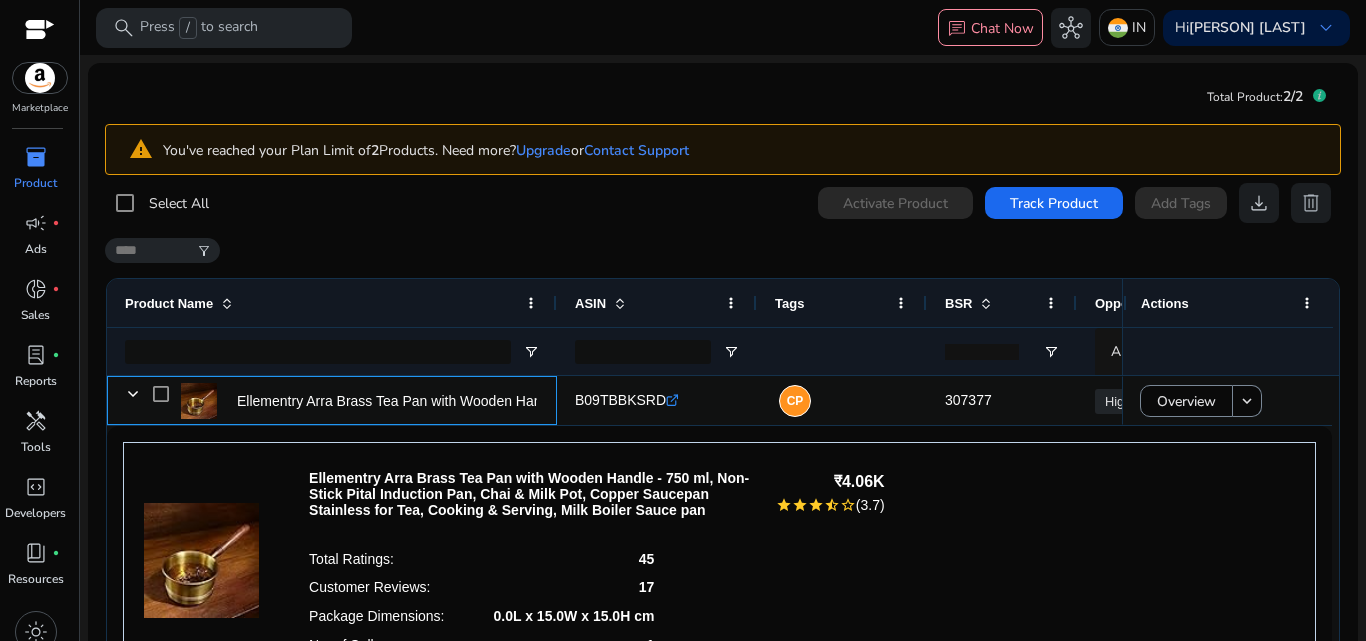 scroll, scrollTop: 136, scrollLeft: 0, axis: vertical 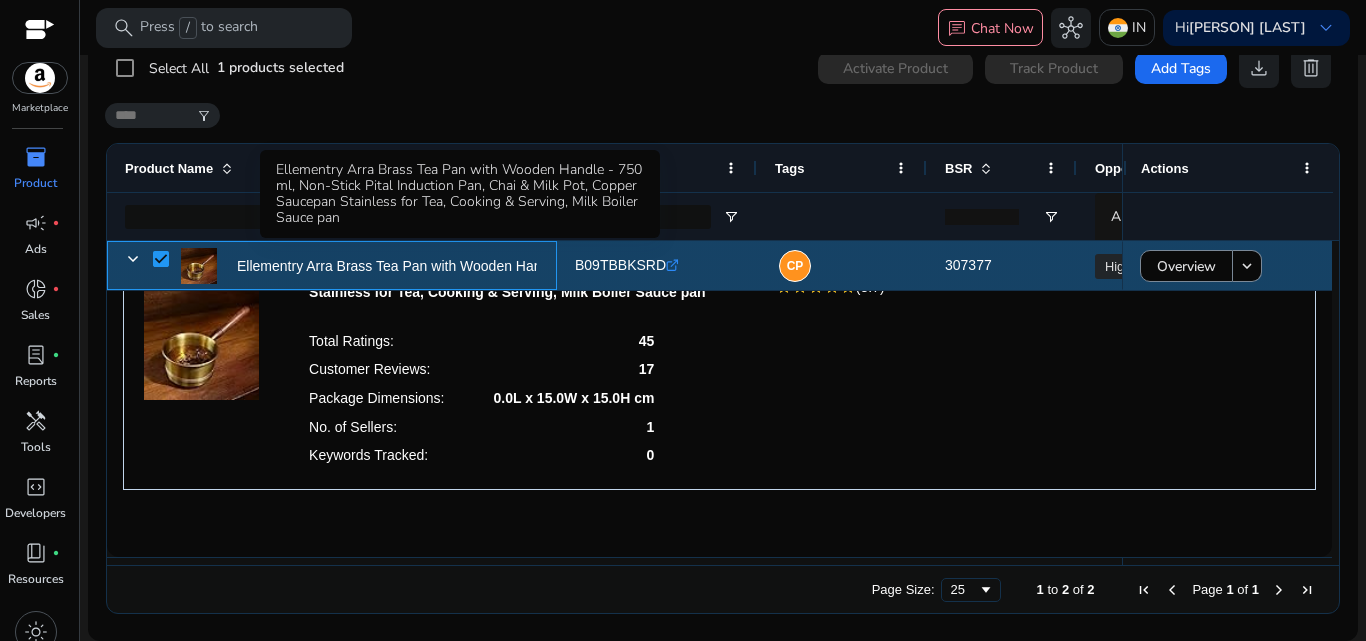click on "Ellementry Arra Brass Tea Pan with Wooden Handle - 750 ml, Non-Stick..." 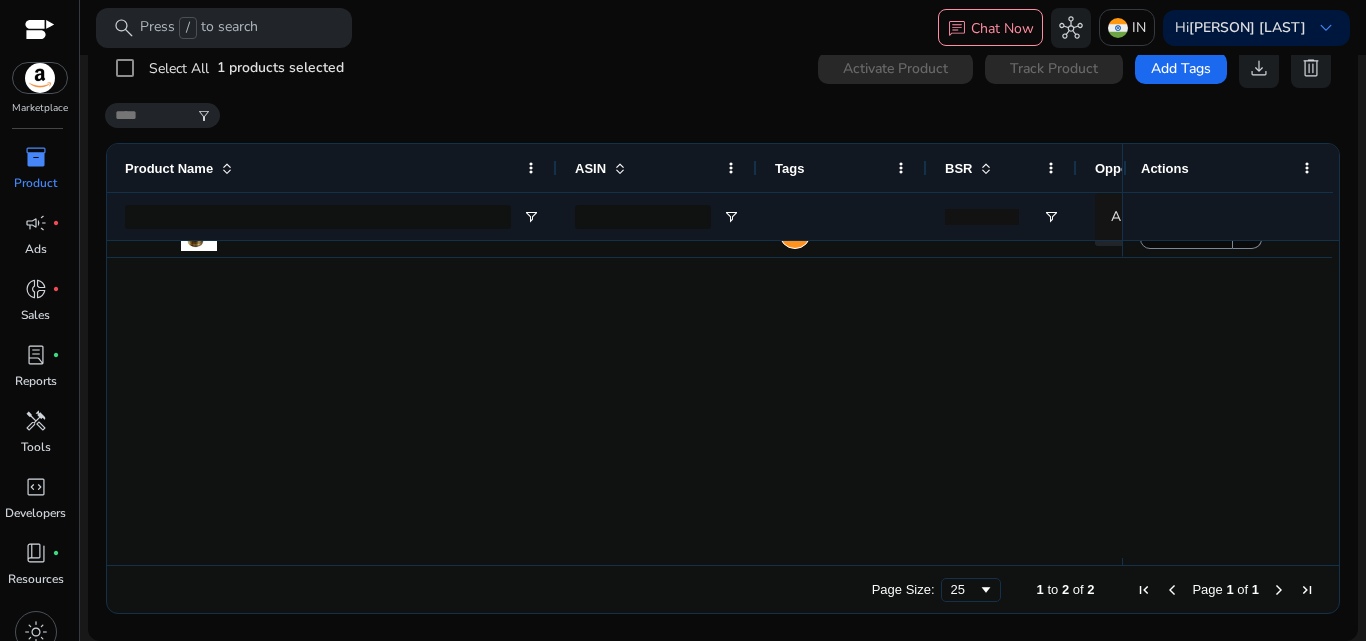 scroll, scrollTop: 0, scrollLeft: 0, axis: both 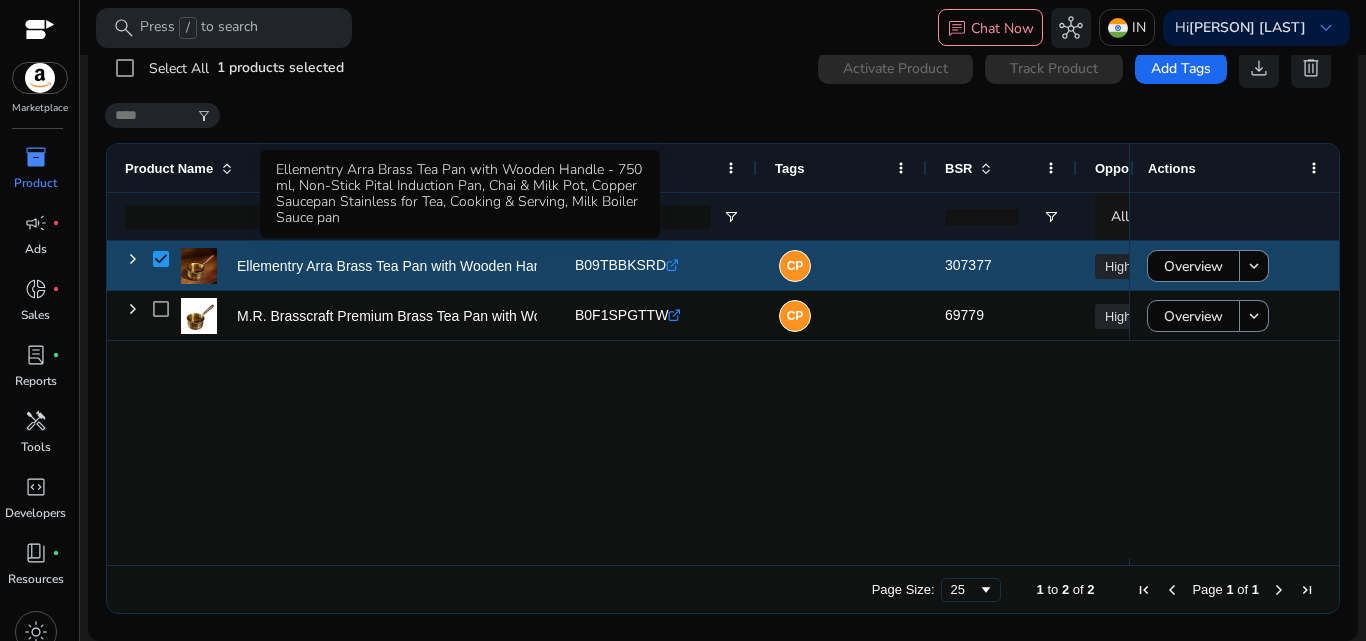 click on "Ellementry Arra Brass Tea Pan with Wooden Handle - 750 ml, Non-Stick..." 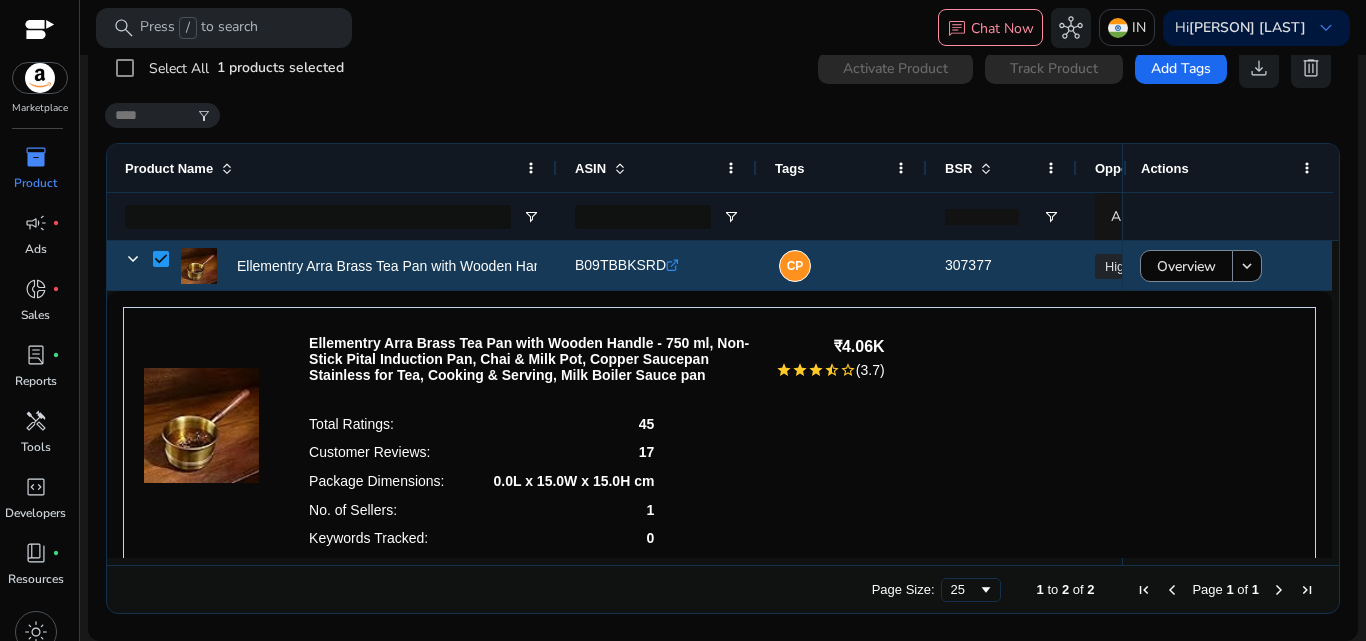 click 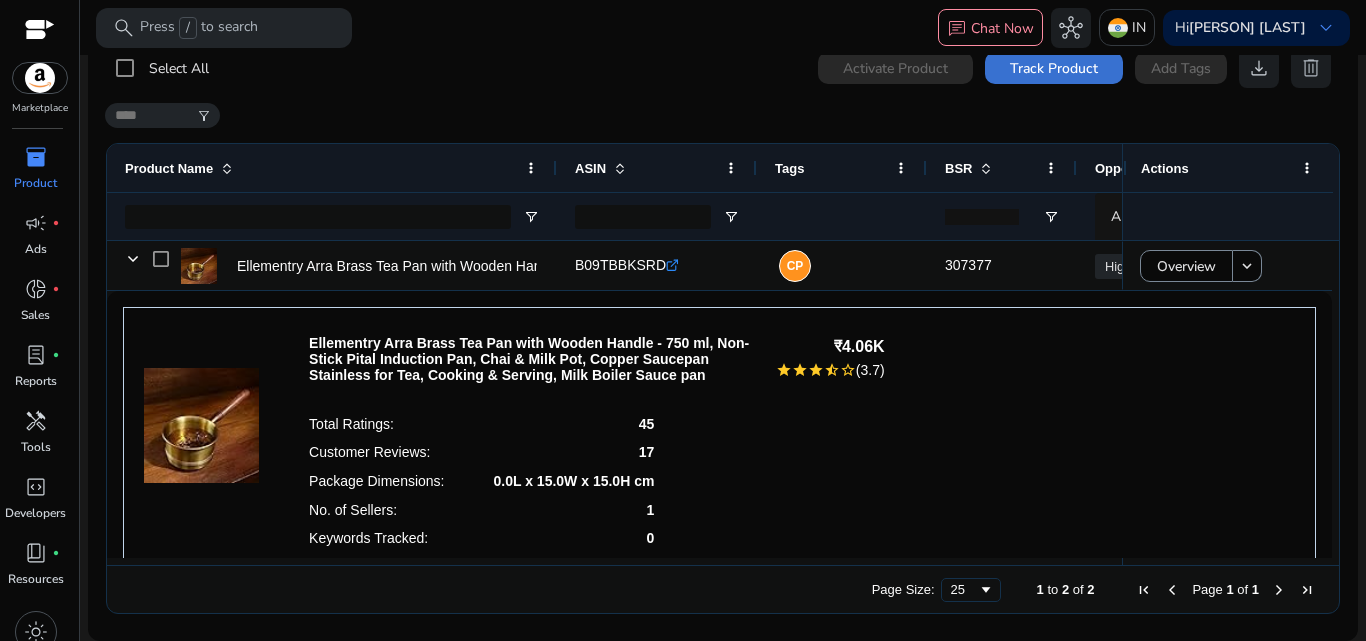 click on "Track Product" 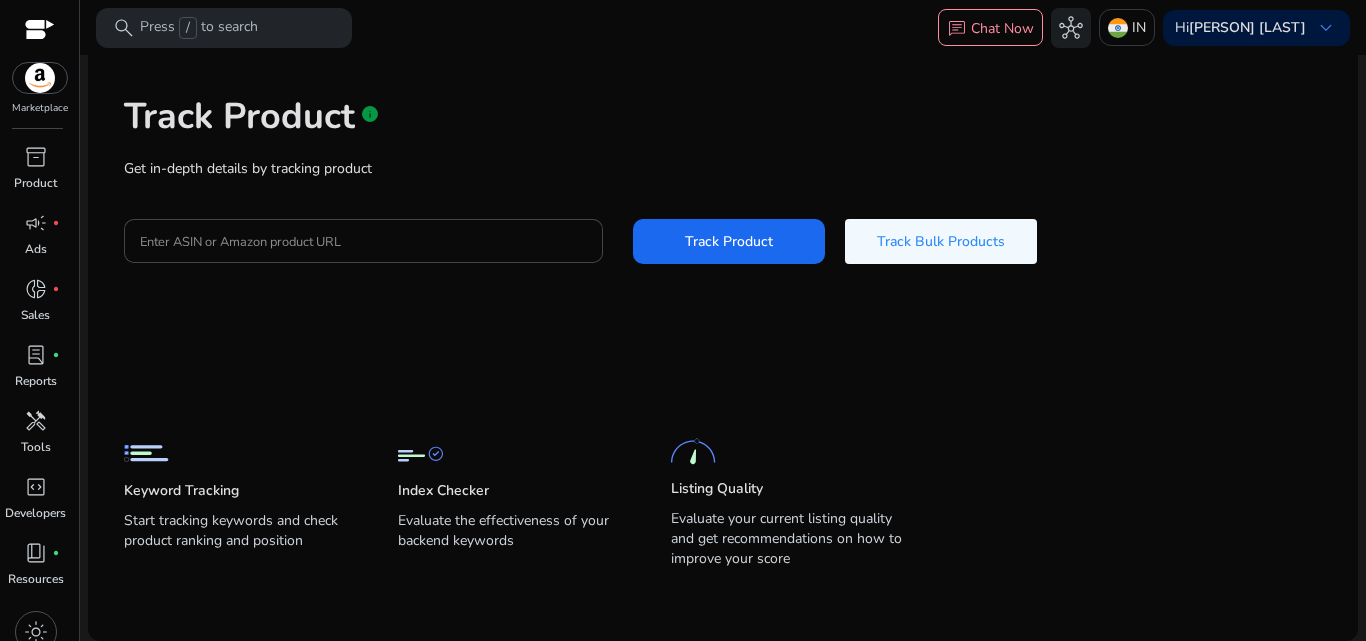 scroll, scrollTop: 0, scrollLeft: 0, axis: both 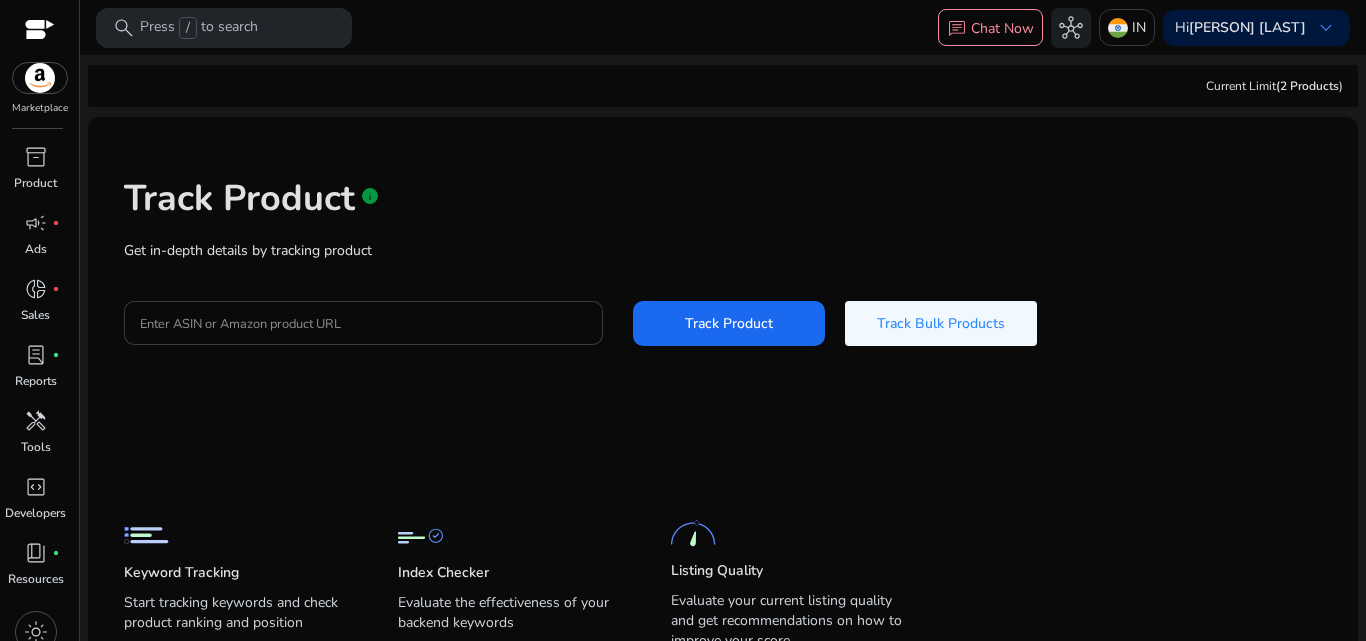 click 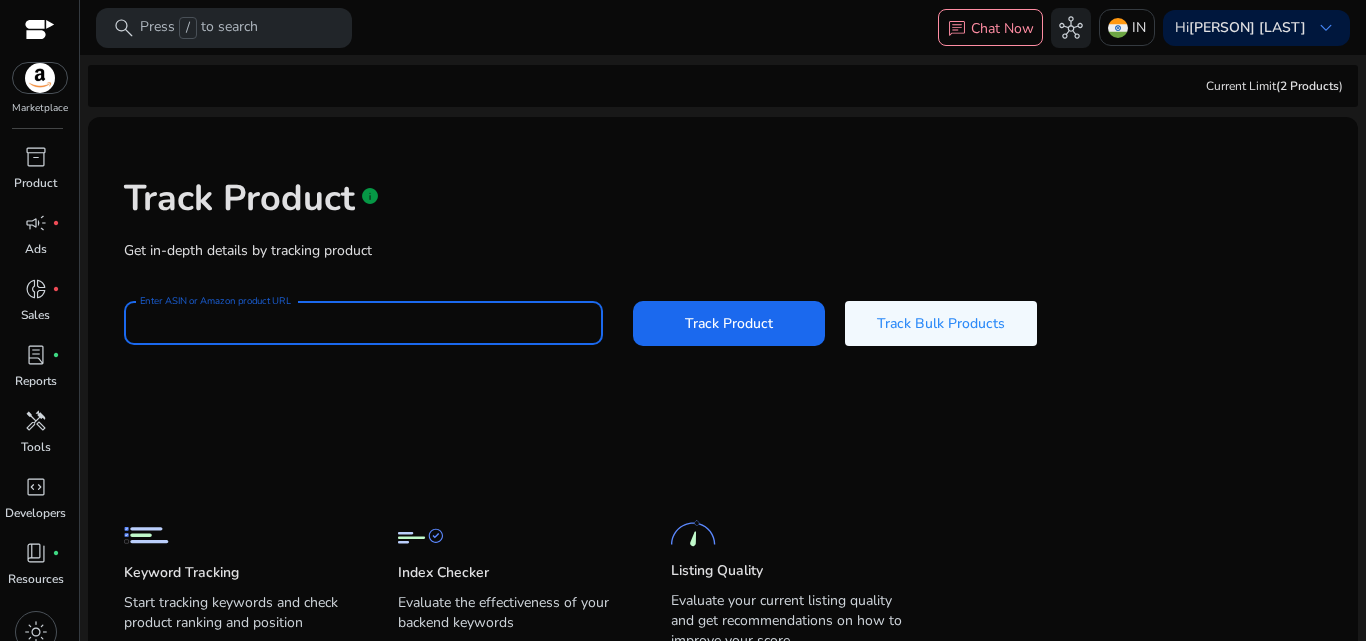 click on "Enter ASIN or Amazon product URL" at bounding box center (363, 323) 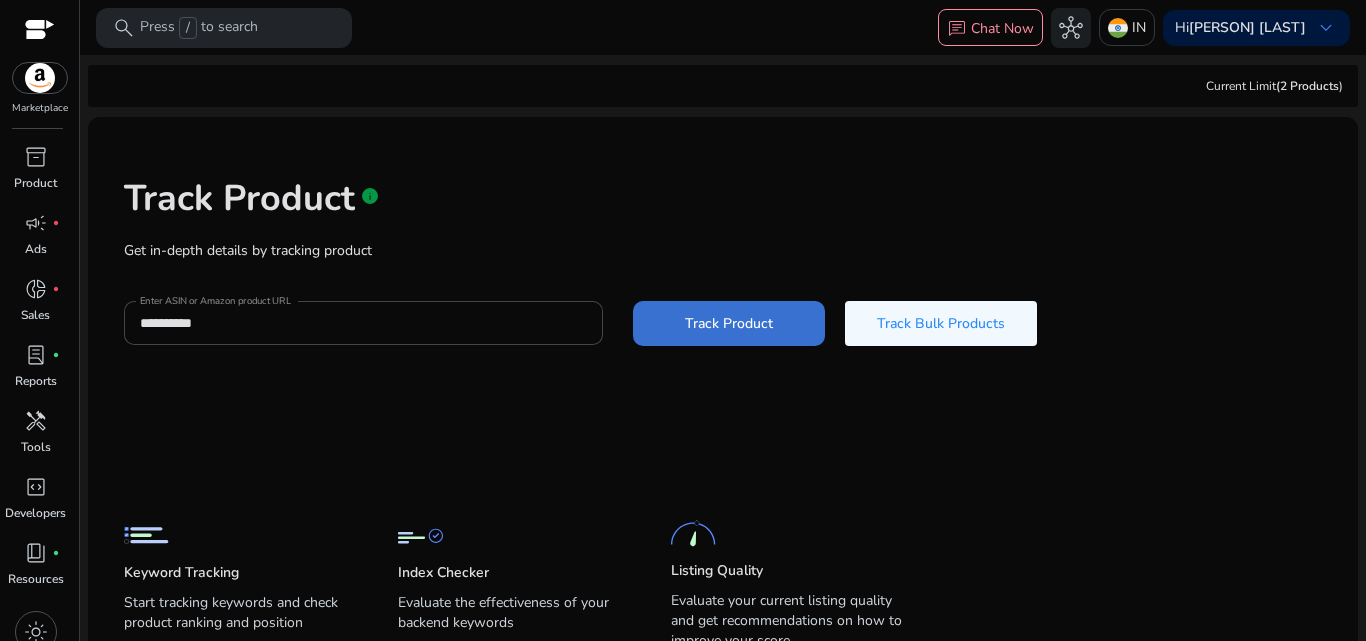 click on "Track Product" 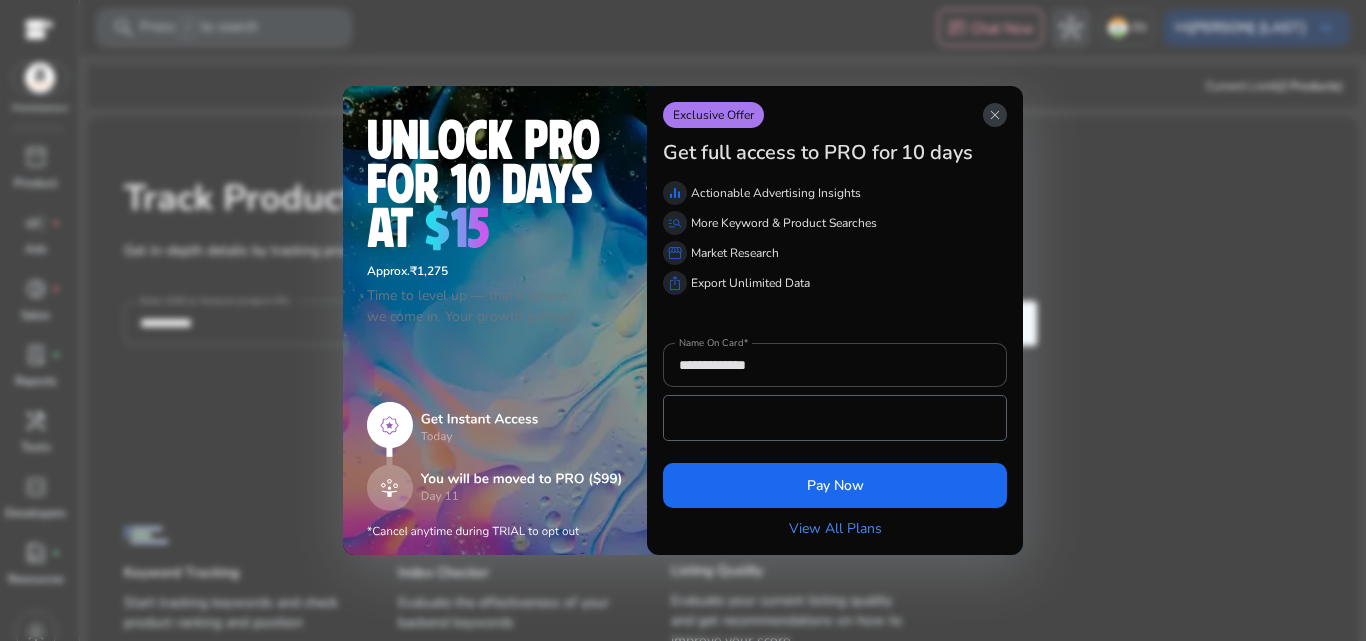 click on "close" at bounding box center [995, 115] 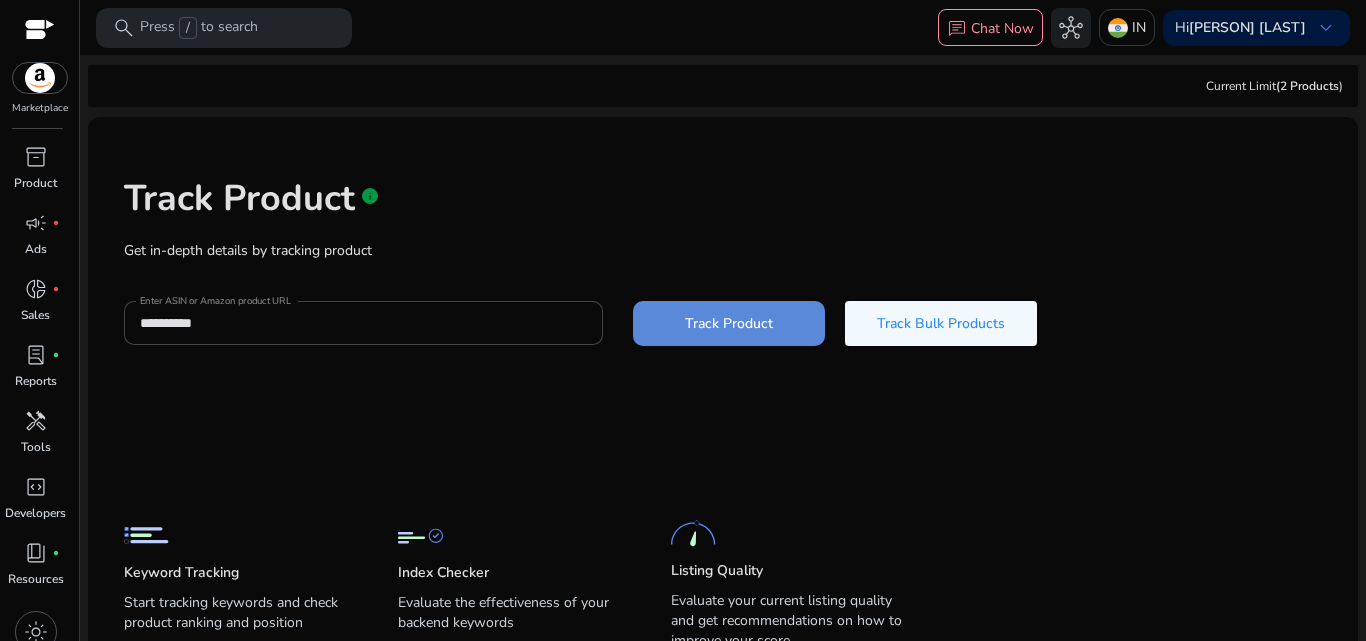 click on "Track Product" 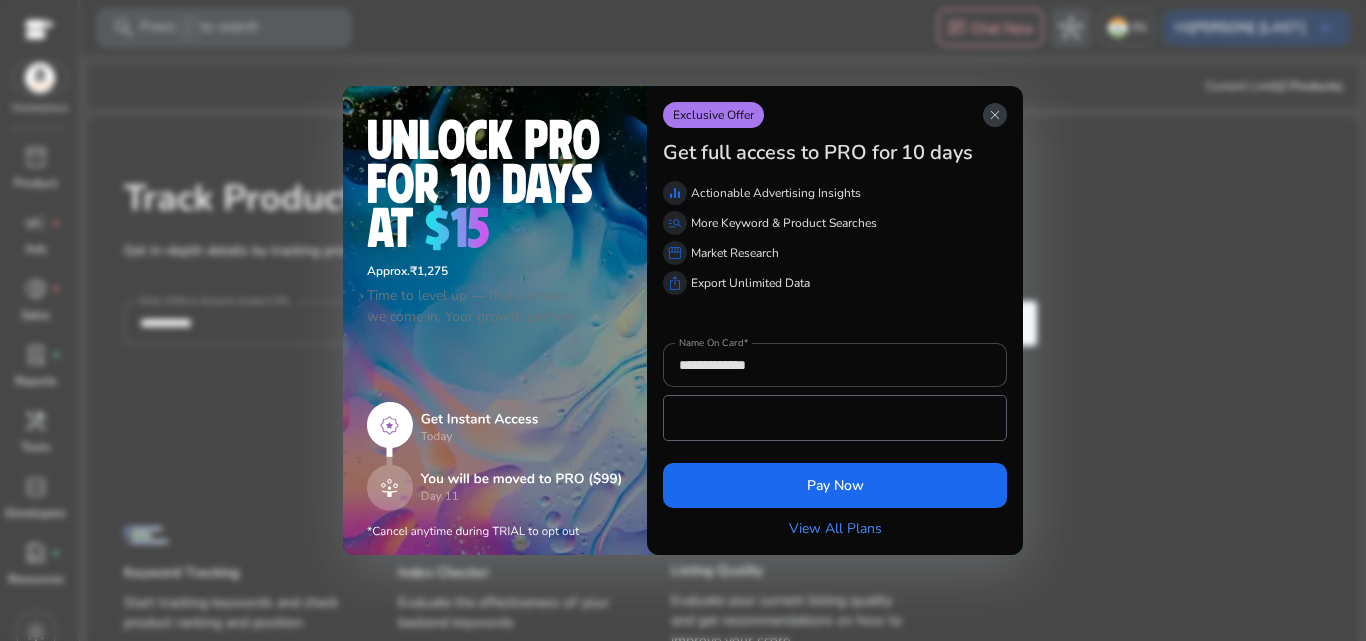 click on "close" at bounding box center (995, 115) 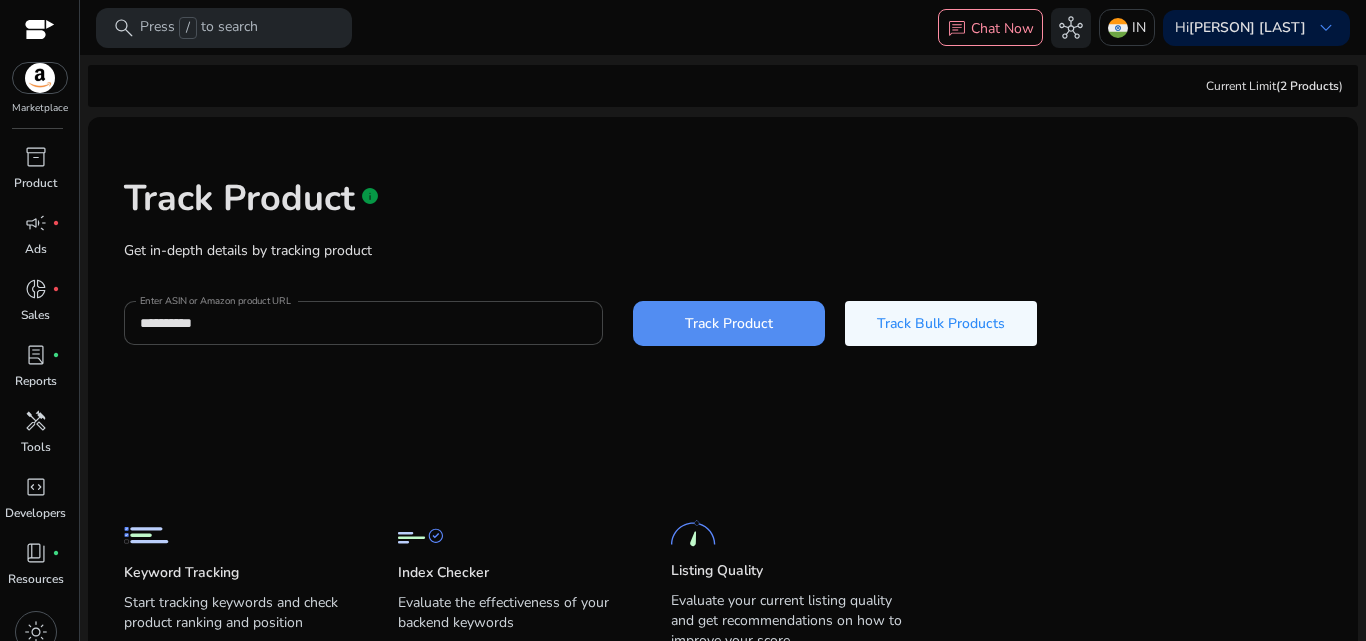 scroll, scrollTop: 82, scrollLeft: 0, axis: vertical 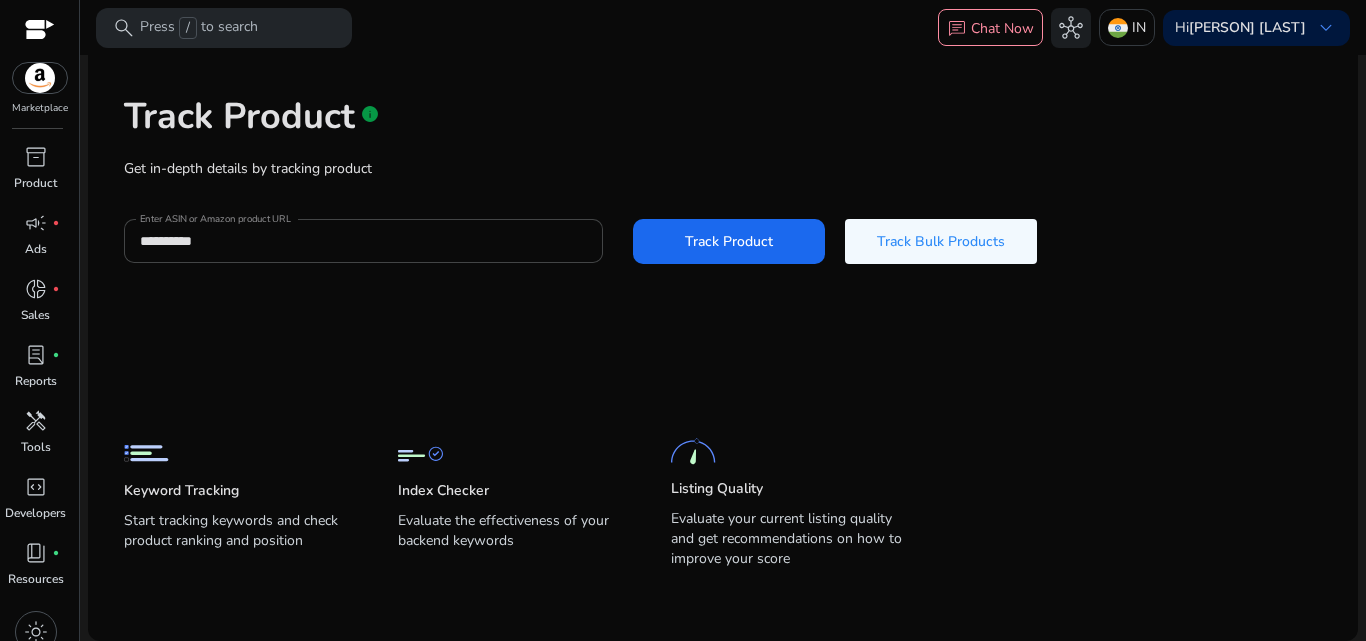 click on "Start tracking keywords and check product ranking and position" 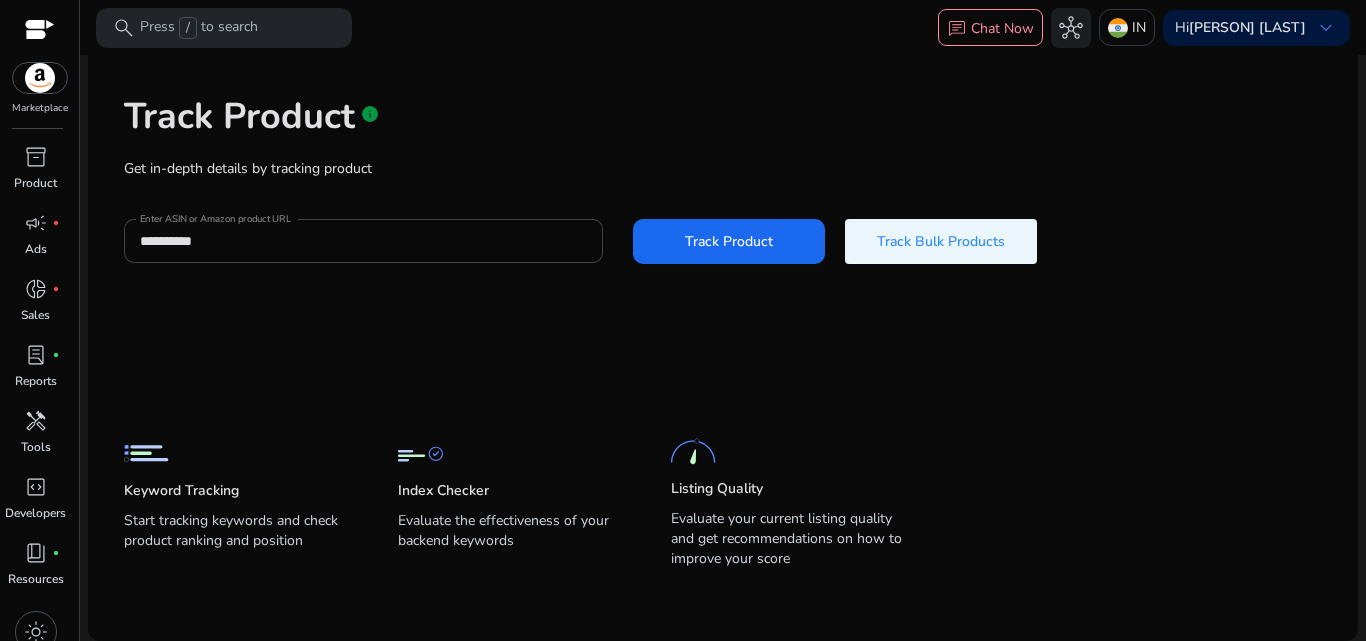 click 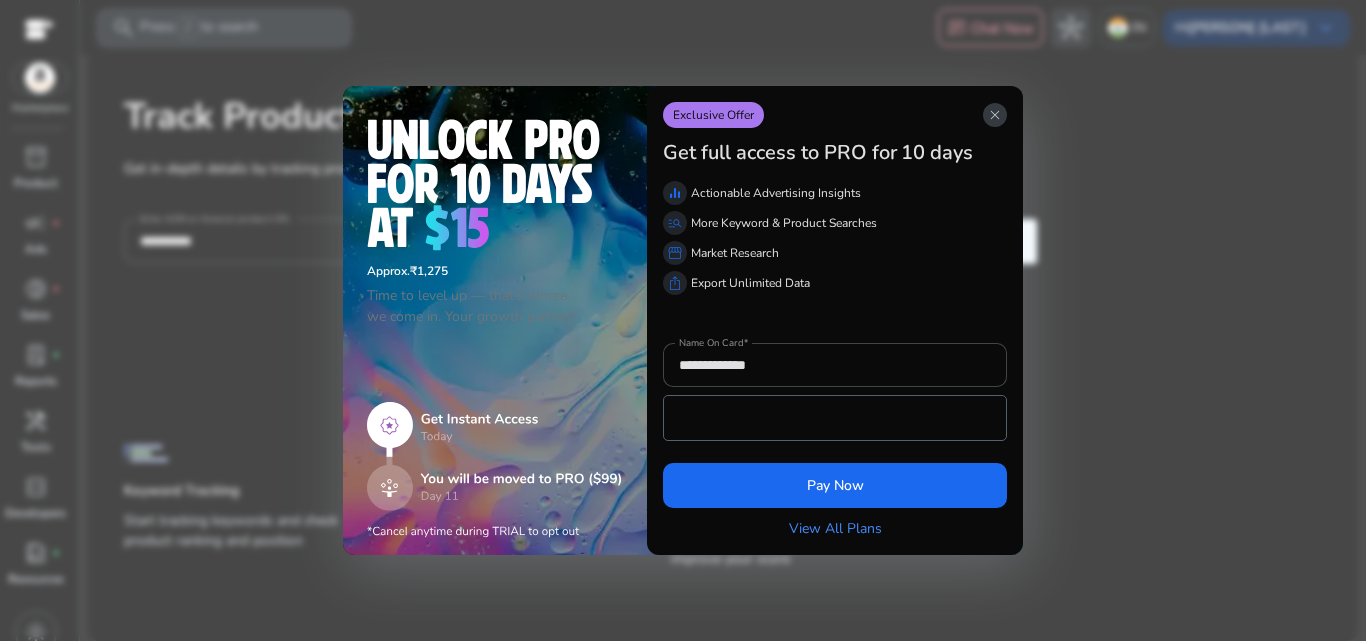click on "close" at bounding box center (995, 115) 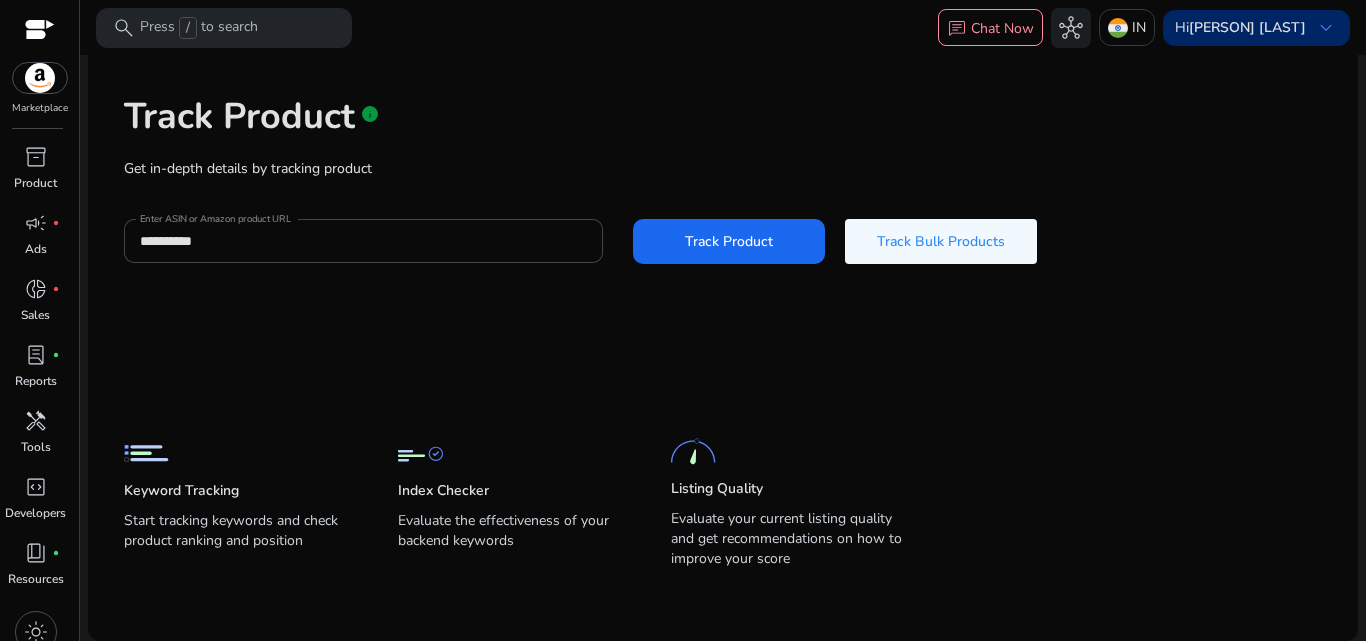 click on "keyboard_arrow_down" at bounding box center [1326, 28] 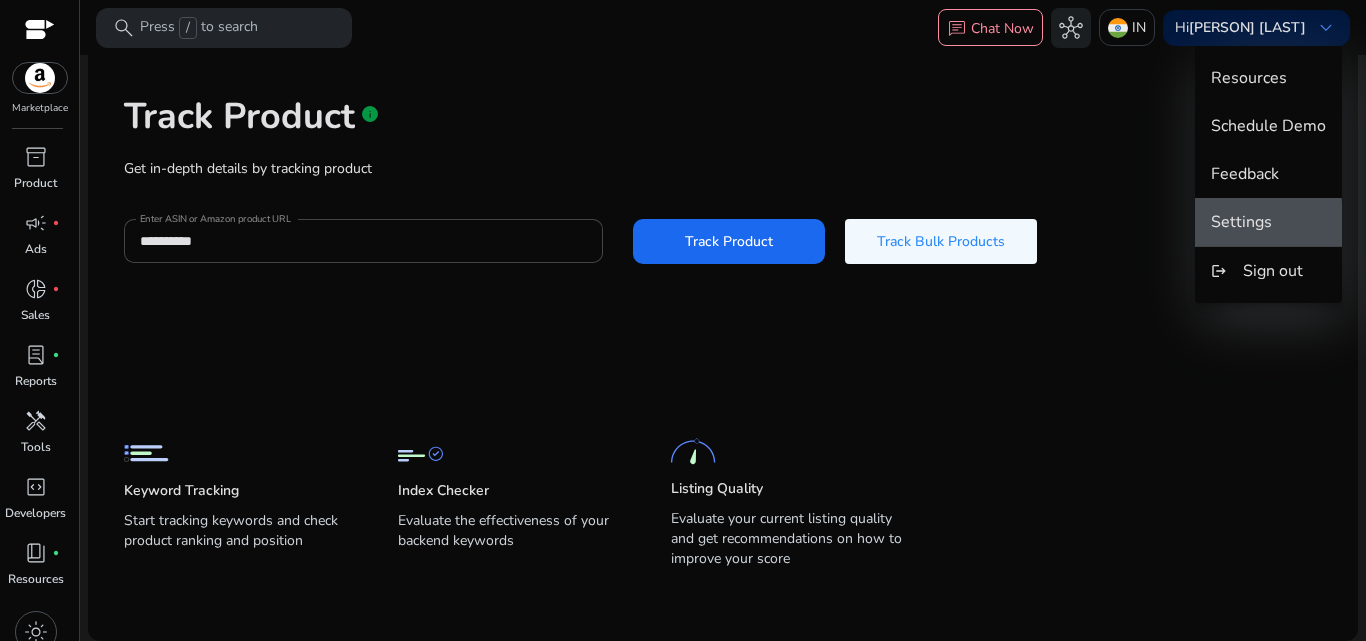 click on "Settings" at bounding box center (1241, 222) 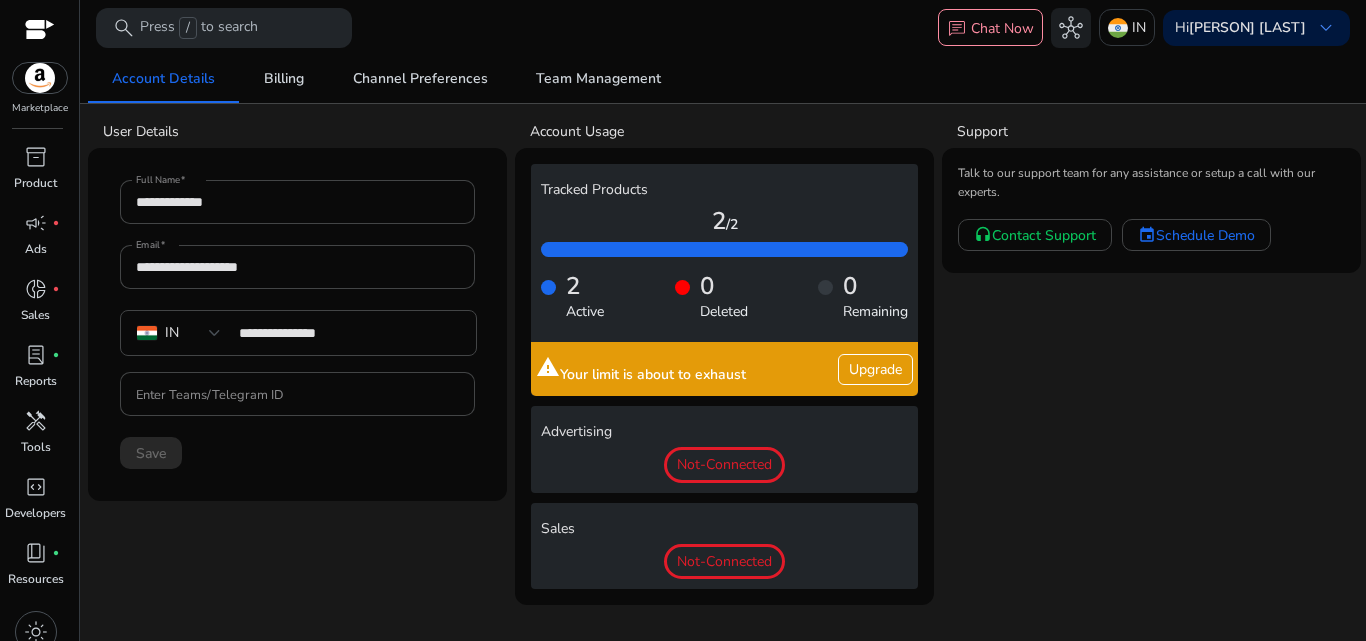 scroll, scrollTop: 0, scrollLeft: 0, axis: both 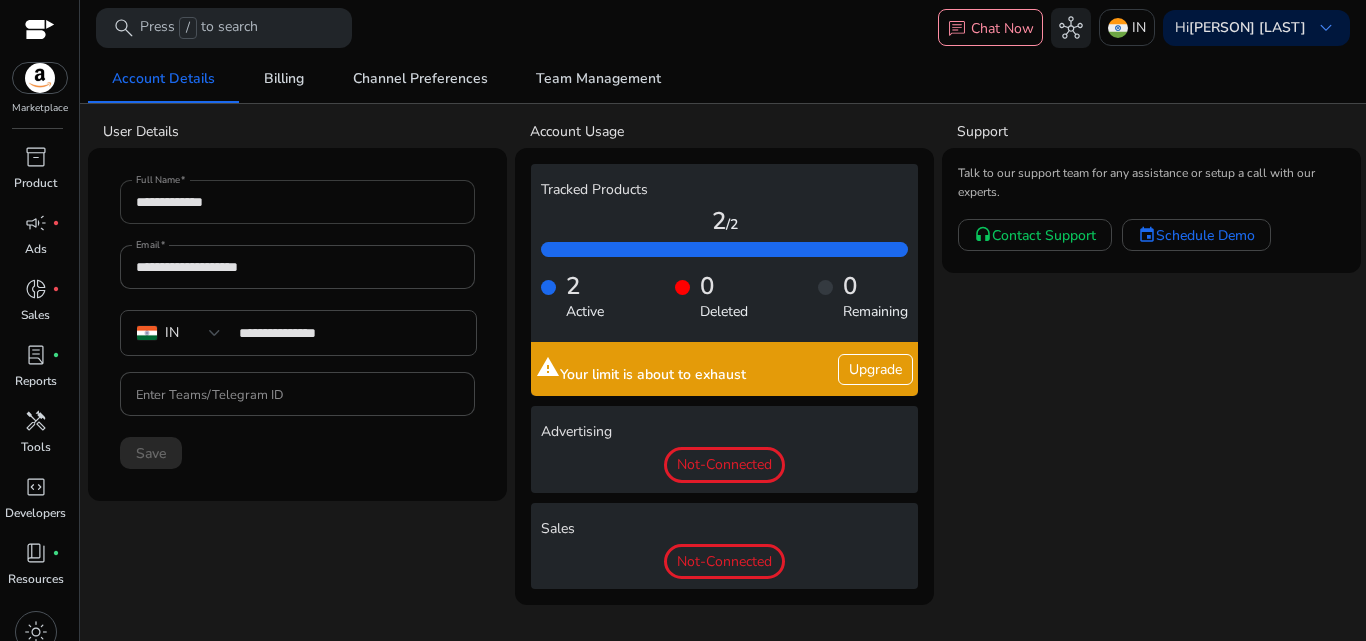 click on "**********" 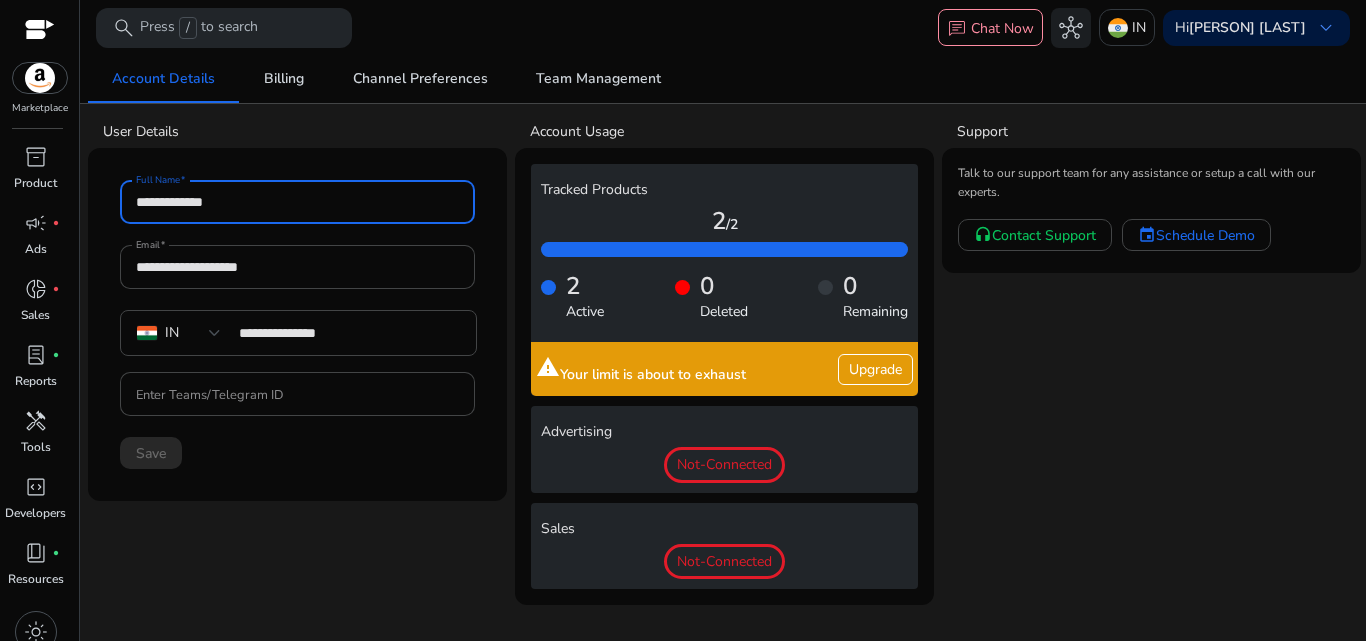 click on "**********" at bounding box center [297, 202] 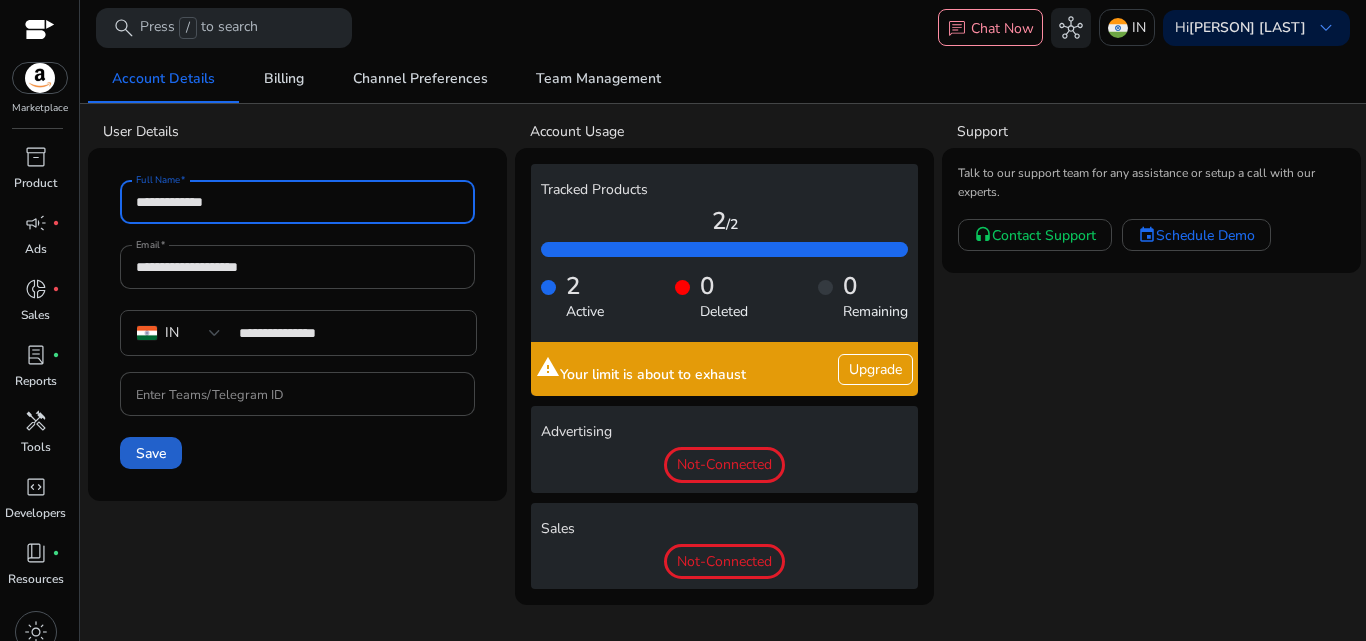 type on "**********" 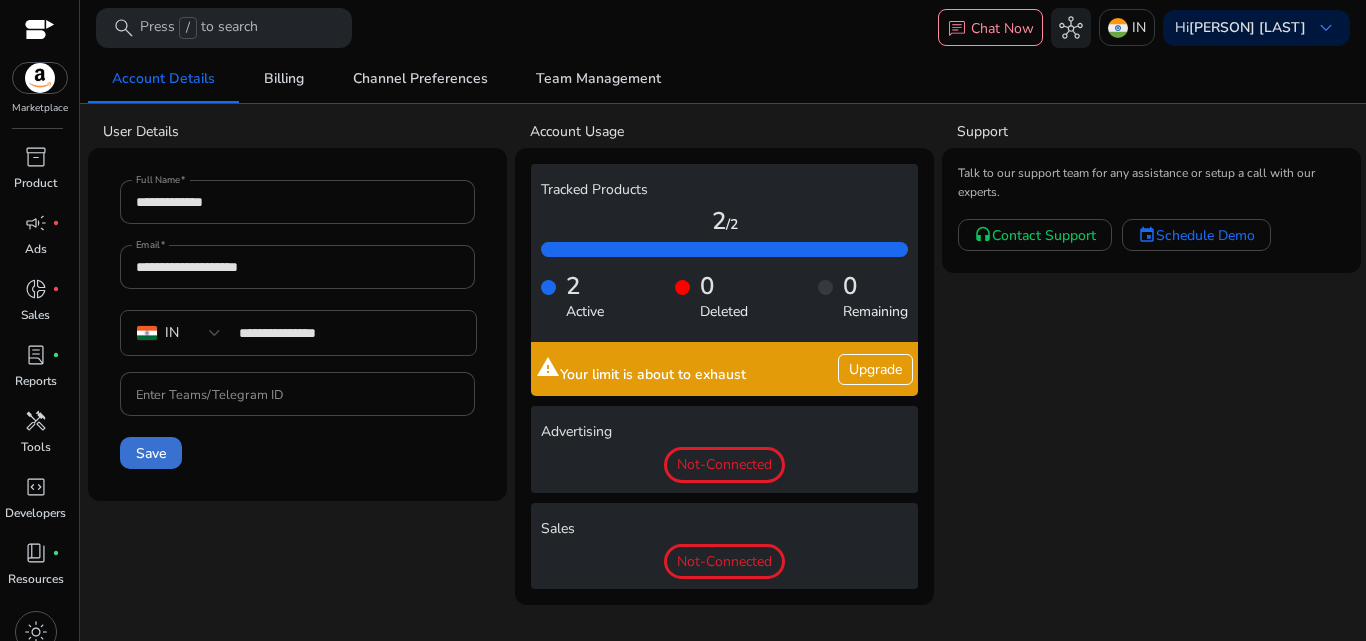 click on "Save" 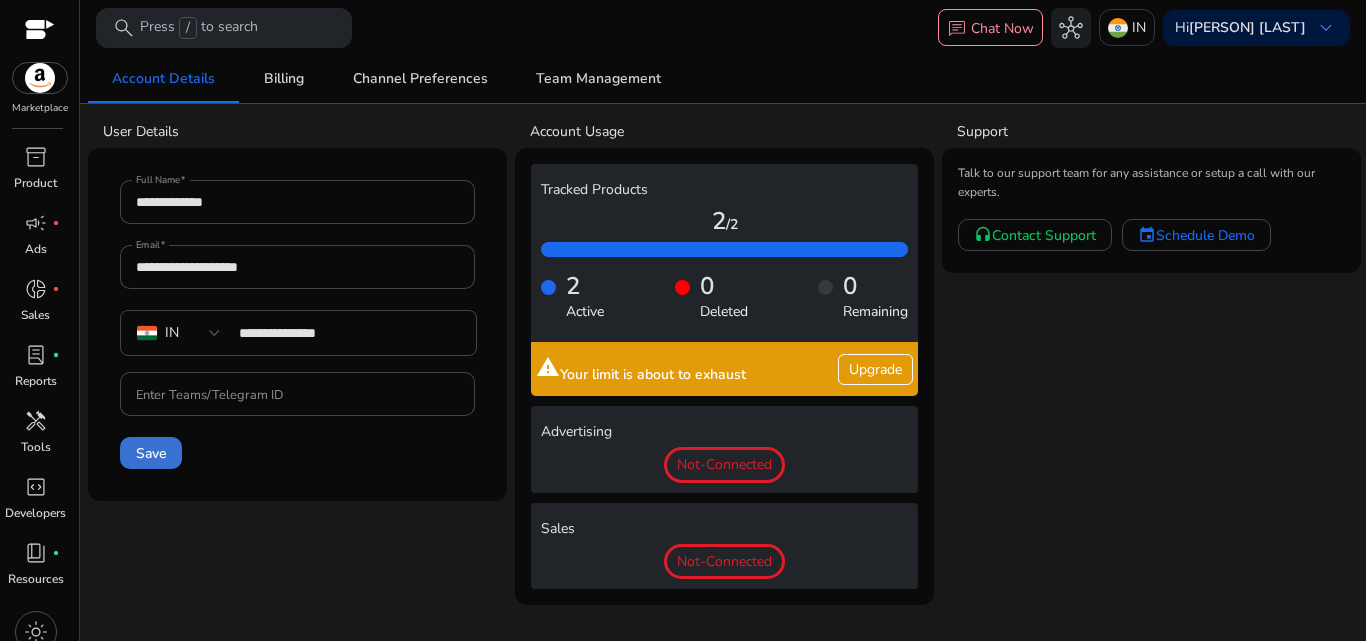 click on "Save" 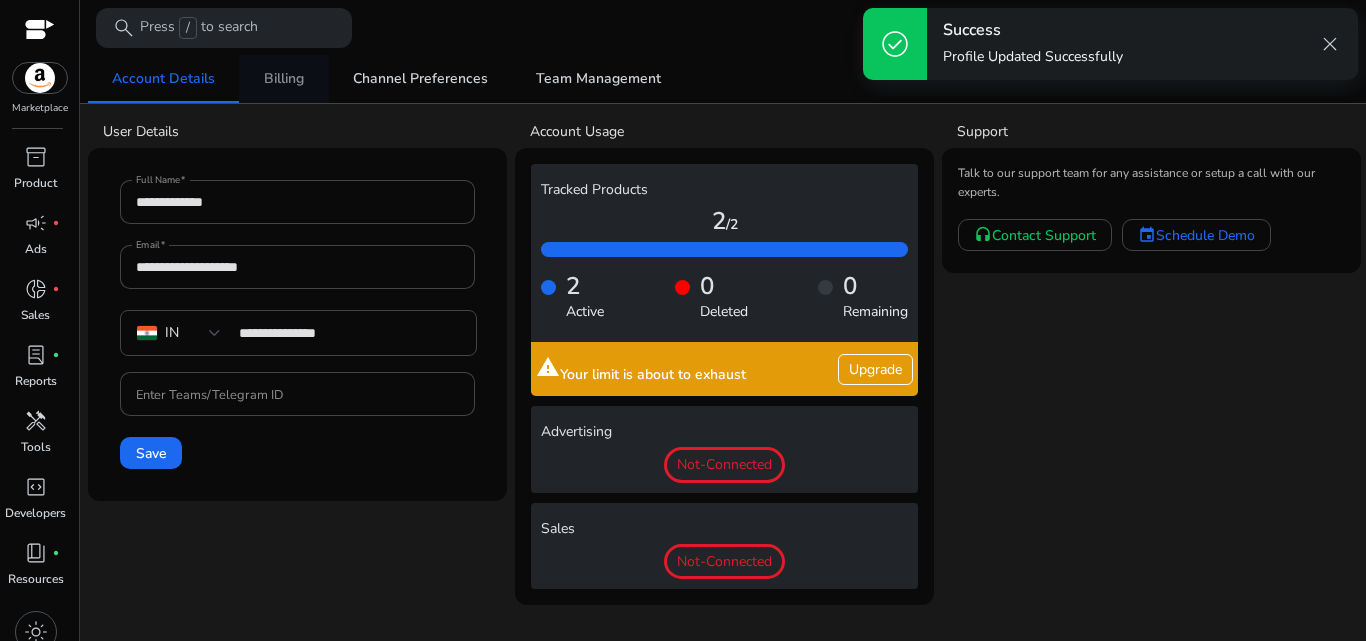click on "Billing" at bounding box center [284, 79] 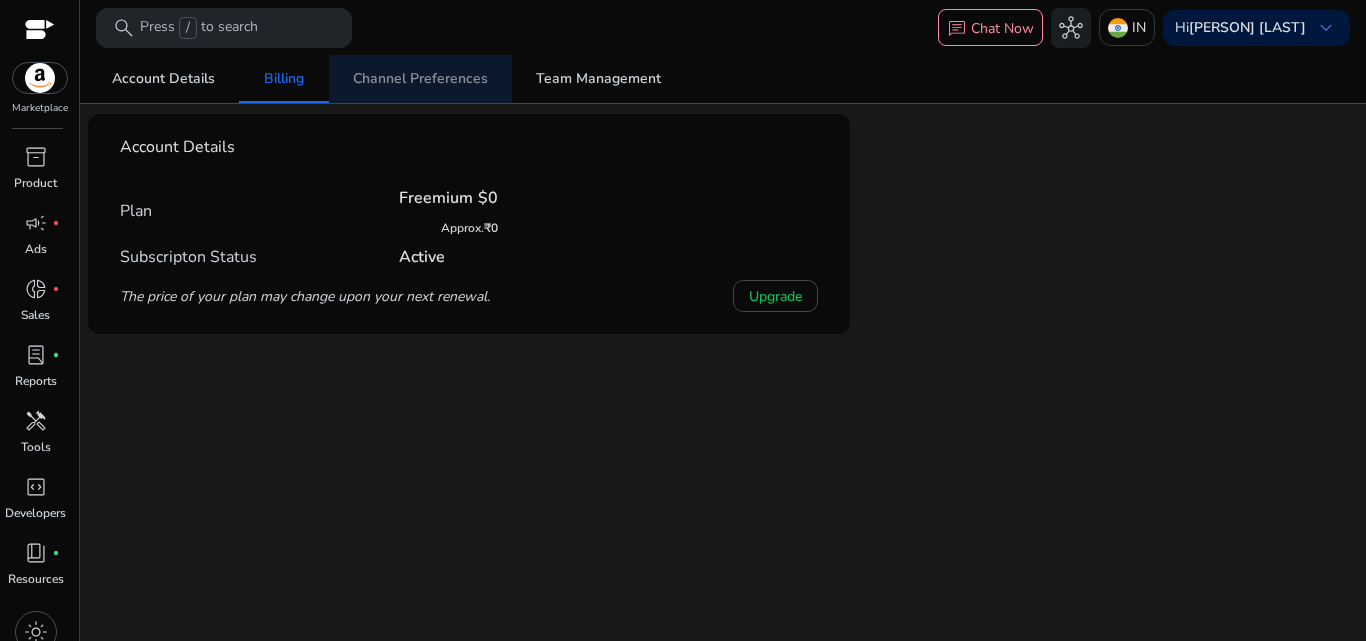 click on "Channel Preferences" at bounding box center [420, 79] 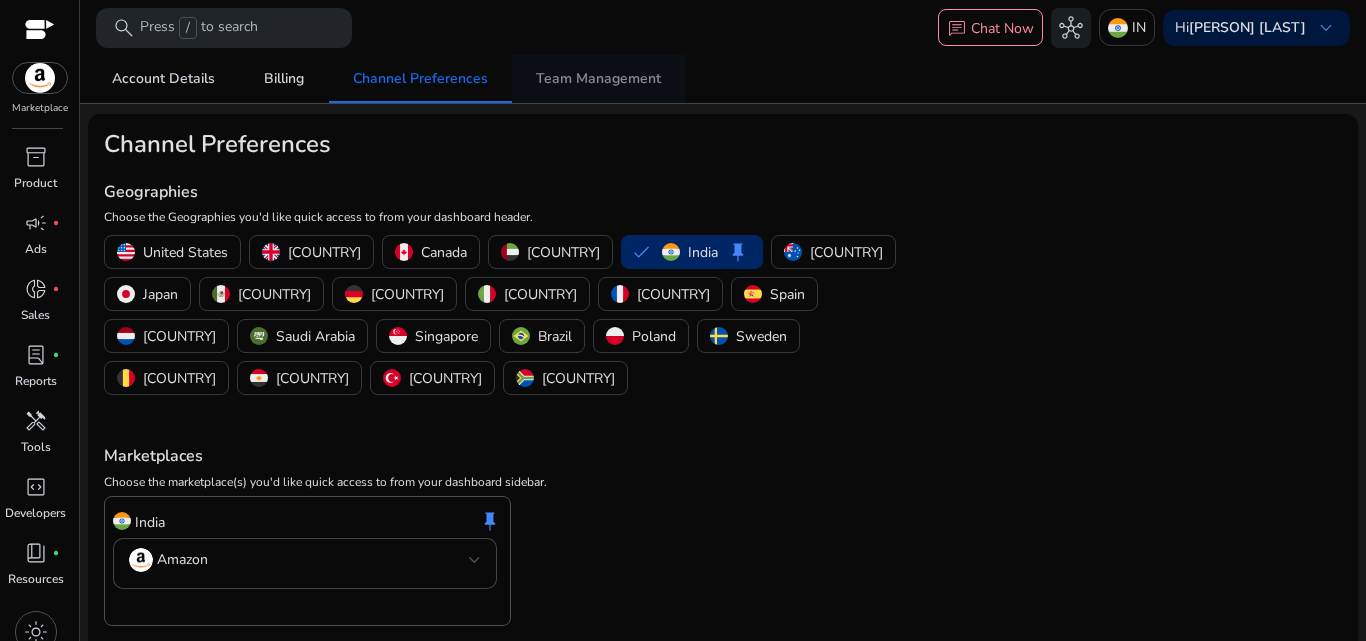 click on "Team Management" at bounding box center [598, 79] 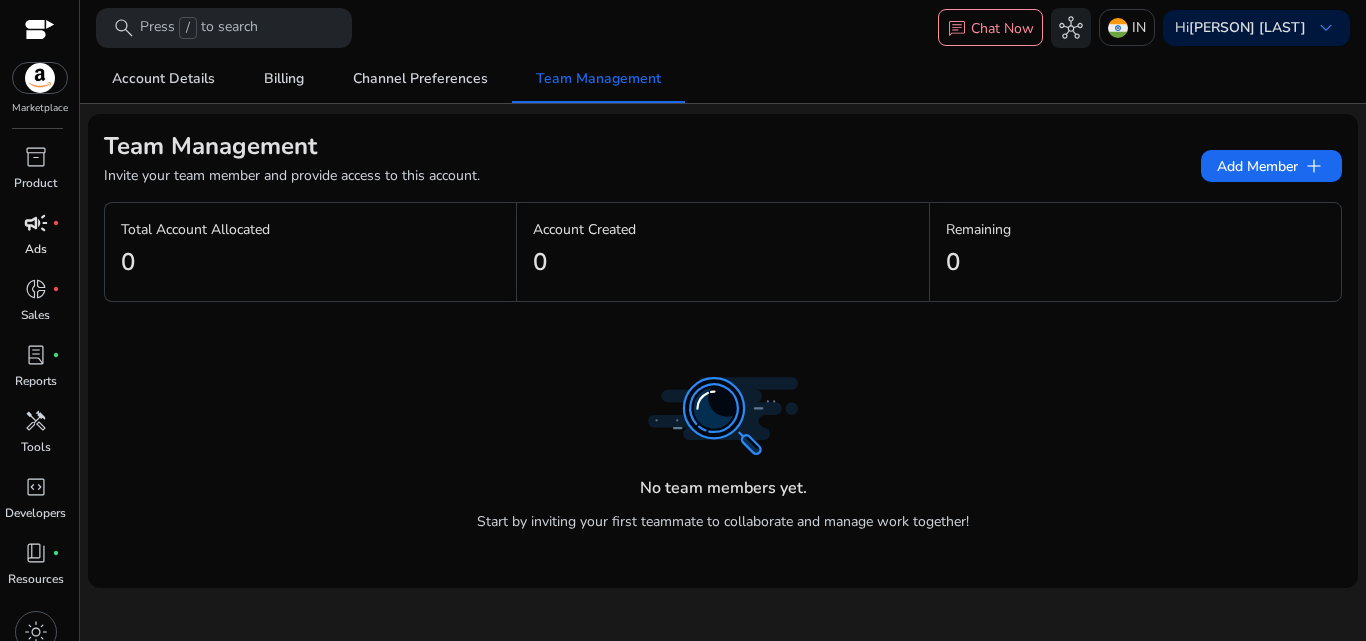 click on "Ads" at bounding box center [36, 249] 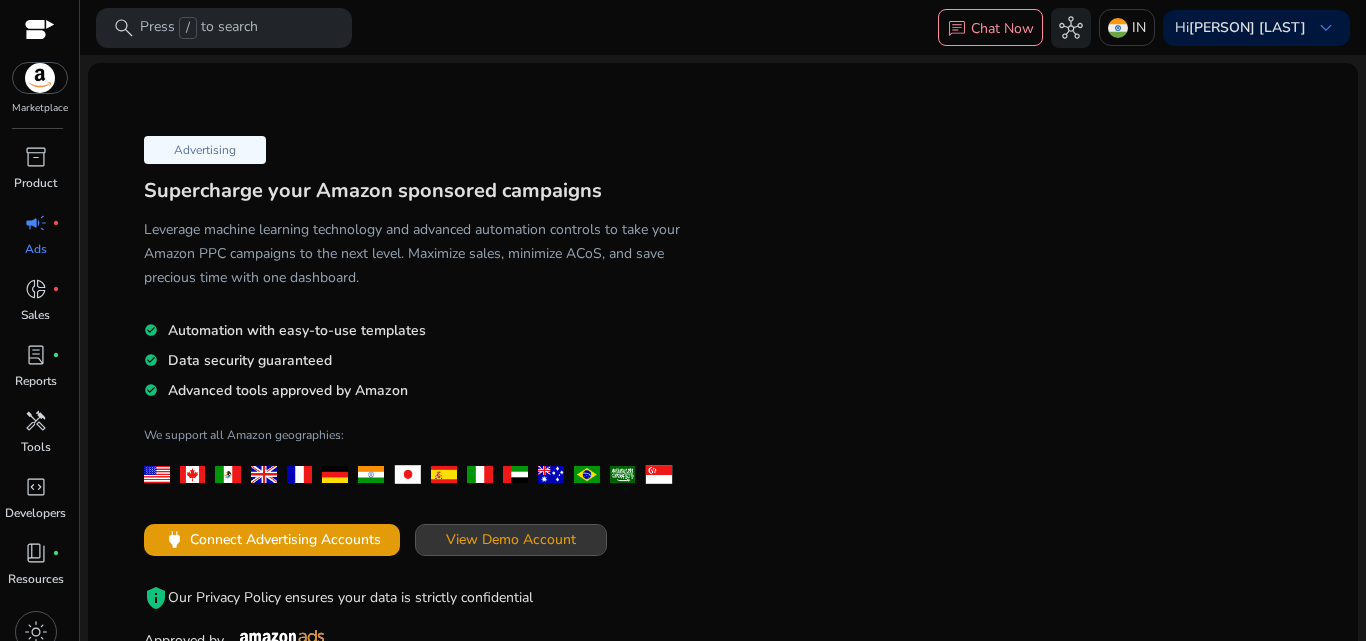 click on "View Demo Account" 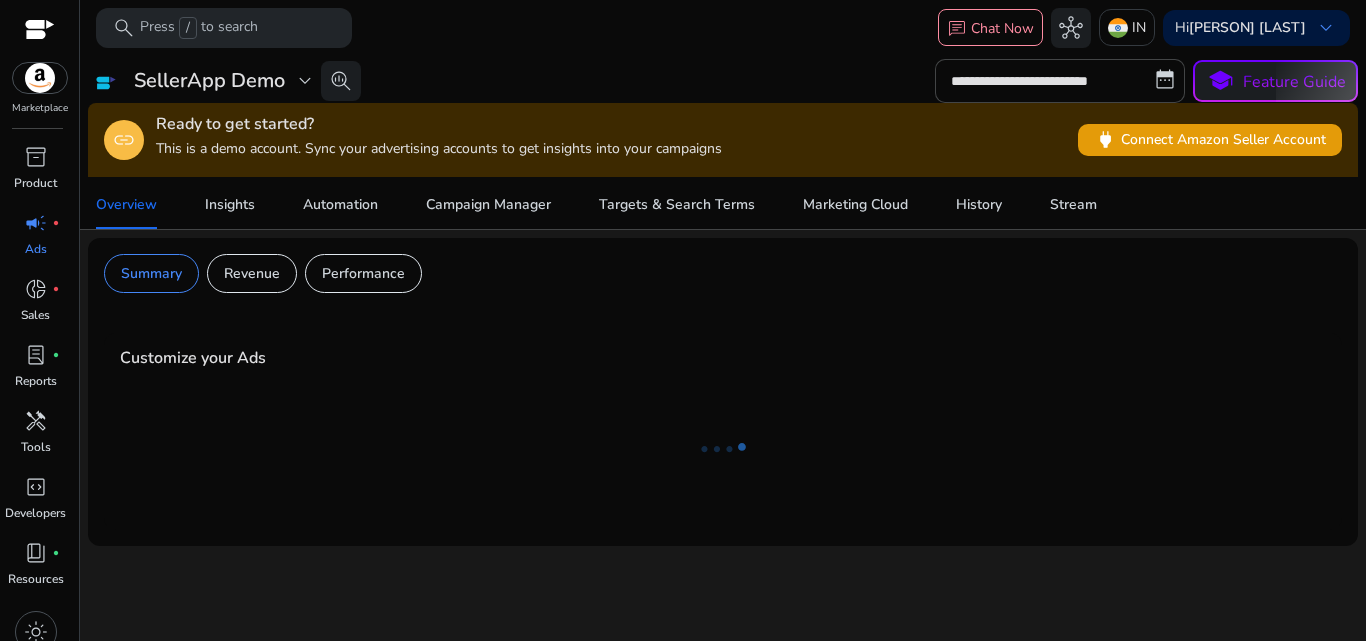 click on "**********" 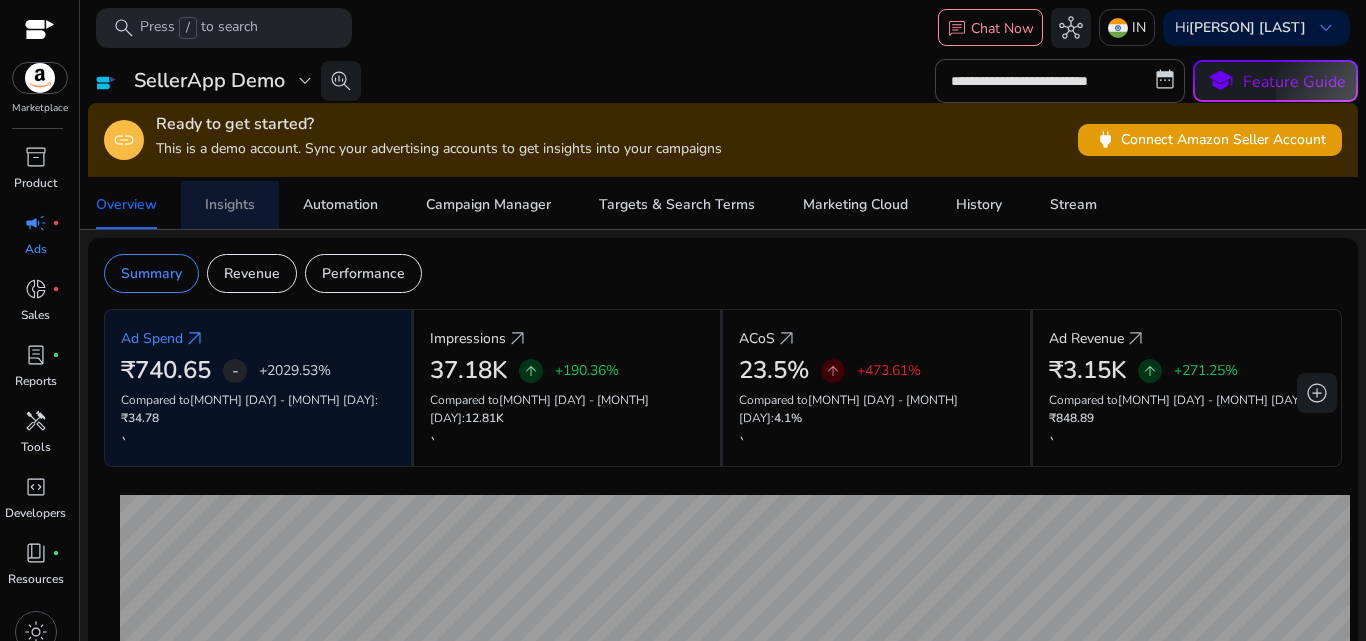 click on "Insights" at bounding box center (230, 205) 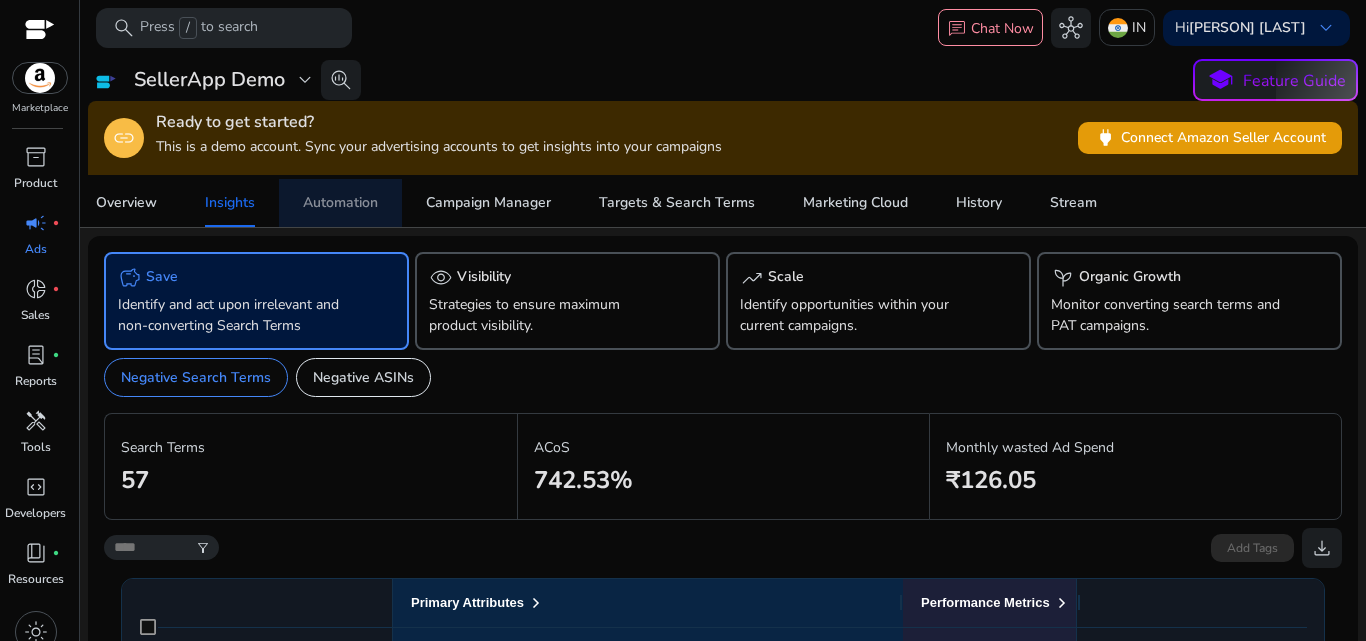 click on "Automation" at bounding box center [340, 203] 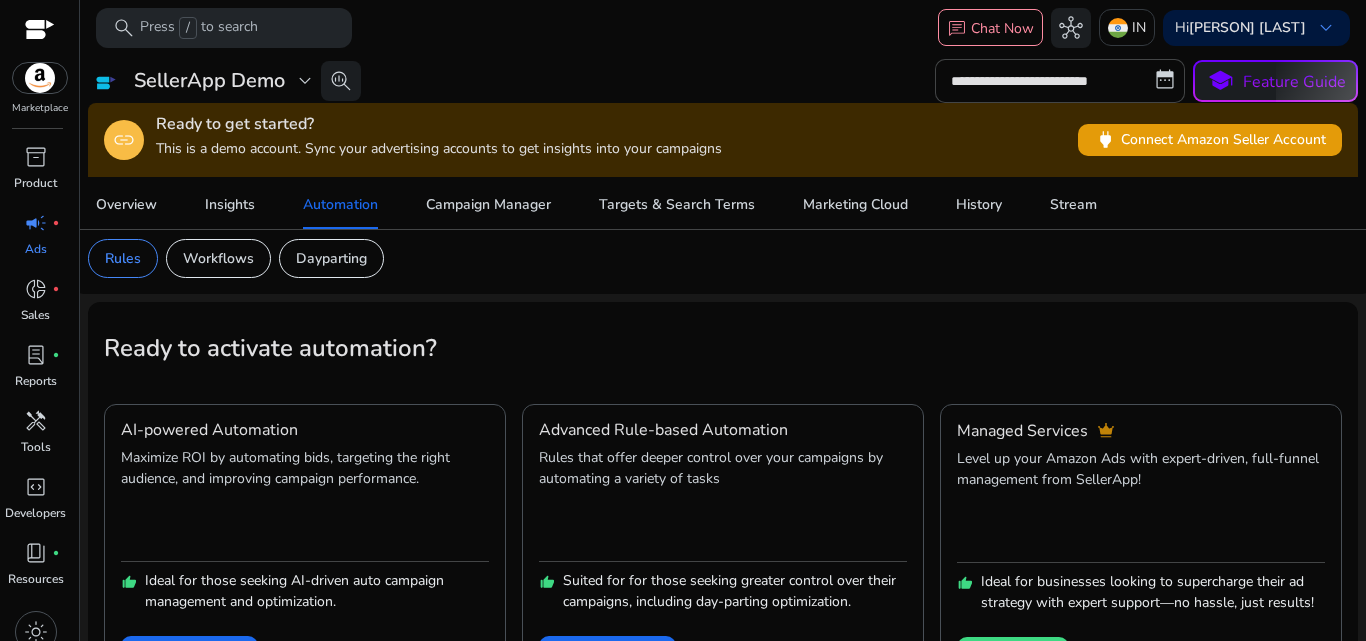 scroll, scrollTop: 0, scrollLeft: 0, axis: both 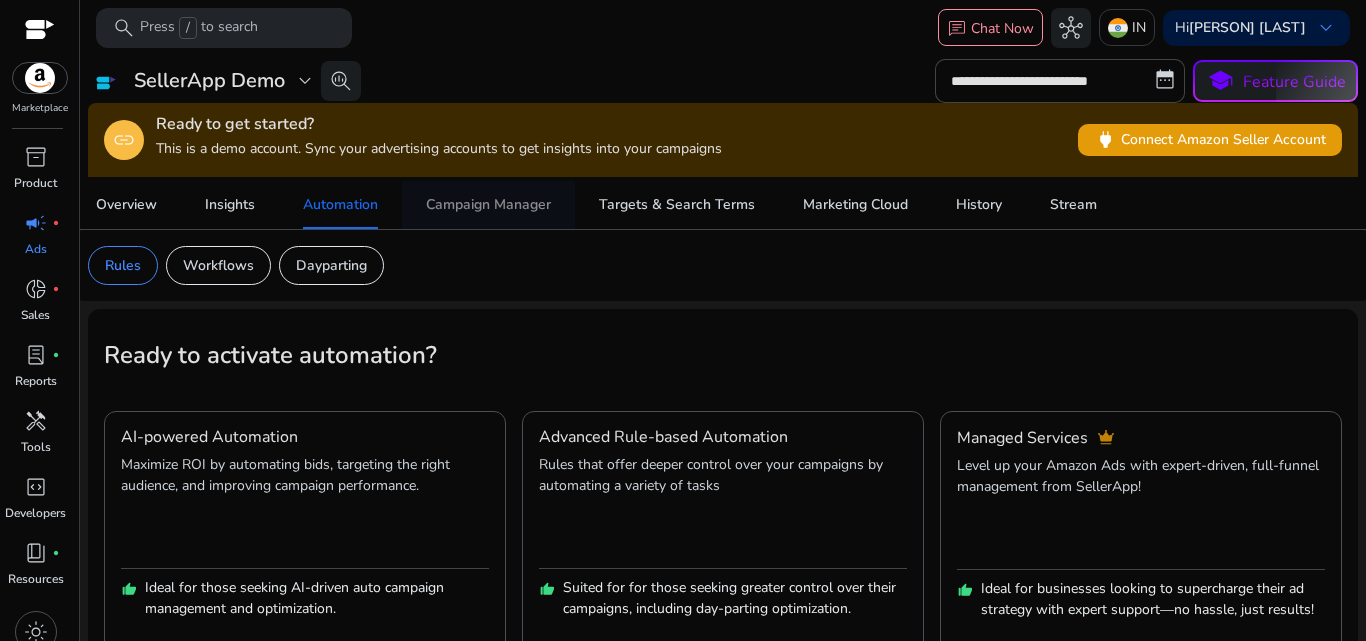 click on "Campaign Manager" at bounding box center [488, 205] 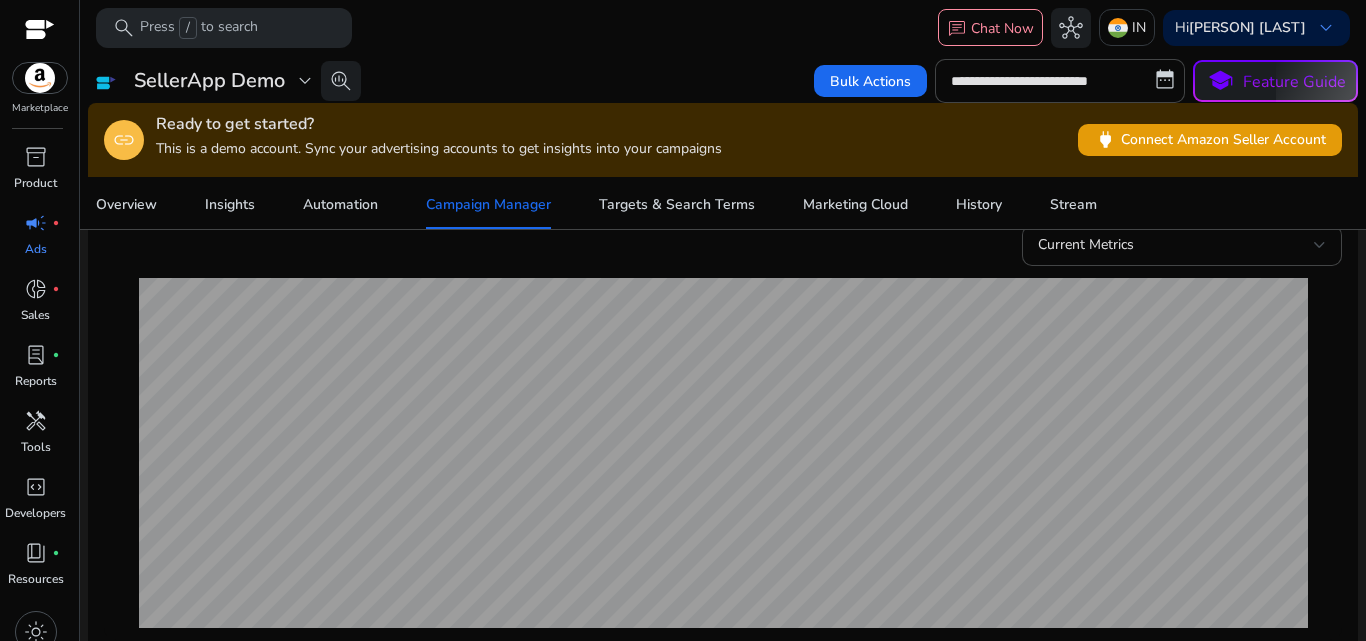 scroll, scrollTop: 0, scrollLeft: 0, axis: both 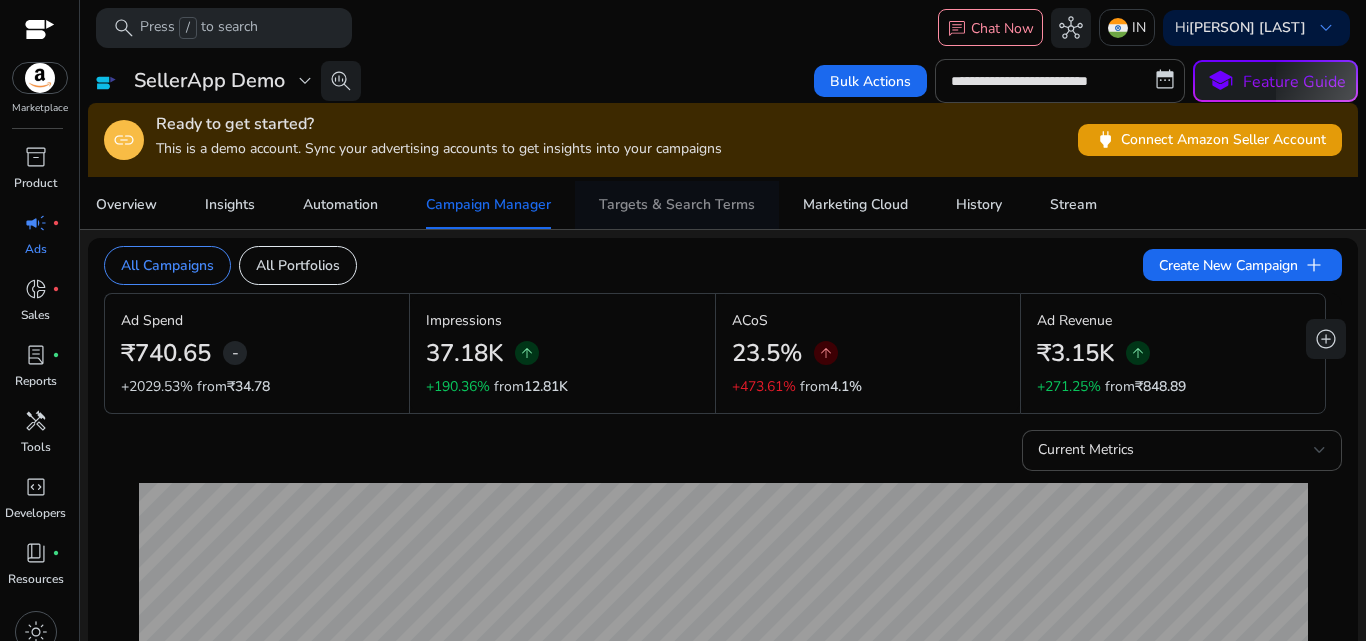 click on "Targets & Search Terms" at bounding box center [677, 205] 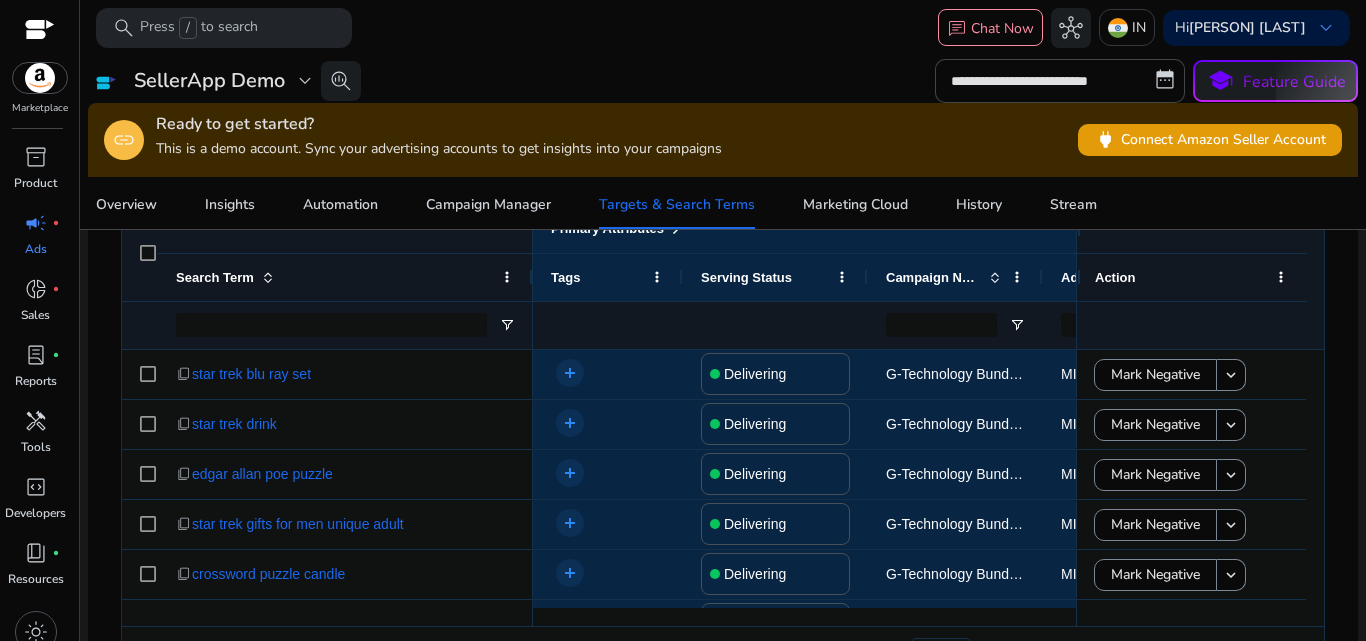 scroll, scrollTop: 266, scrollLeft: 0, axis: vertical 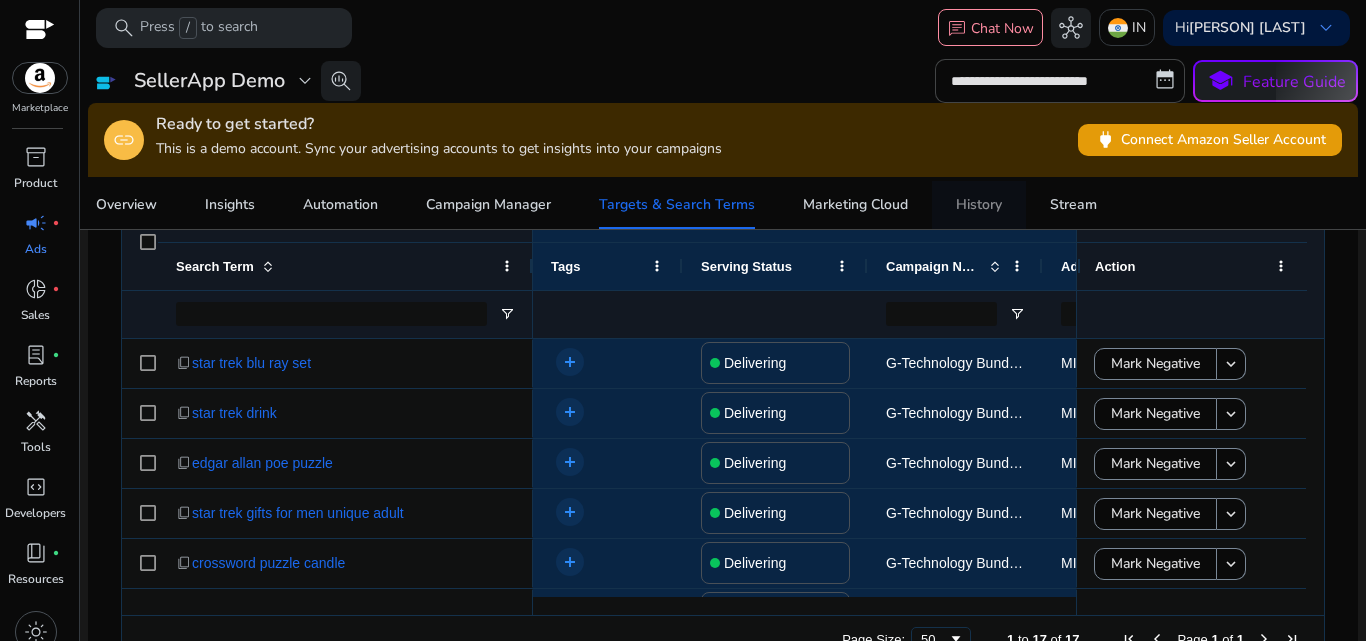 click on "History" at bounding box center [979, 205] 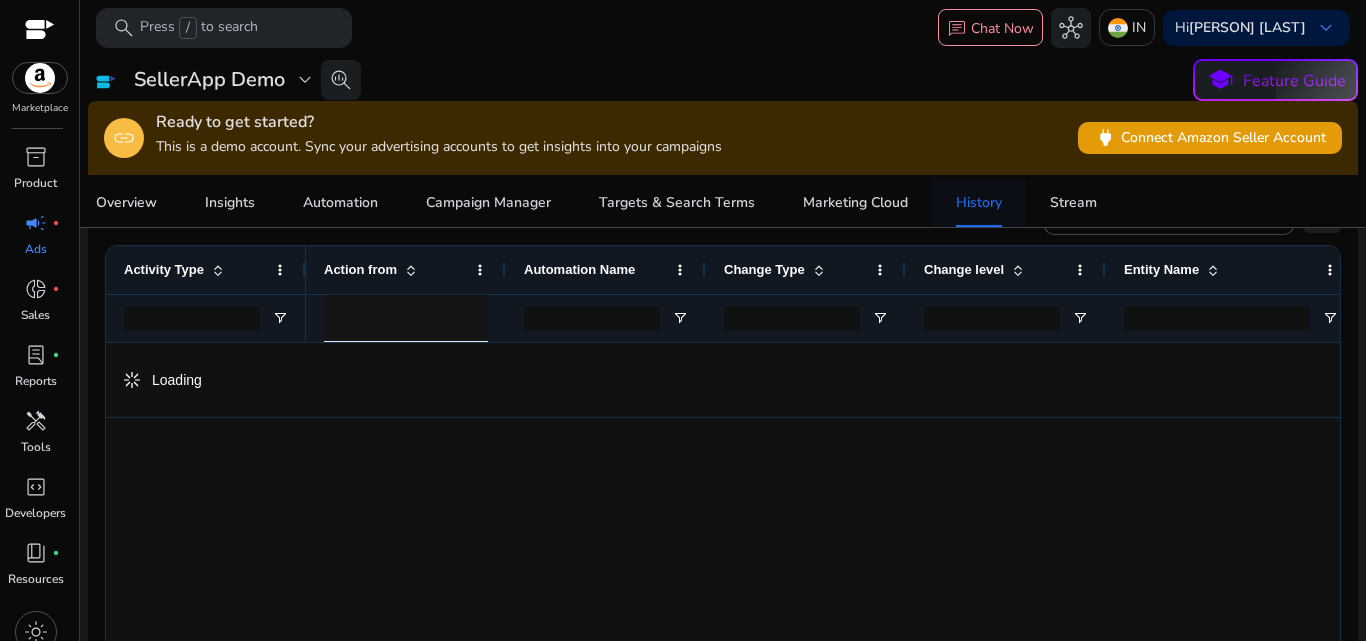scroll, scrollTop: 0, scrollLeft: 0, axis: both 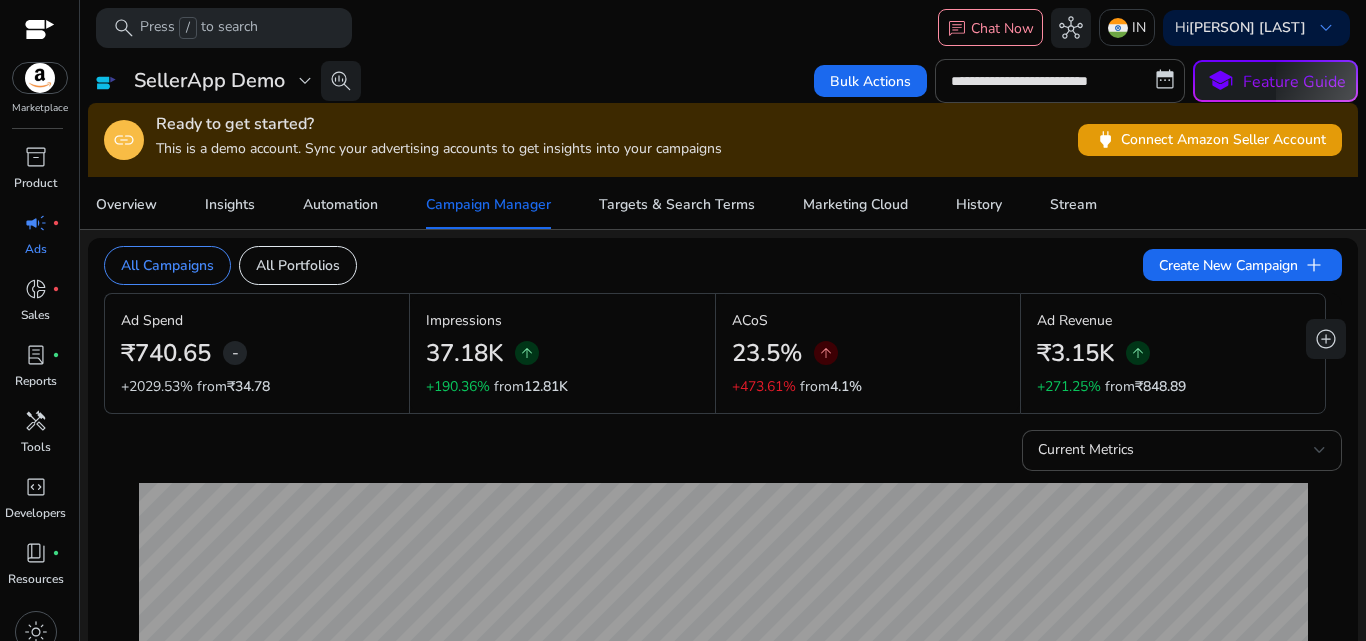 click at bounding box center [40, 31] 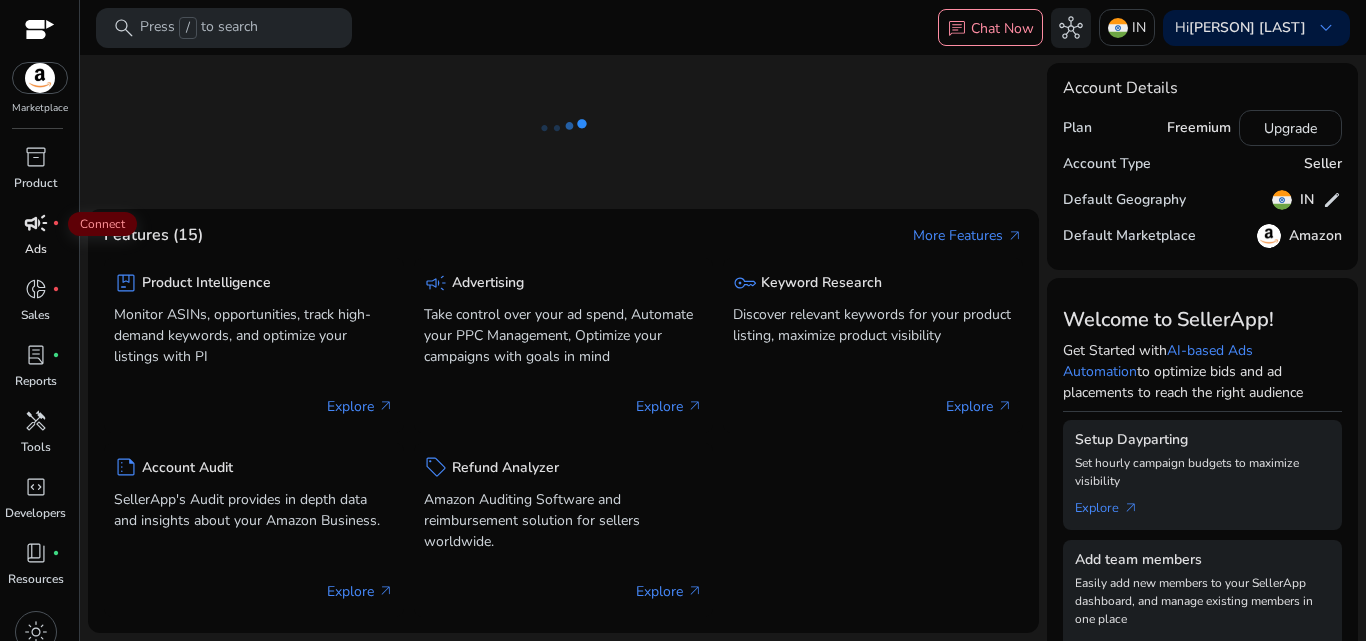 click on "campaign" at bounding box center (36, 223) 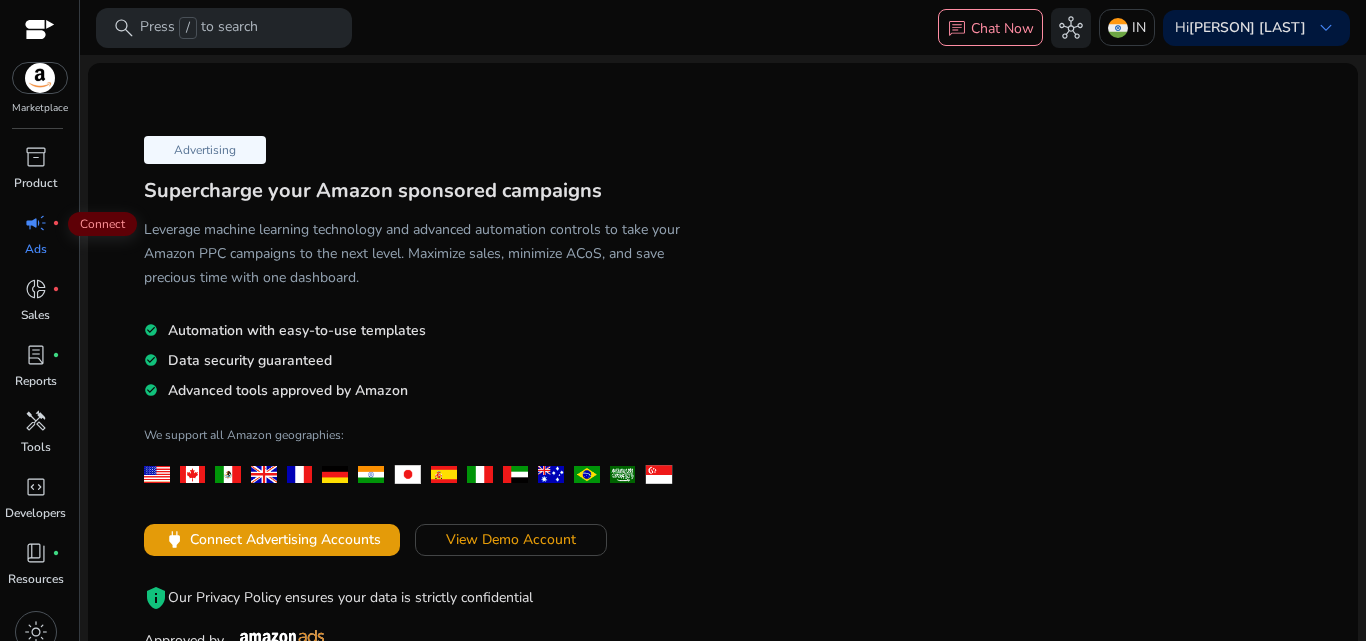 click on "campaign" at bounding box center (36, 223) 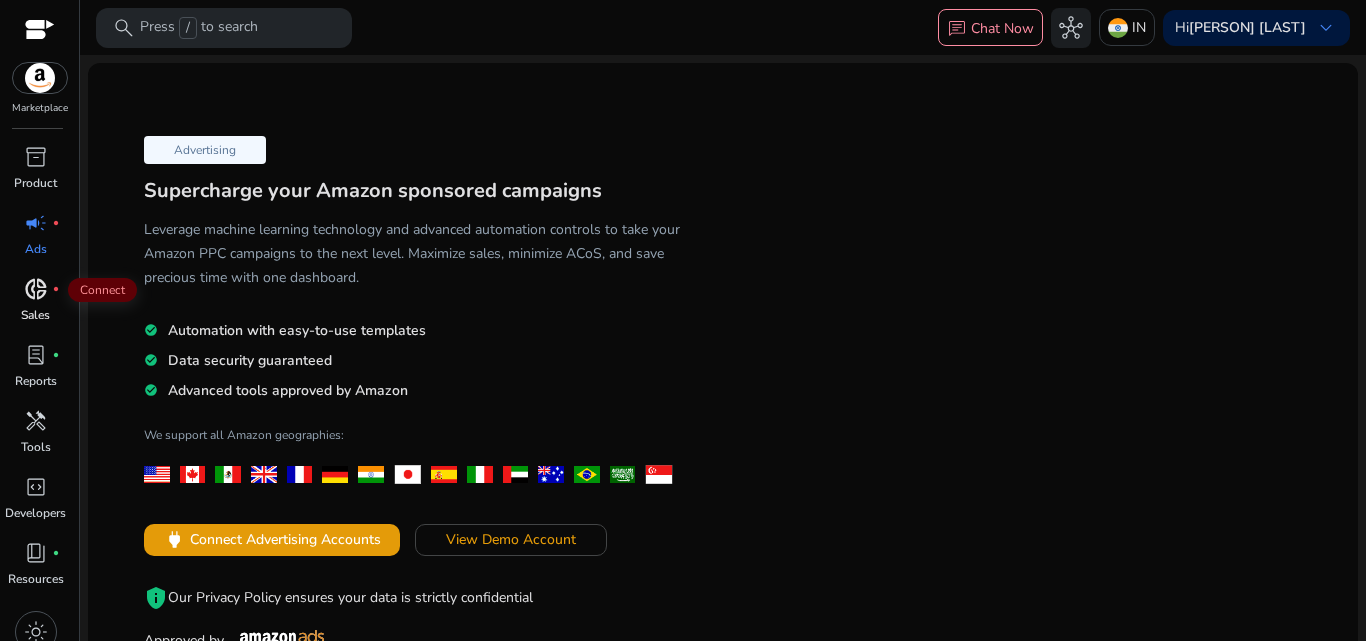 click on "donut_small" at bounding box center (36, 289) 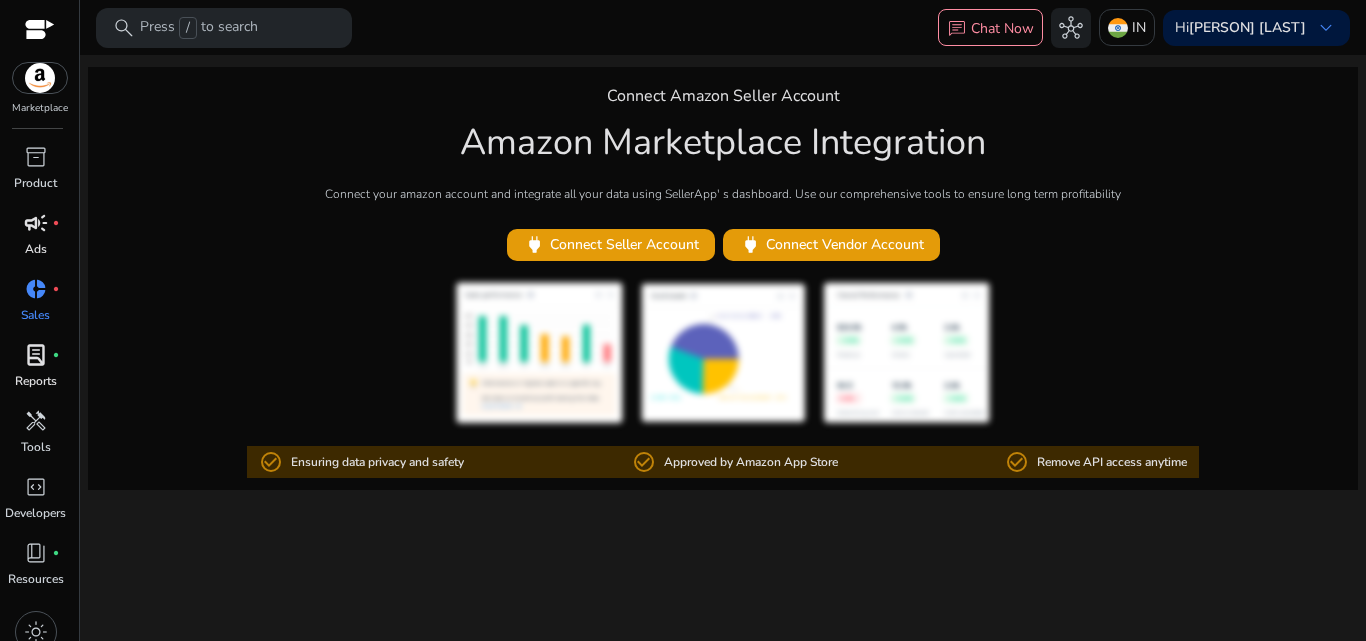 click on "lab_profile" at bounding box center [36, 355] 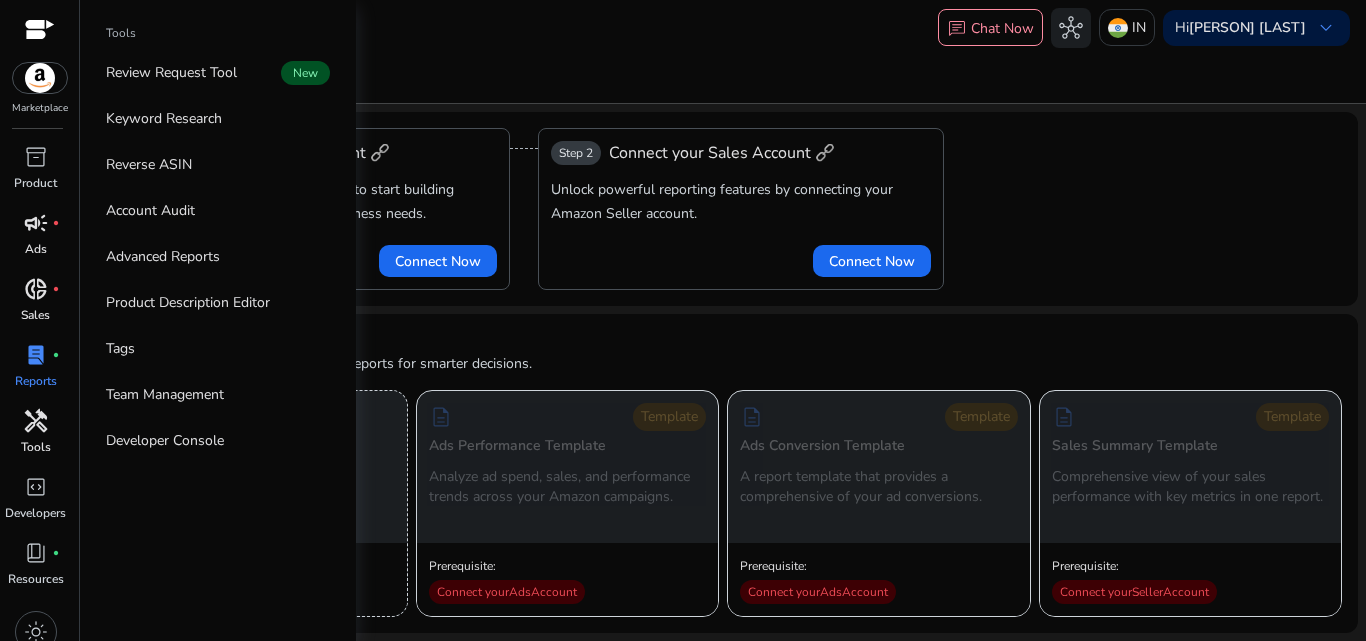 click on "handyman" at bounding box center (36, 421) 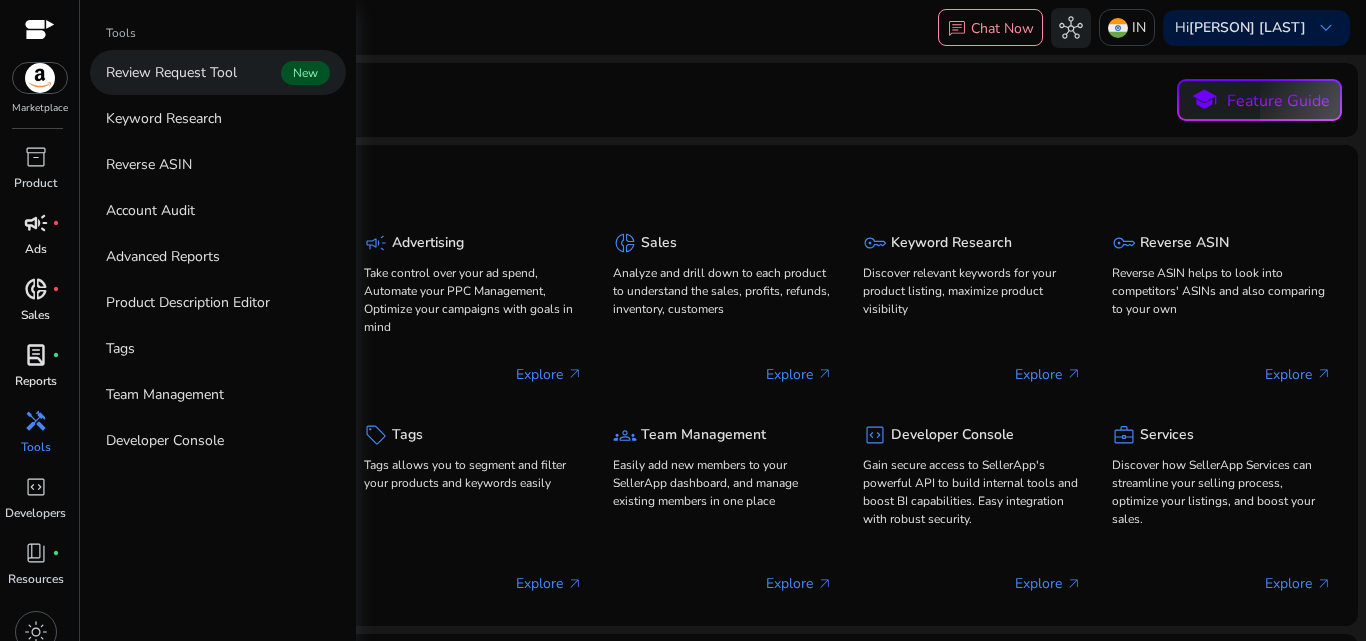 click on "Review Request Tool New" at bounding box center (218, 72) 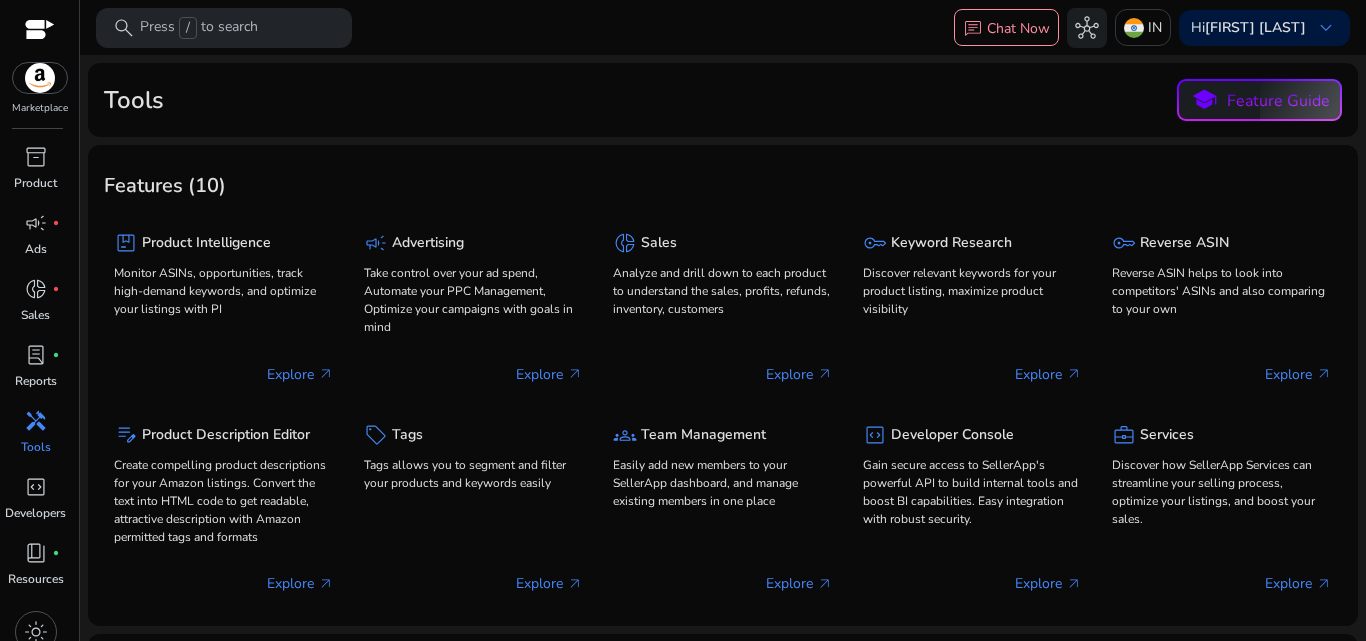 scroll, scrollTop: 0, scrollLeft: 0, axis: both 